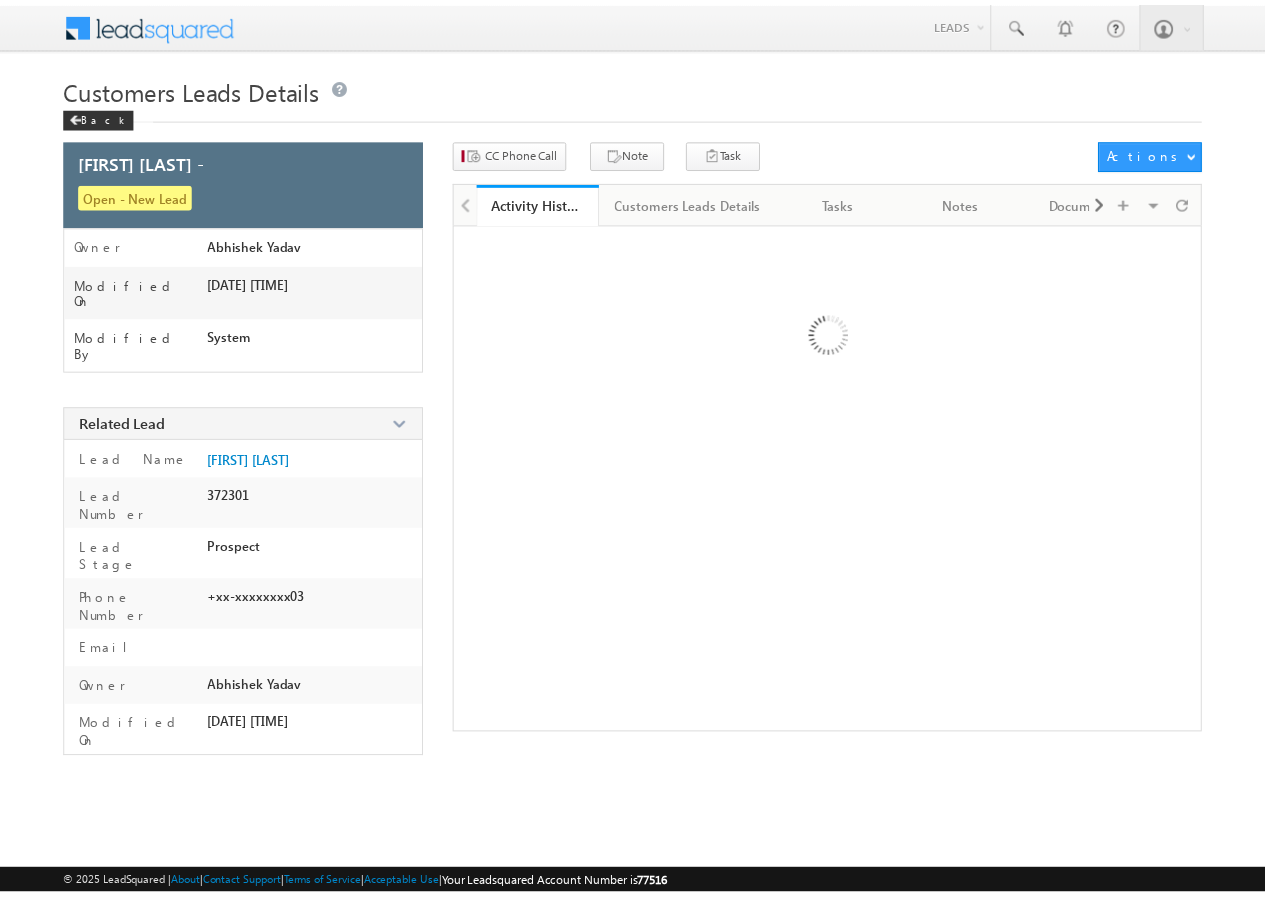 scroll, scrollTop: 0, scrollLeft: 0, axis: both 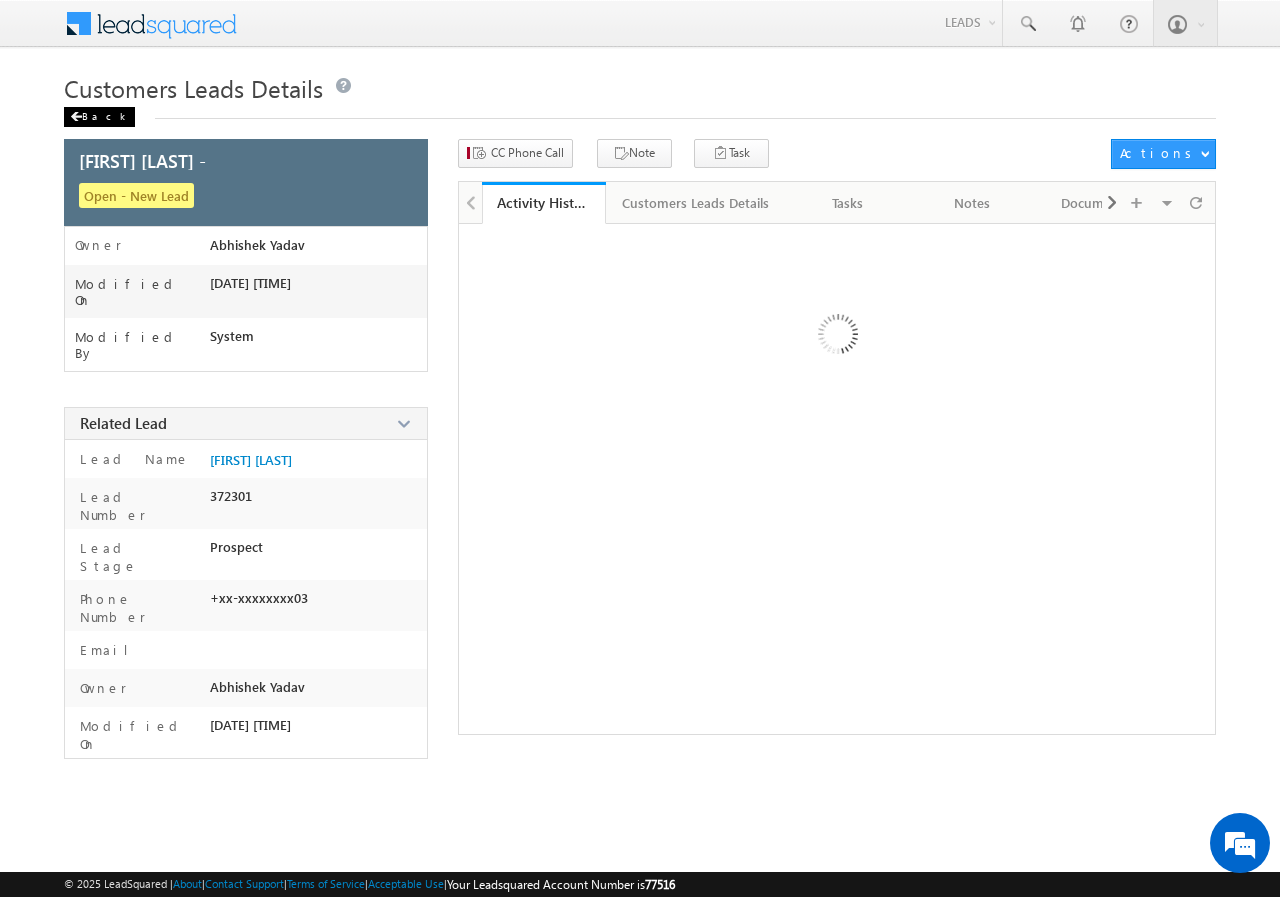 click on "Back" at bounding box center [99, 117] 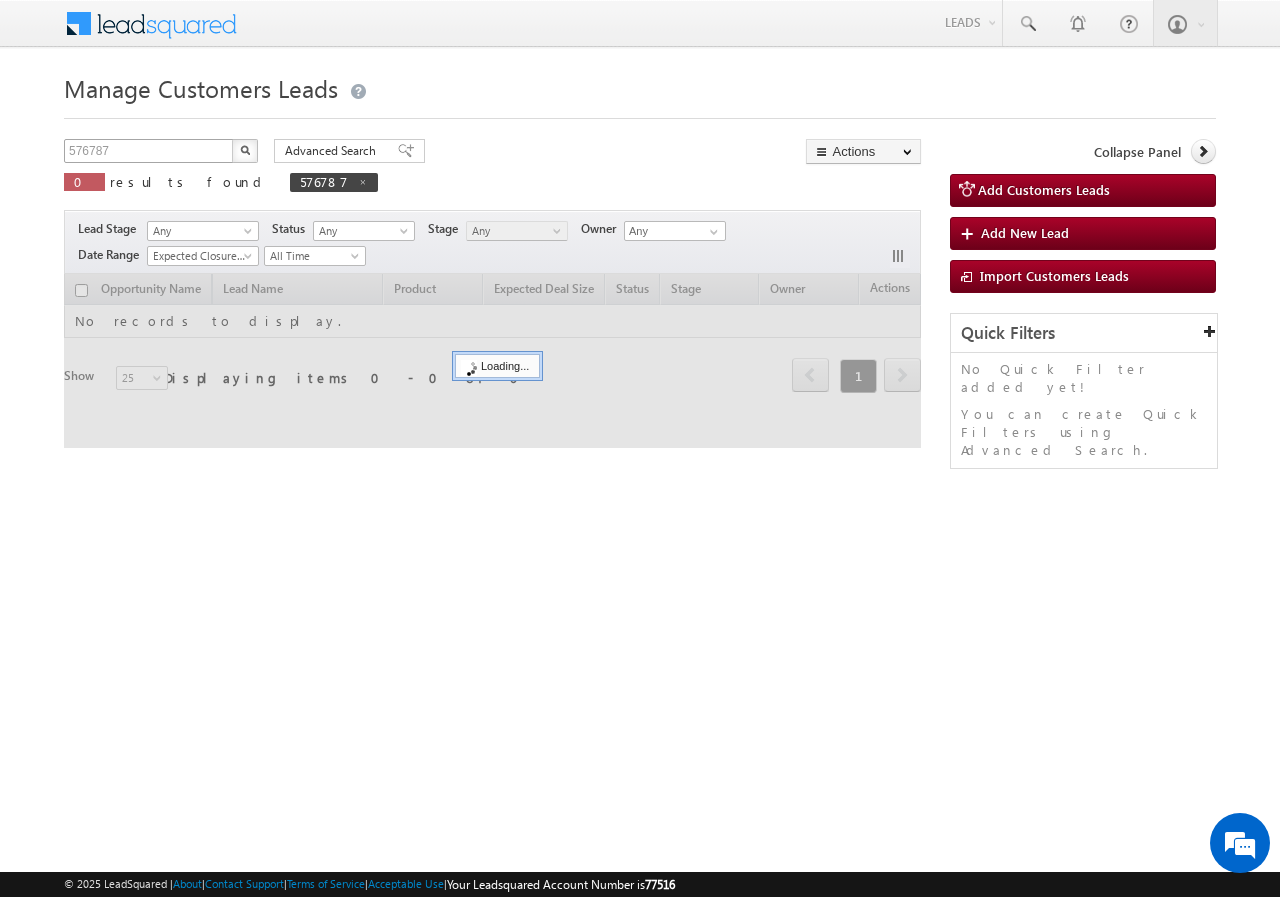 scroll, scrollTop: 0, scrollLeft: 0, axis: both 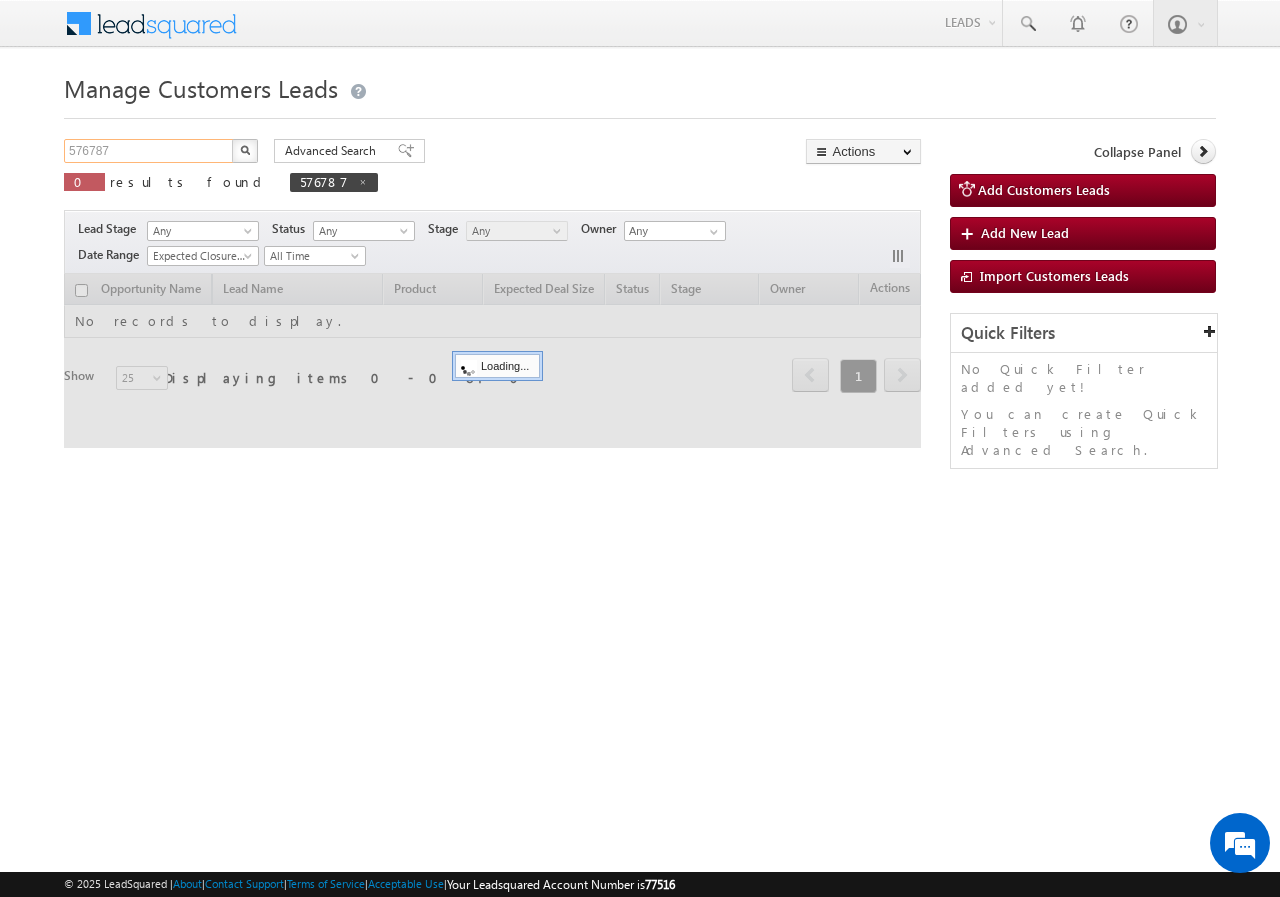 click on "576787" at bounding box center [149, 151] 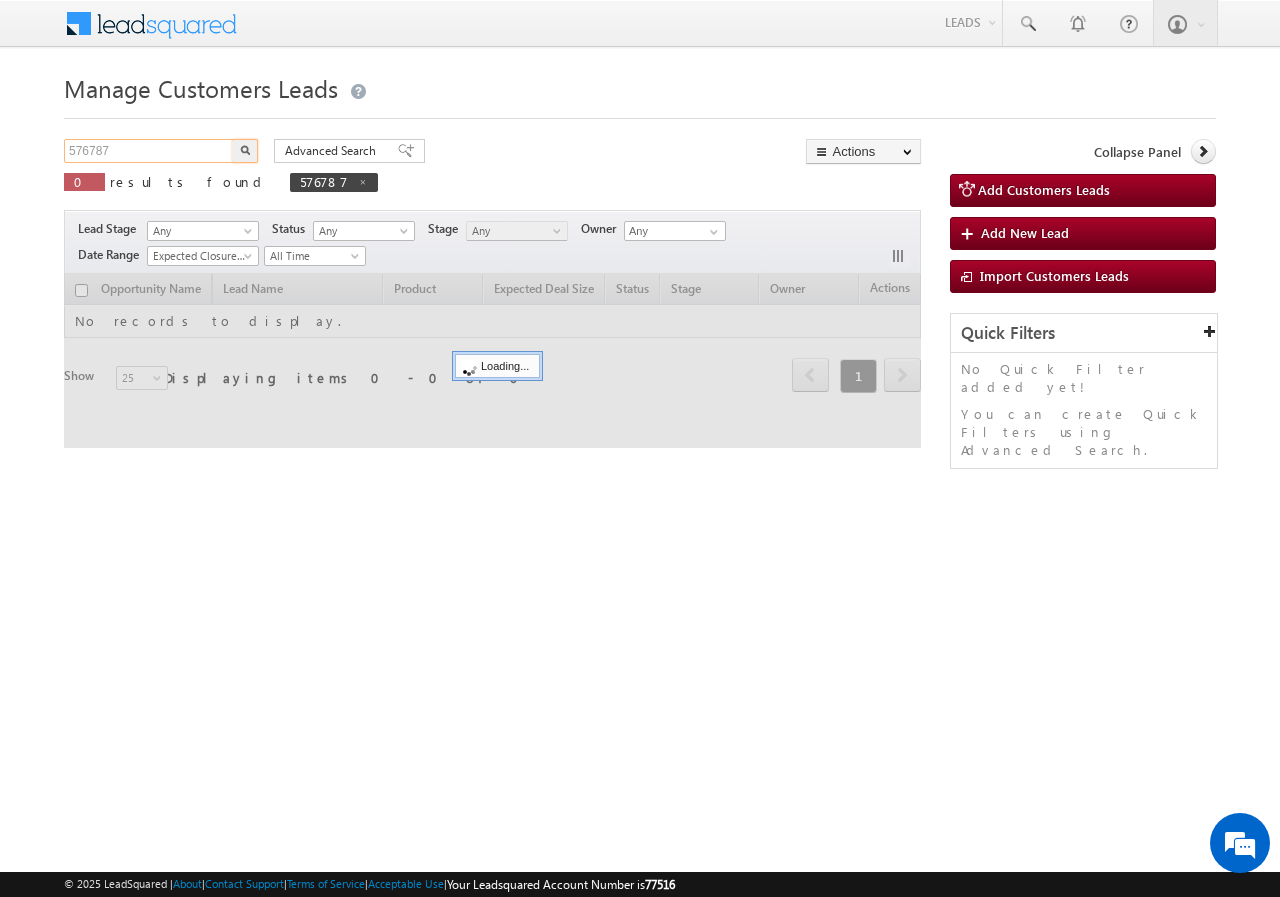 click on "576787" at bounding box center (149, 151) 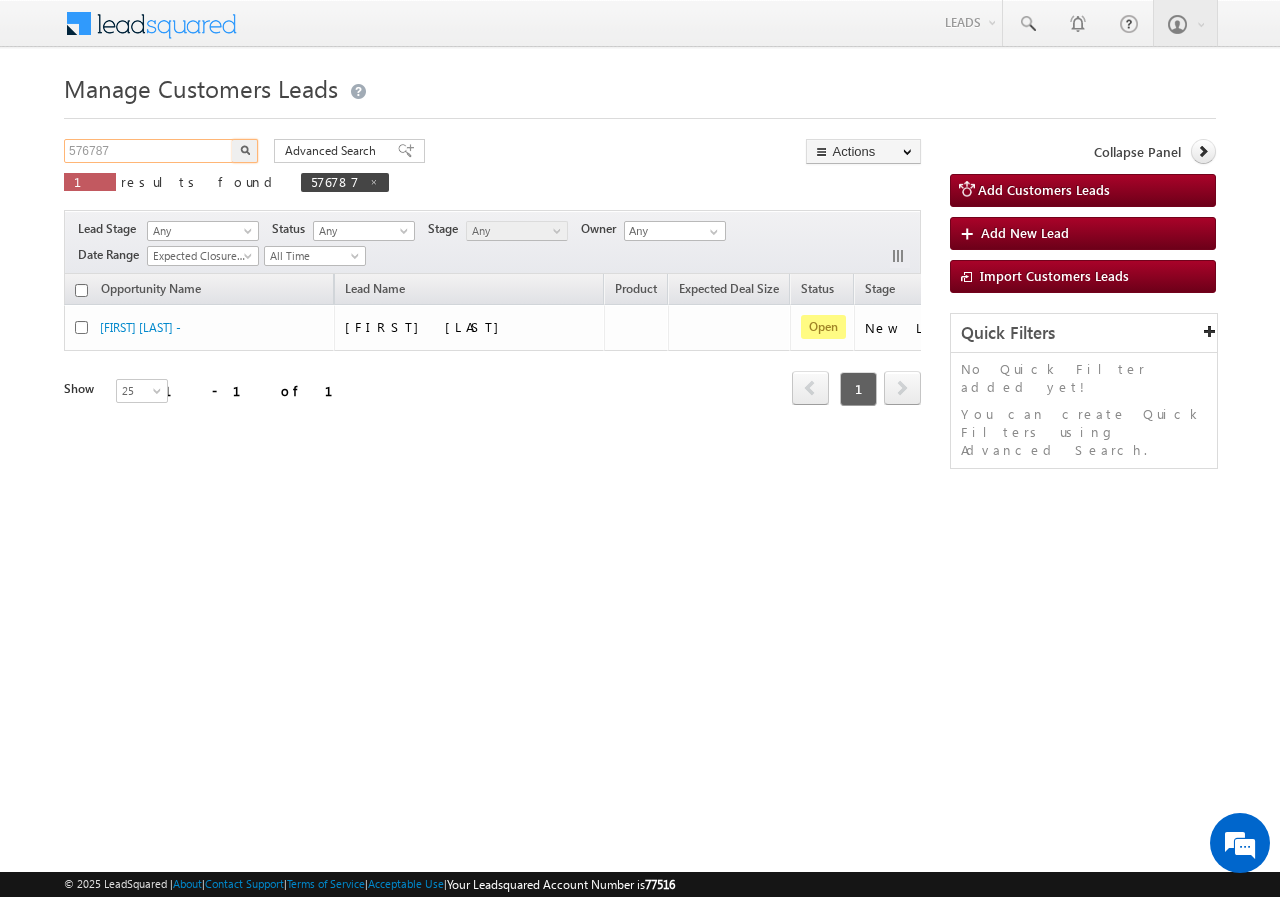 paste on "7392" 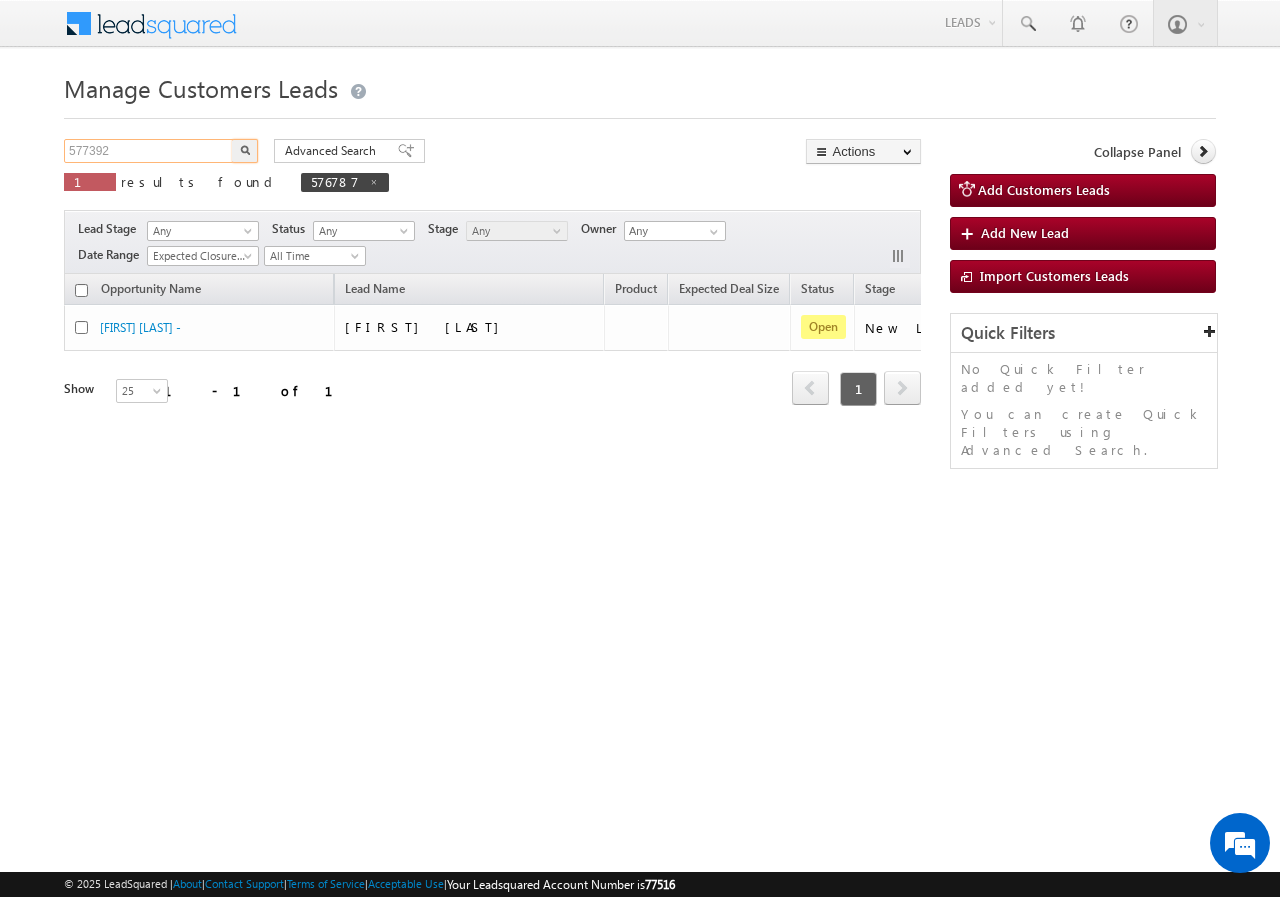 type on "577392" 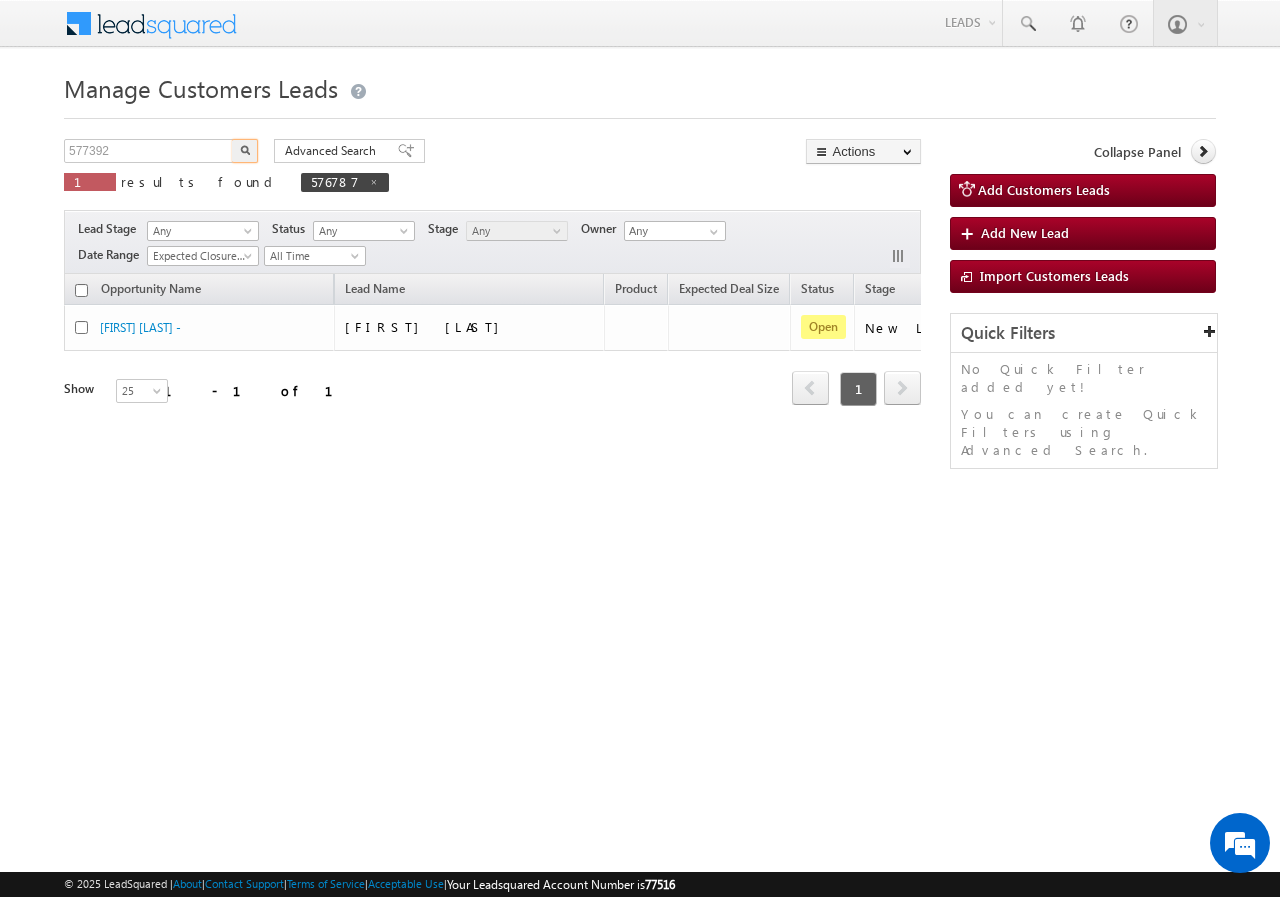 click at bounding box center [245, 150] 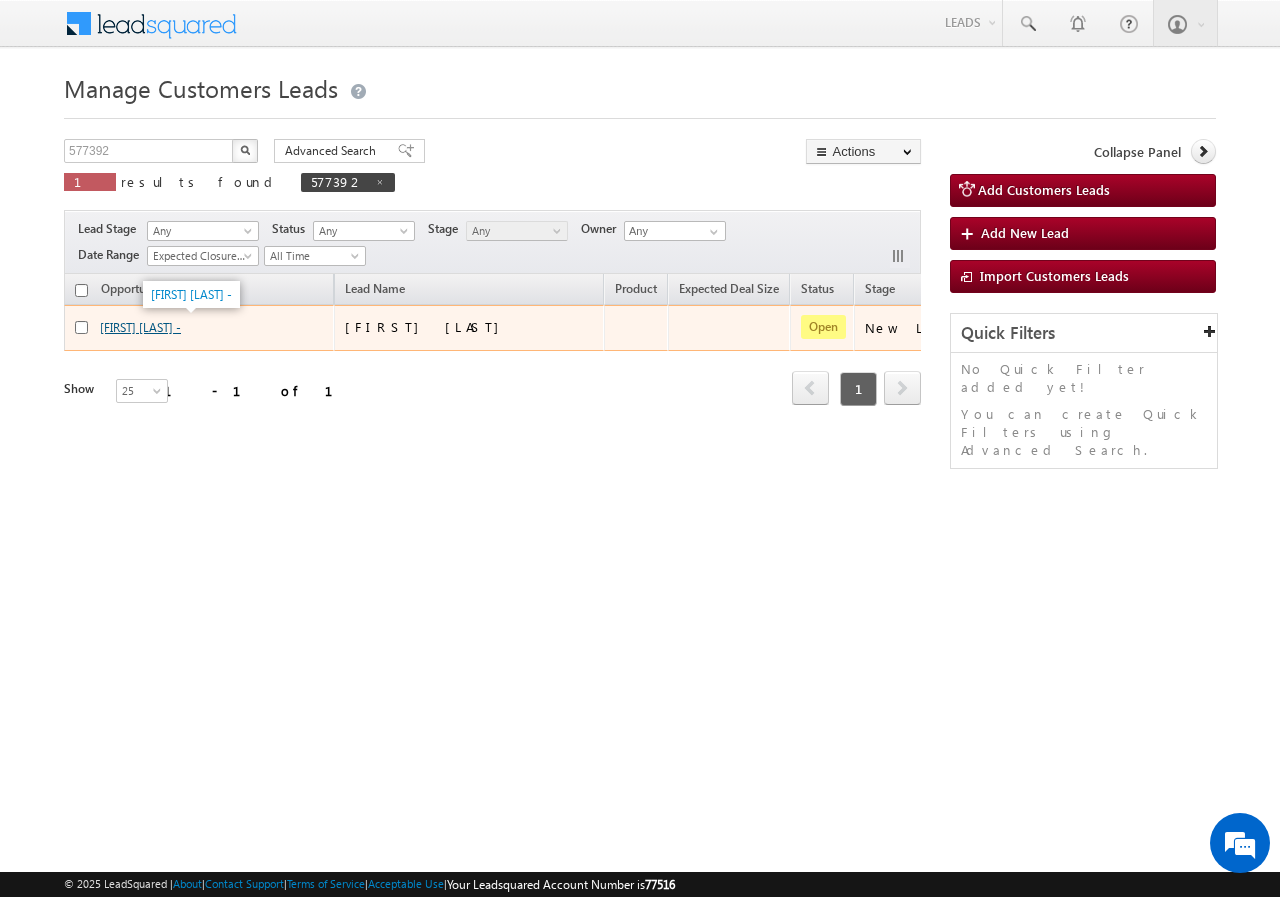 click on "[FIRST] [LAST]  -" at bounding box center (140, 327) 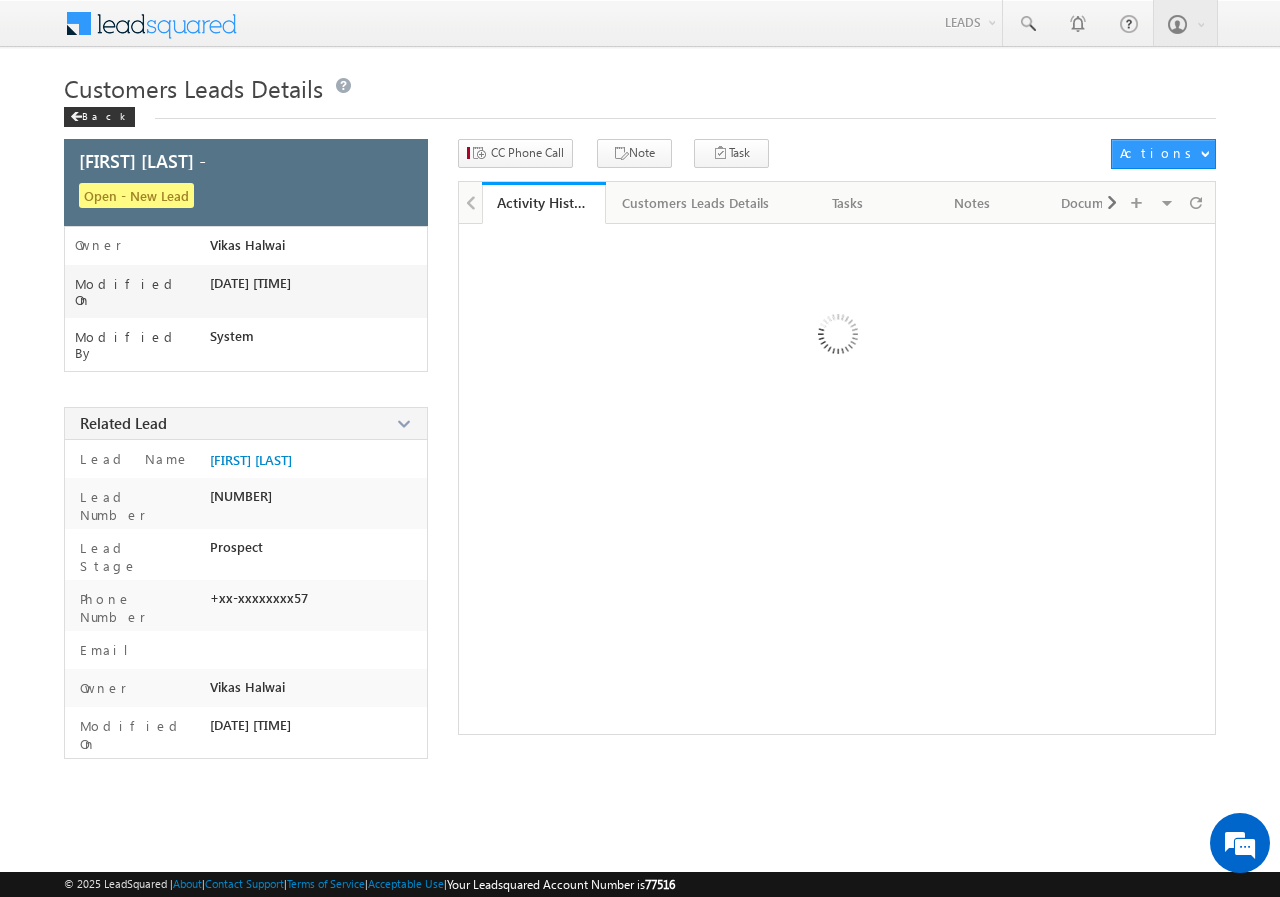 scroll, scrollTop: 0, scrollLeft: 0, axis: both 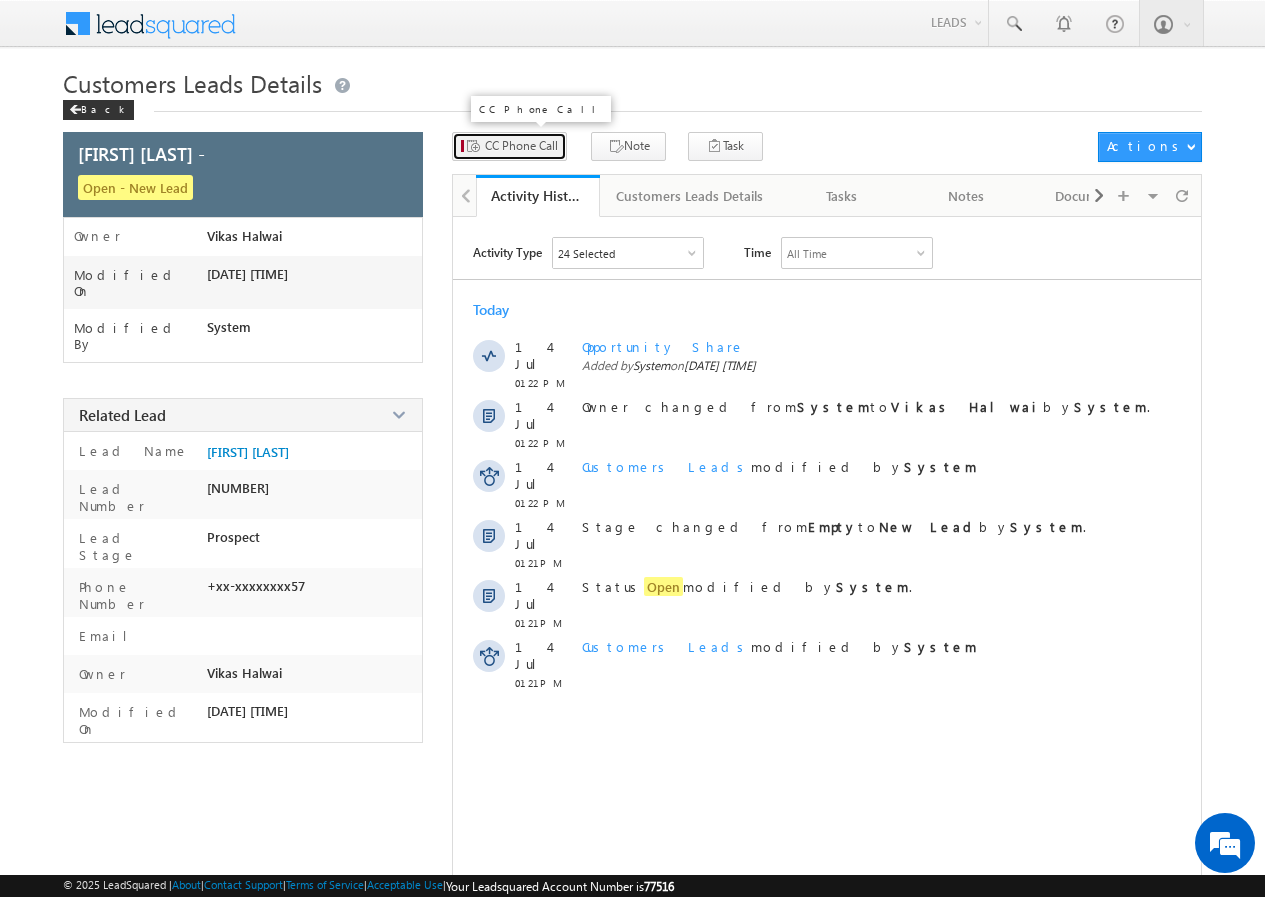 click on "CC Phone Call" at bounding box center [521, 146] 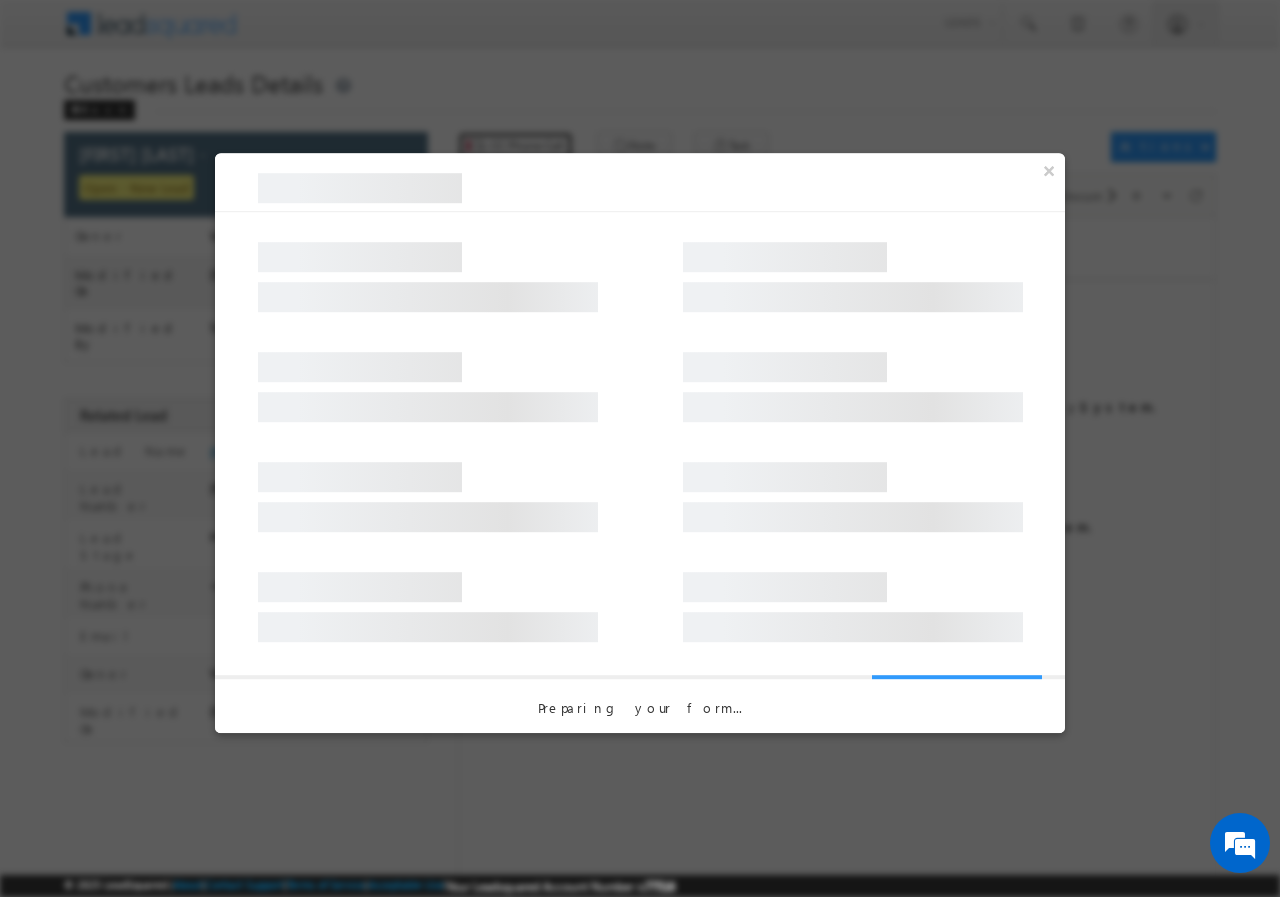 scroll, scrollTop: 0, scrollLeft: 0, axis: both 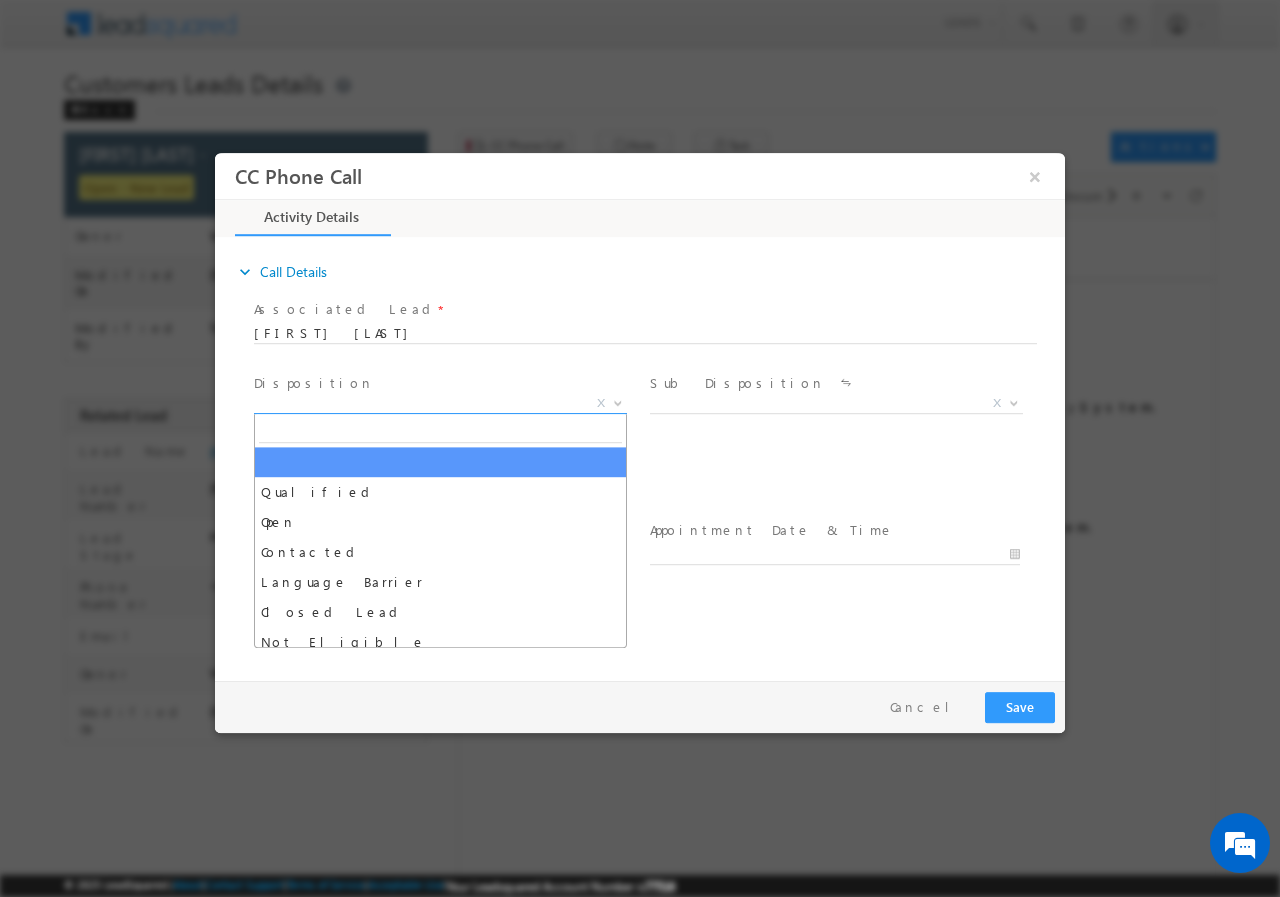 click on "X" at bounding box center (440, 403) 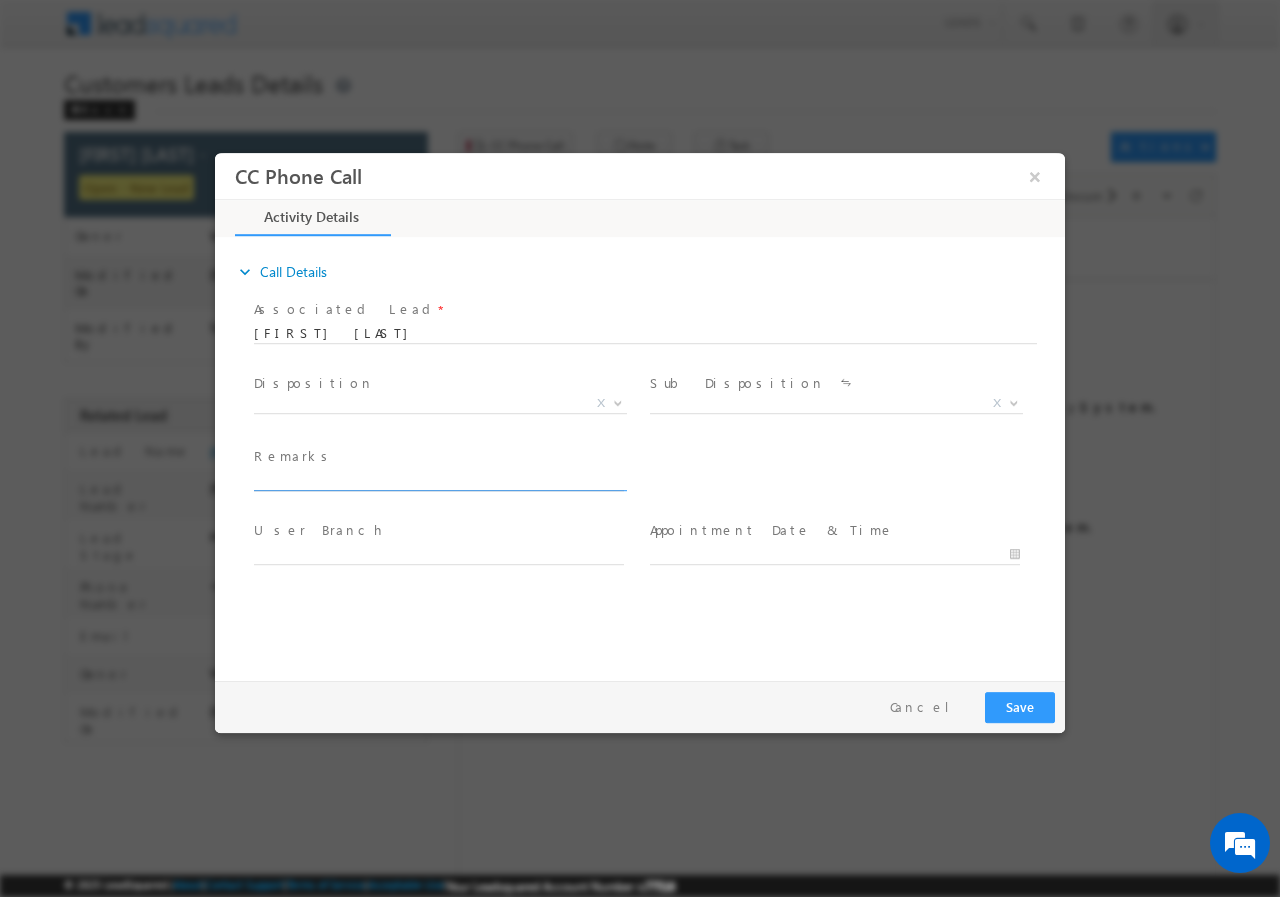 drag, startPoint x: 294, startPoint y: 474, endPoint x: 303, endPoint y: 482, distance: 12.0415945 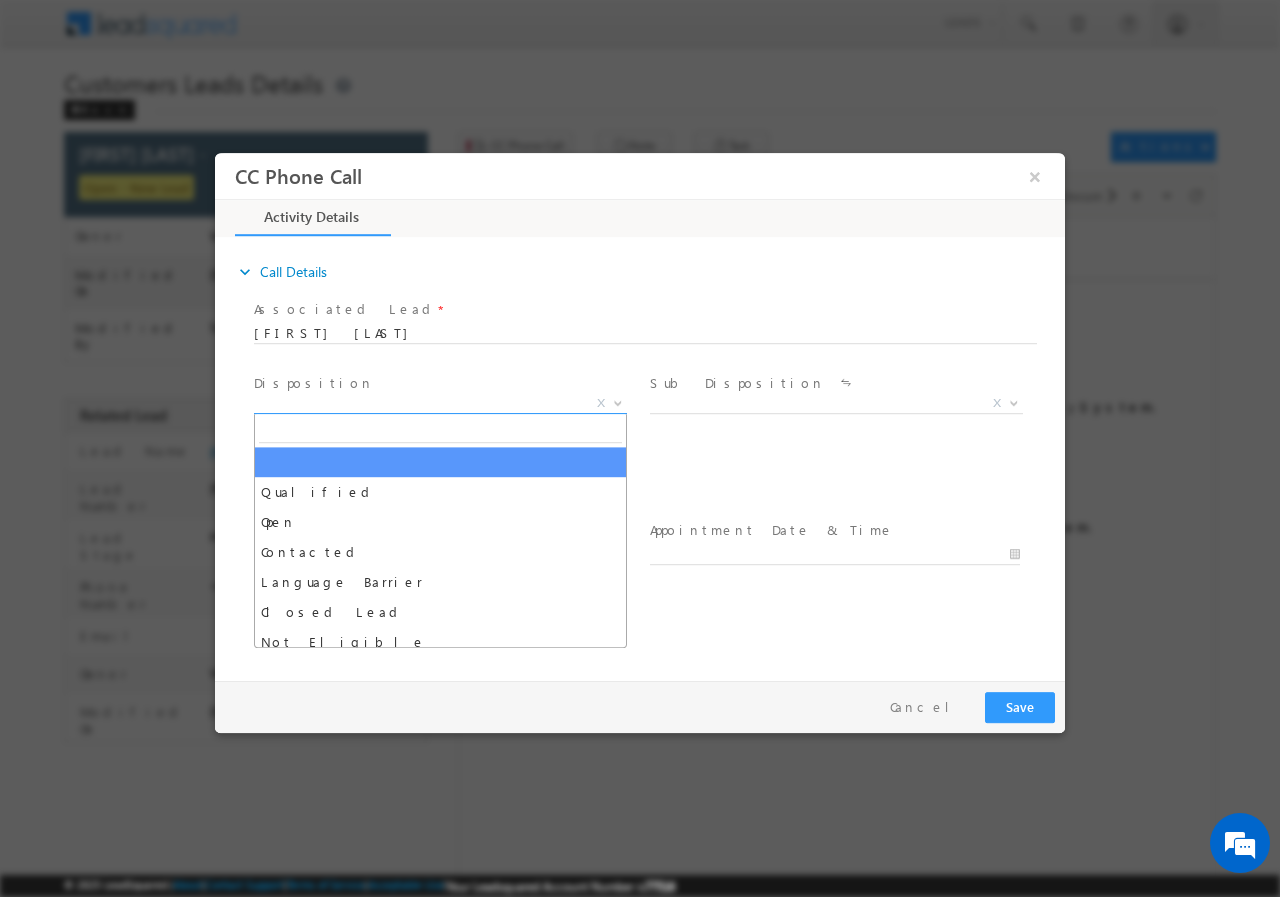 click on "X" at bounding box center (440, 403) 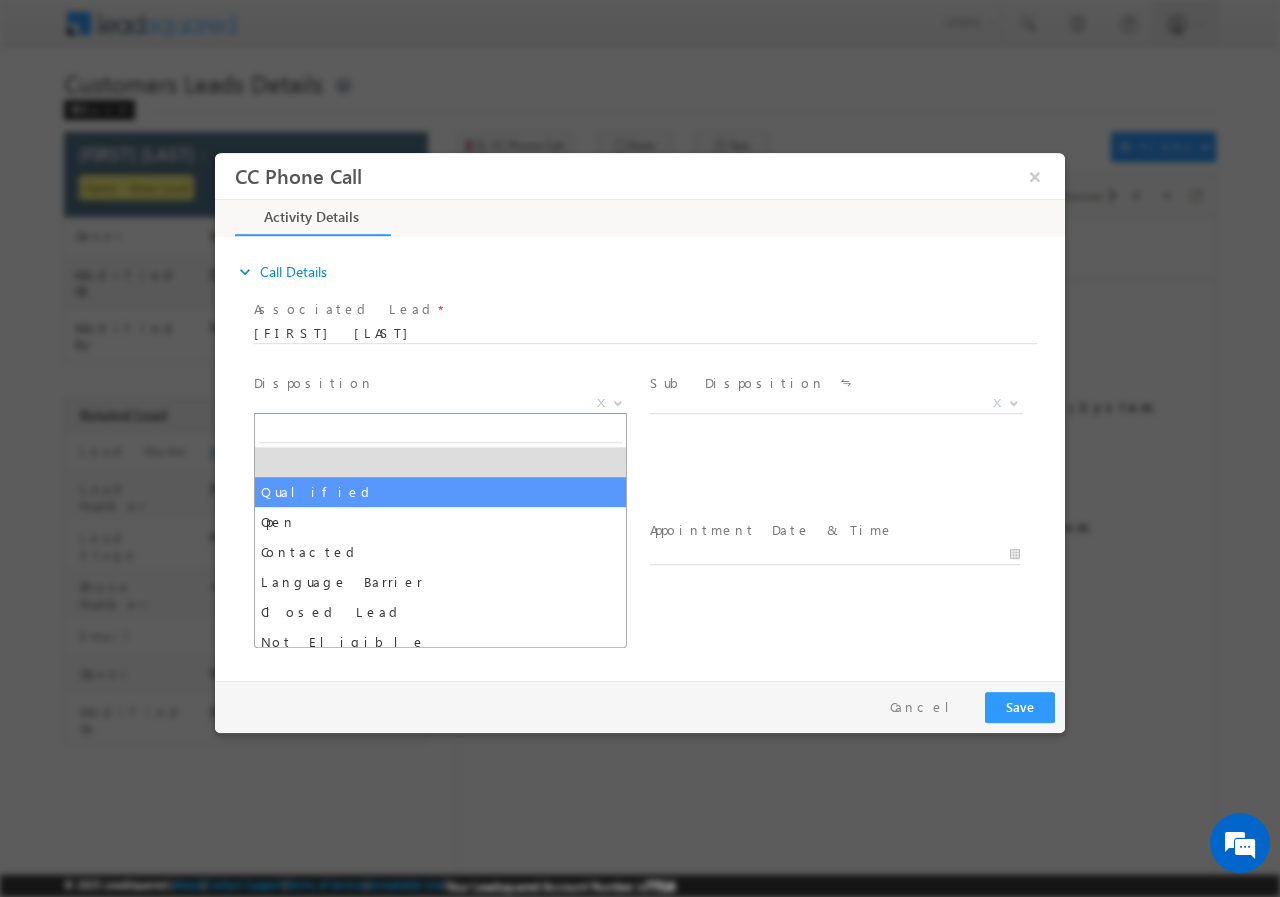 select on "Qualified" 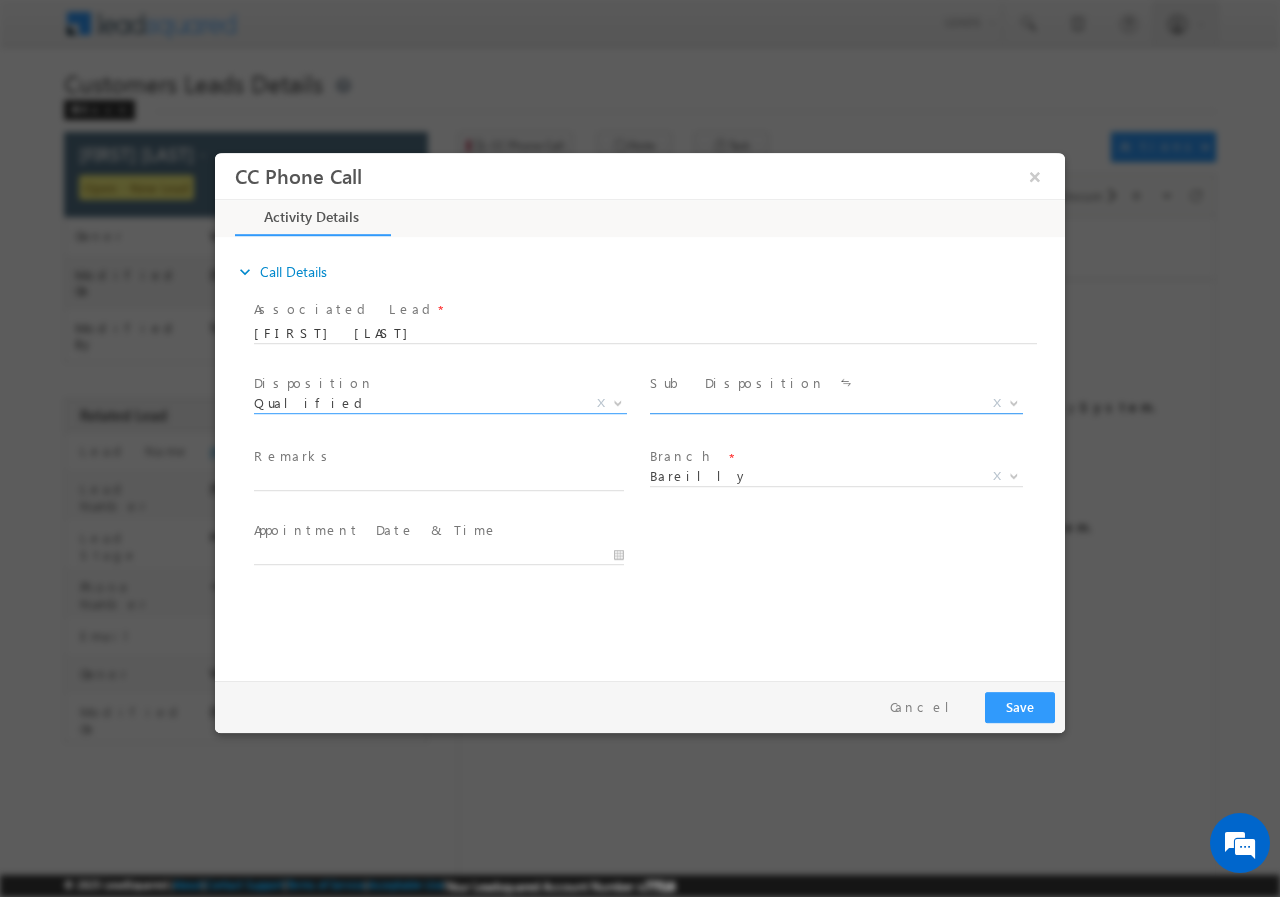 click on "X" at bounding box center (836, 403) 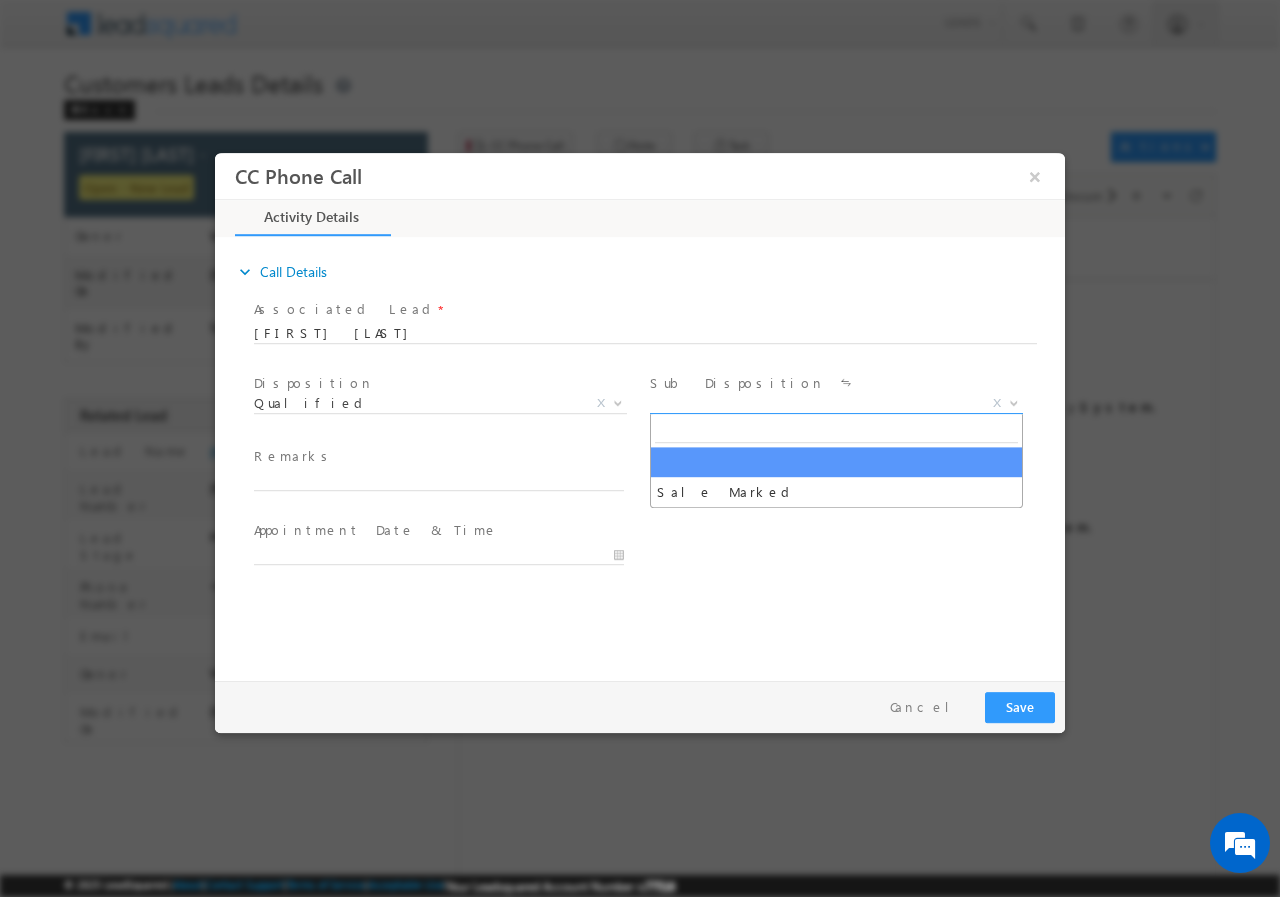 click on "X" at bounding box center (836, 403) 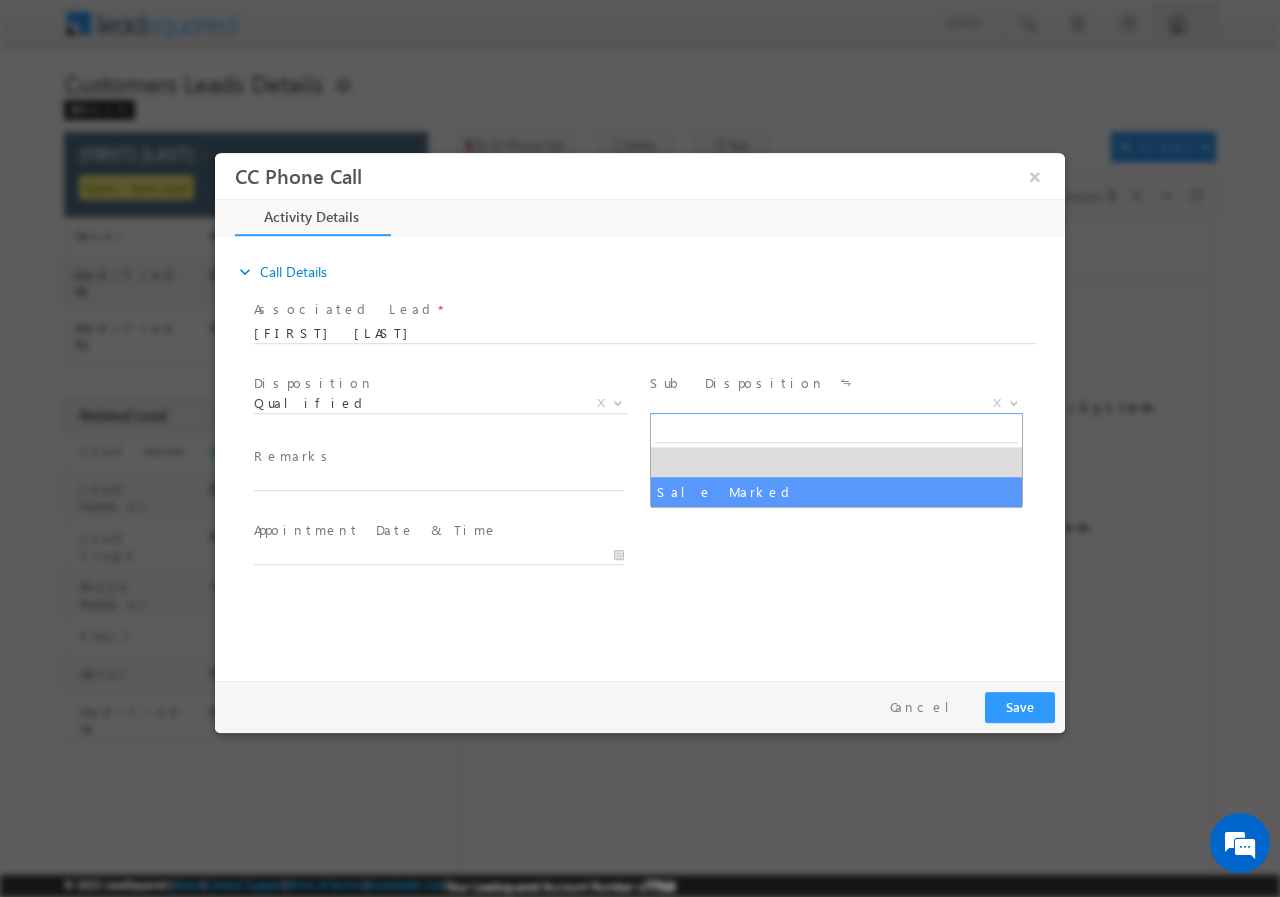 select on "Sale Marked" 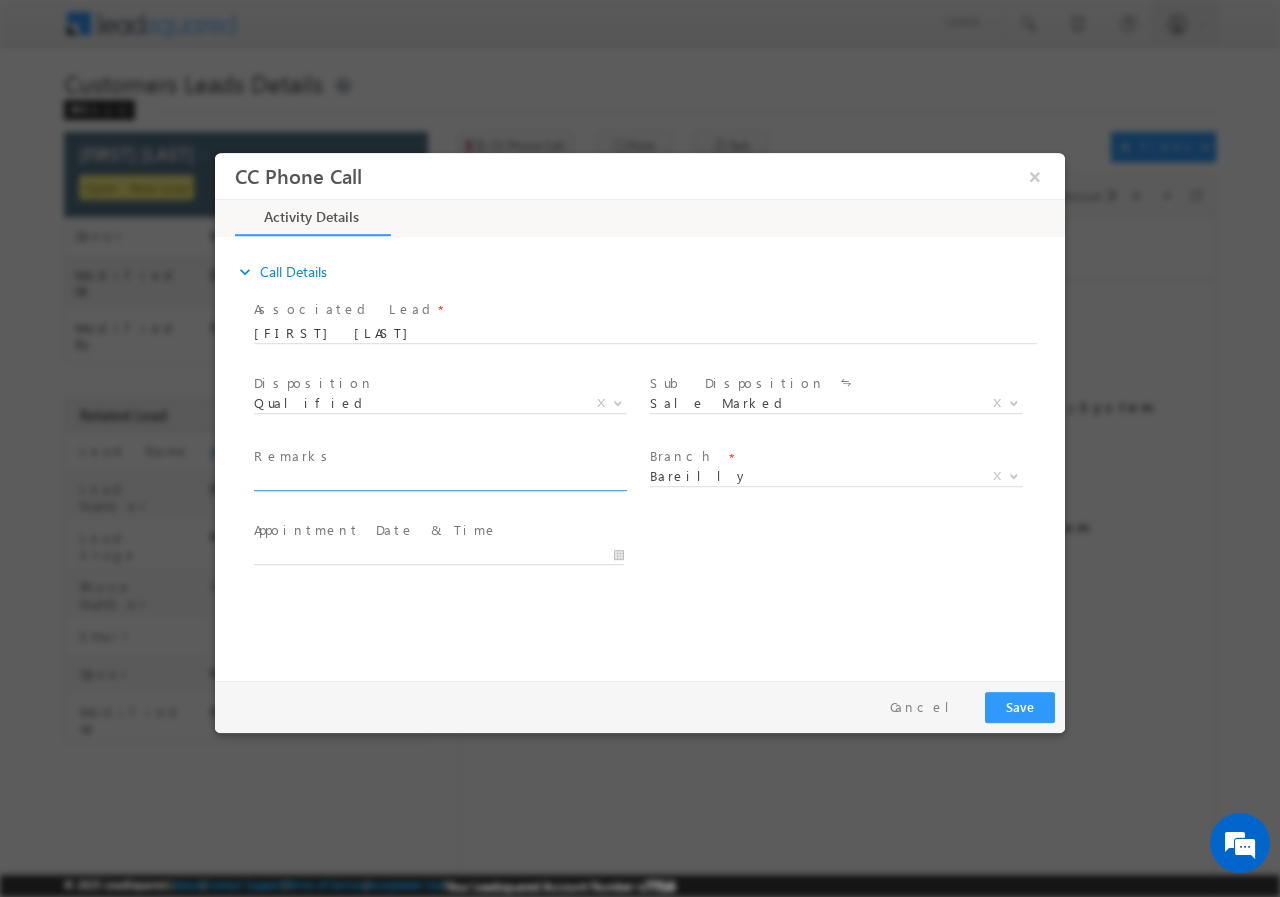 click at bounding box center [439, 480] 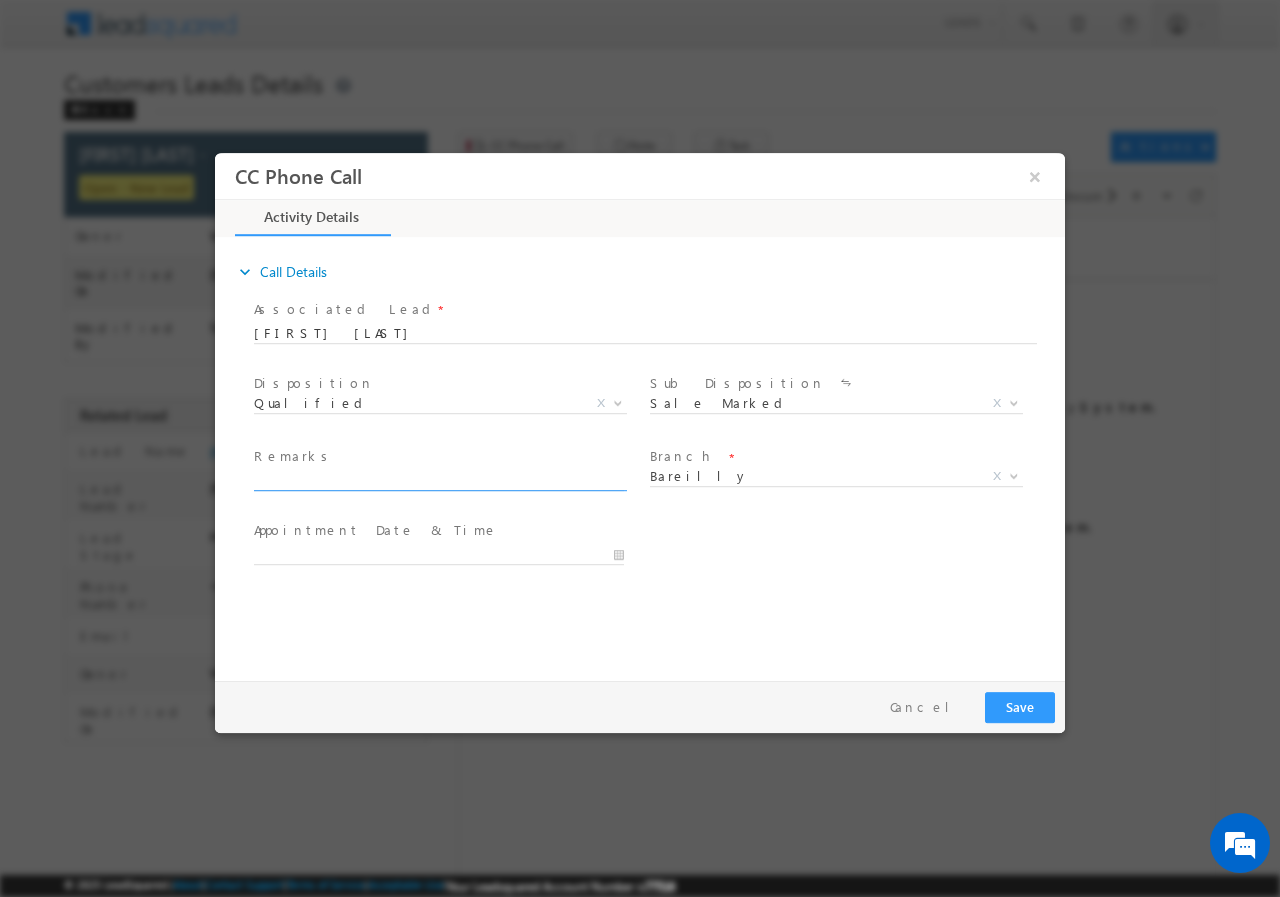 paste on "577392//Devendra Saxena// CONSTRUCTION// LOAN REQ-5L// SALARY-25K// CIBIL- 786// 243503- BAREILLY// Cx IS READY TO MEET RM TOMORROW 11 AM" 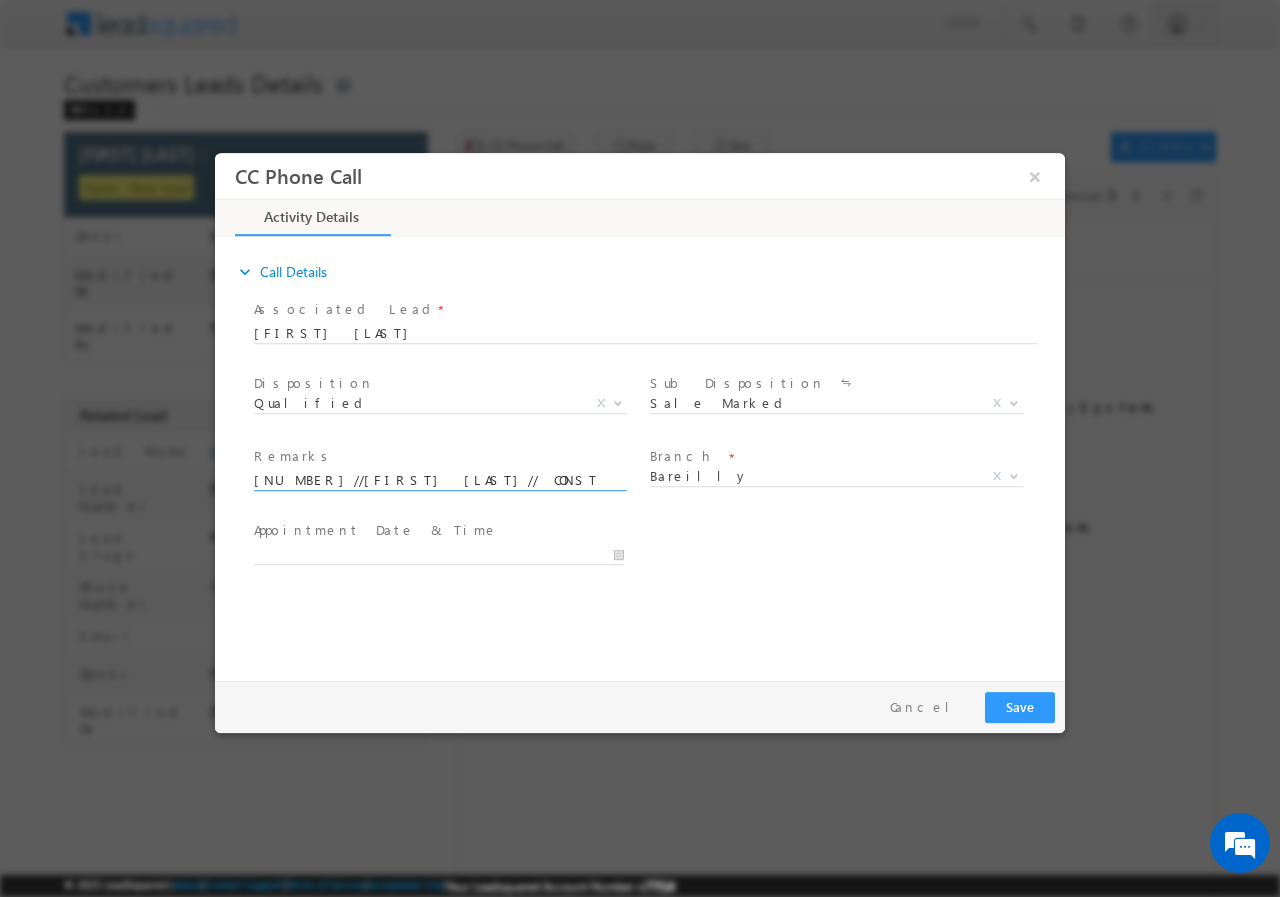 scroll, scrollTop: 0, scrollLeft: 564, axis: horizontal 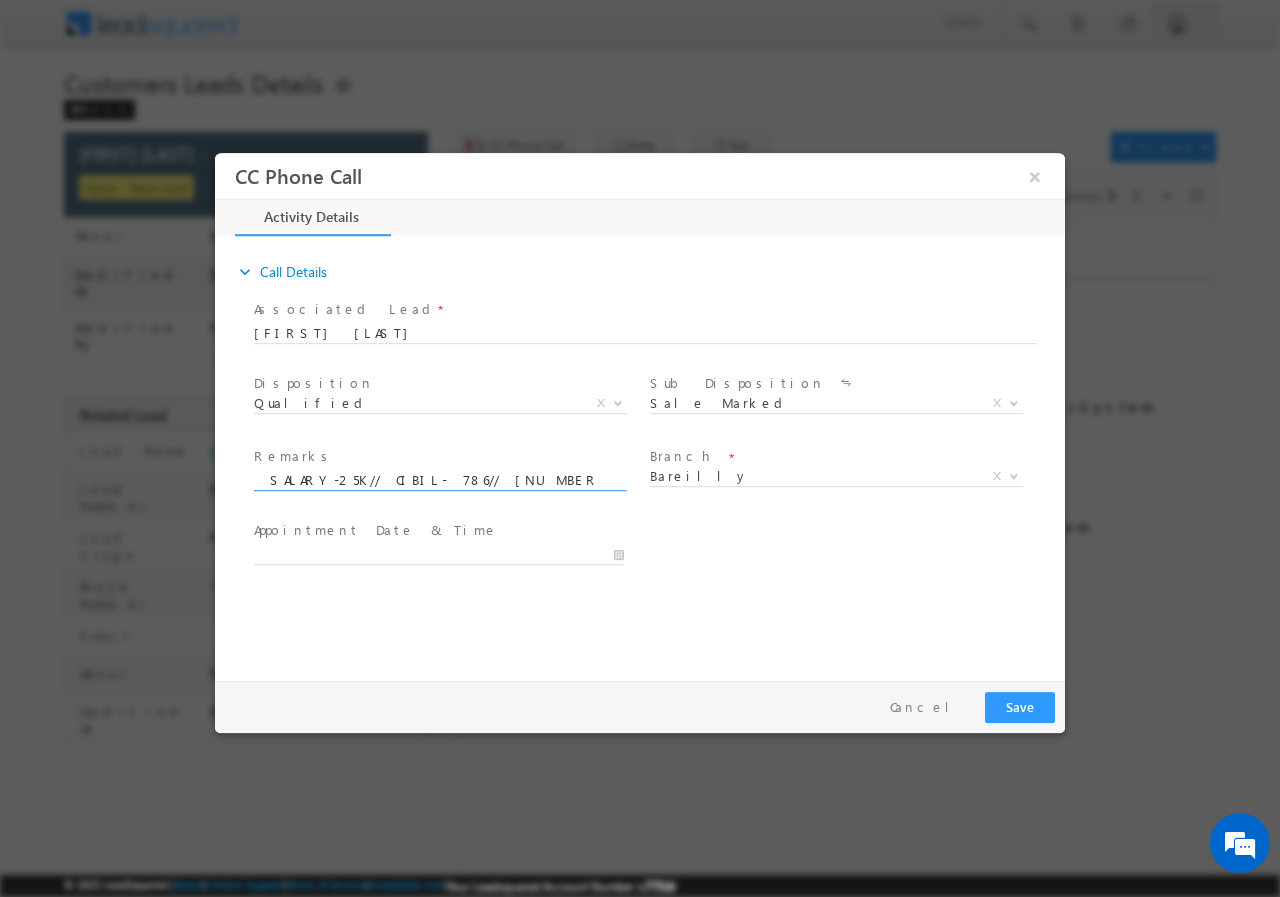 type on "577392//Devendra Saxena// CONSTRUCTION// LOAN REQ-5L// SALARY-25K// CIBIL- 786// 243503- BAREILLY// Cx IS READY TO MEET RM TOMORROW 11 AM" 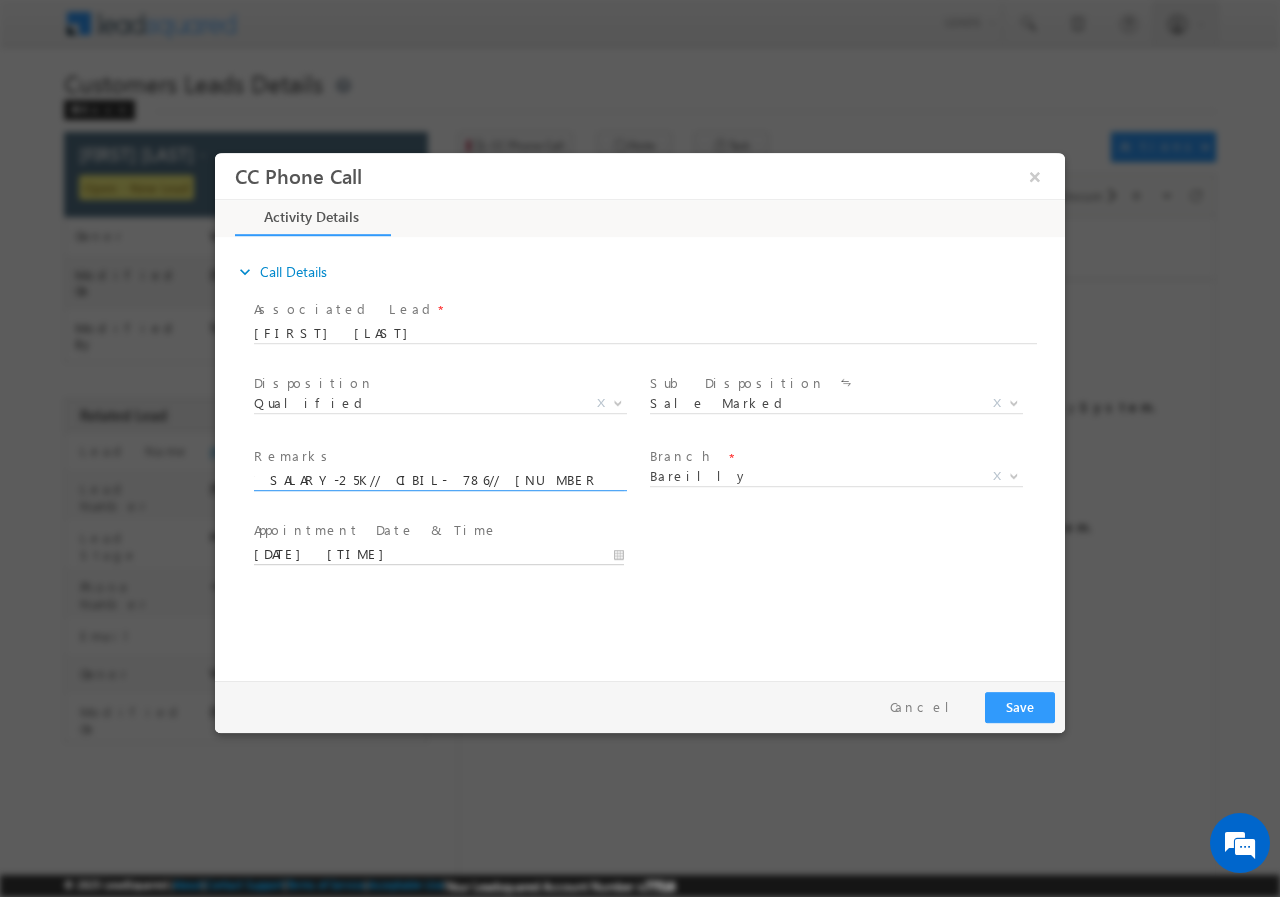 click on "07/14/2025 6:11 PM" at bounding box center [439, 554] 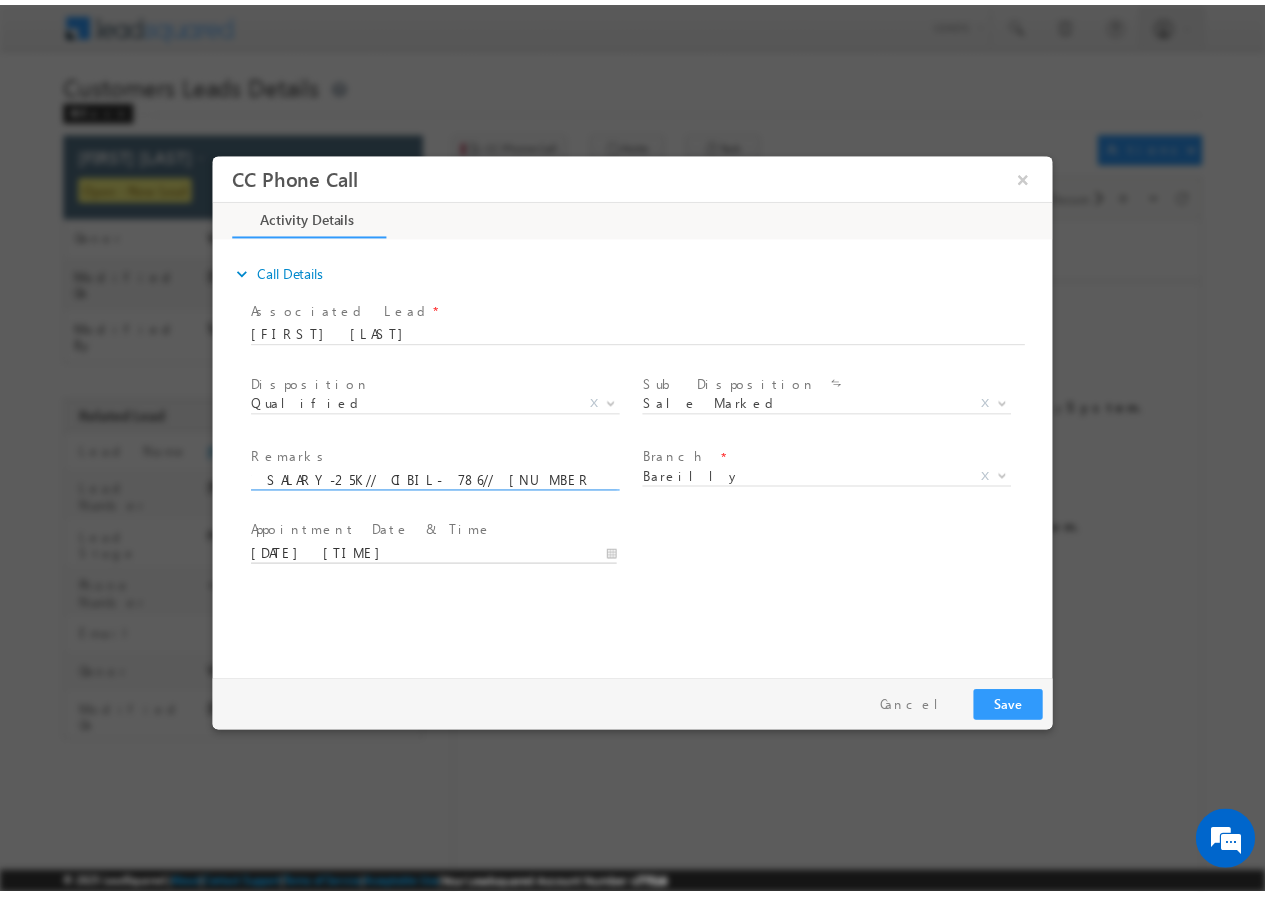 scroll, scrollTop: 0, scrollLeft: 0, axis: both 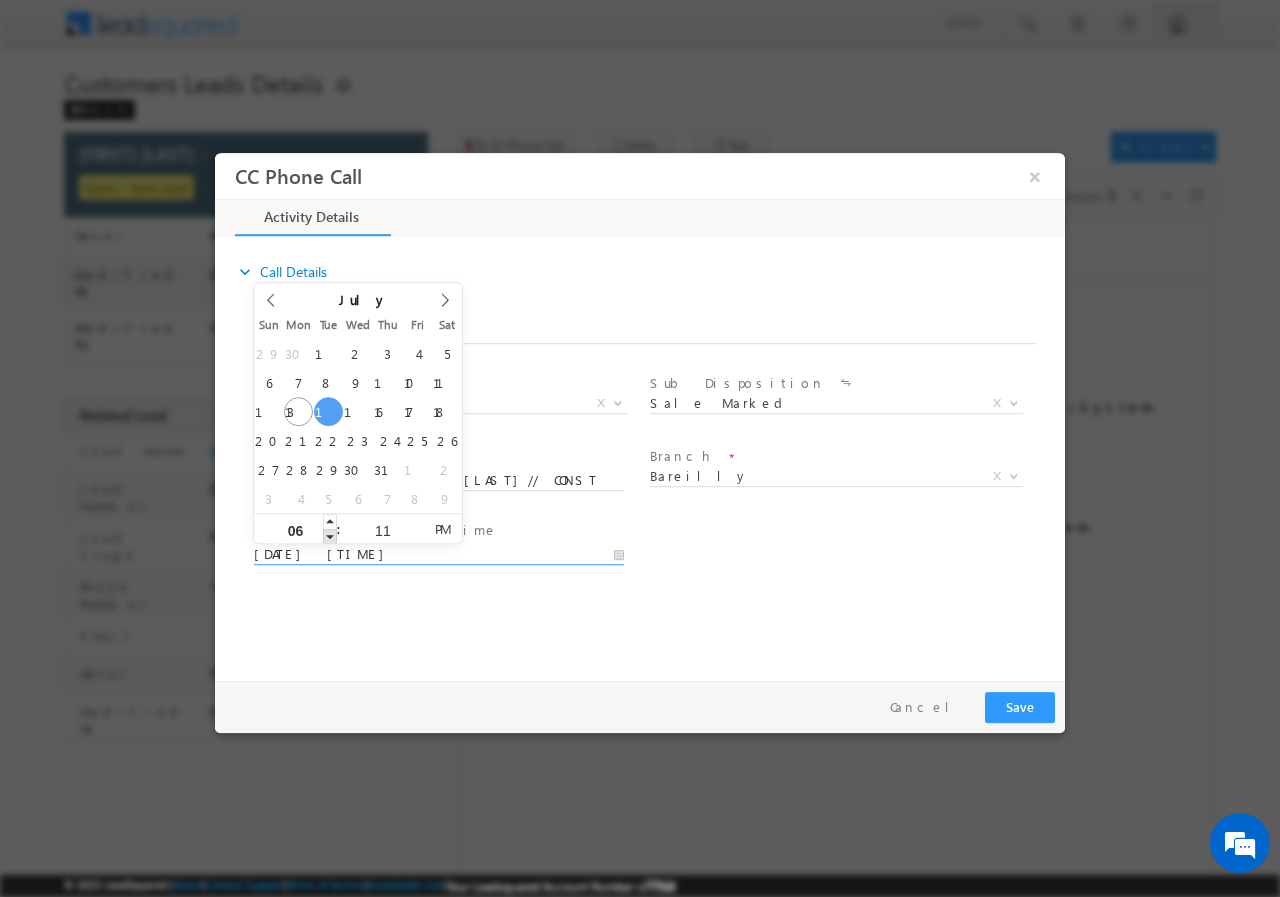 type on "07/15/2025 5:11 PM" 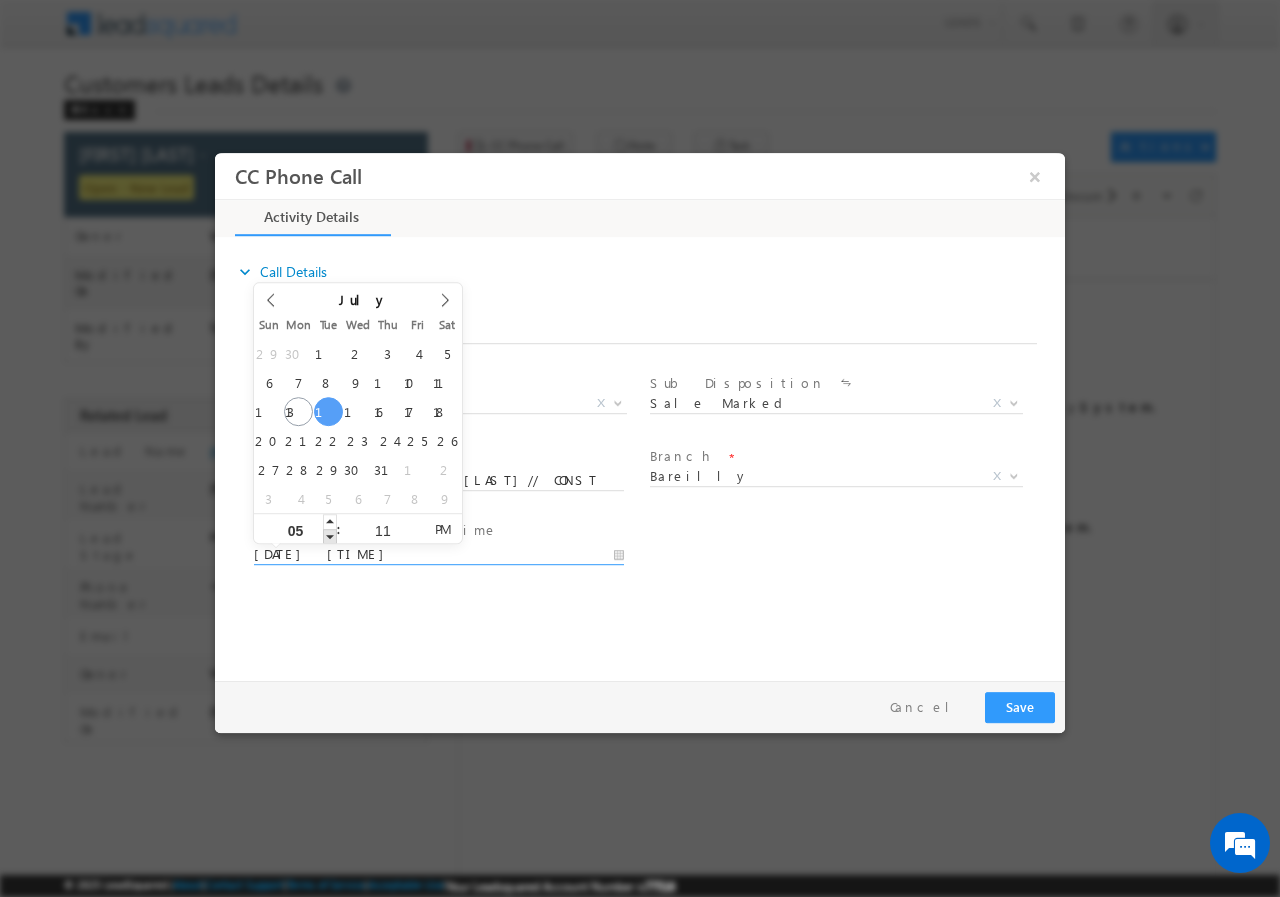 click at bounding box center (330, 535) 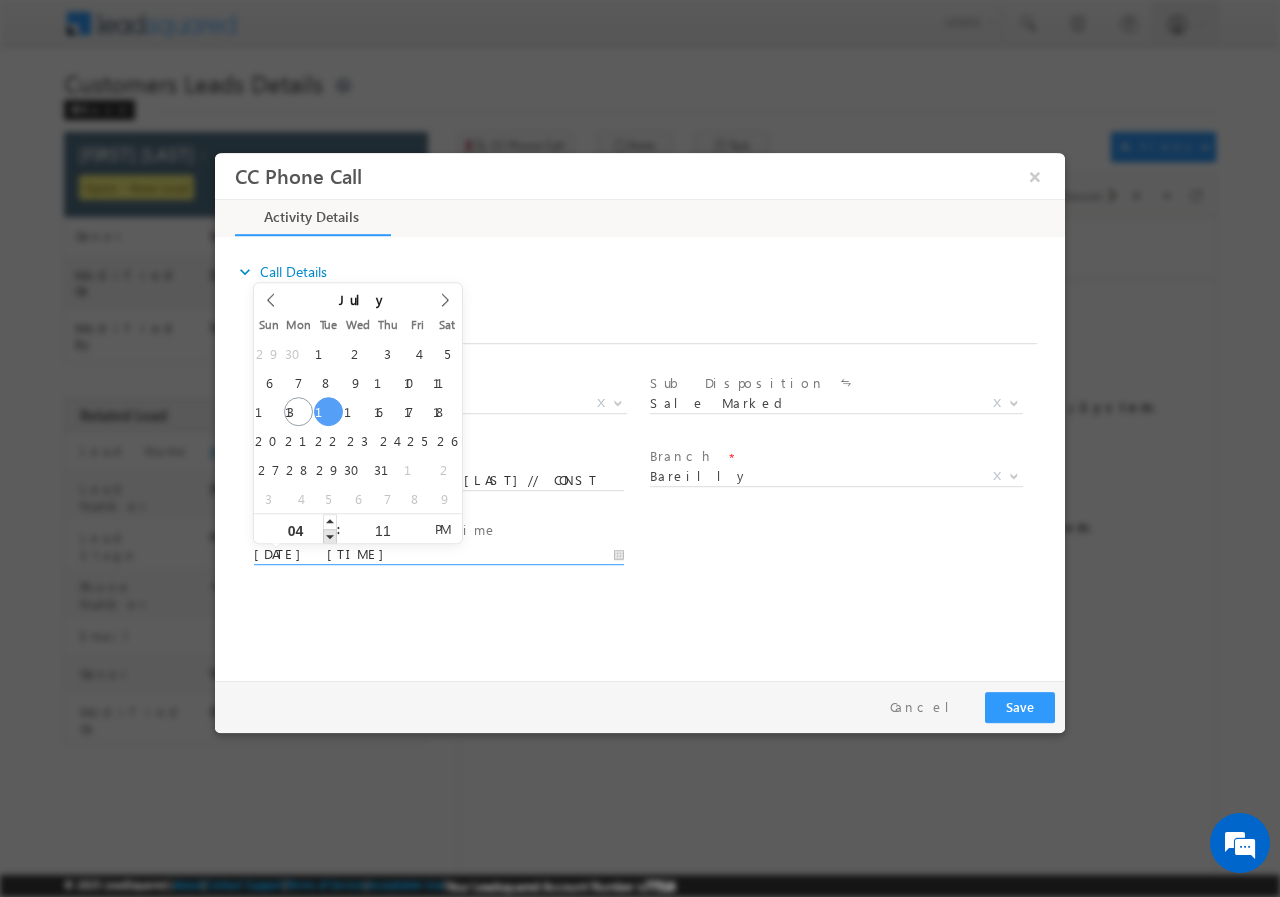 type on "07/15/2025 3:11 PM" 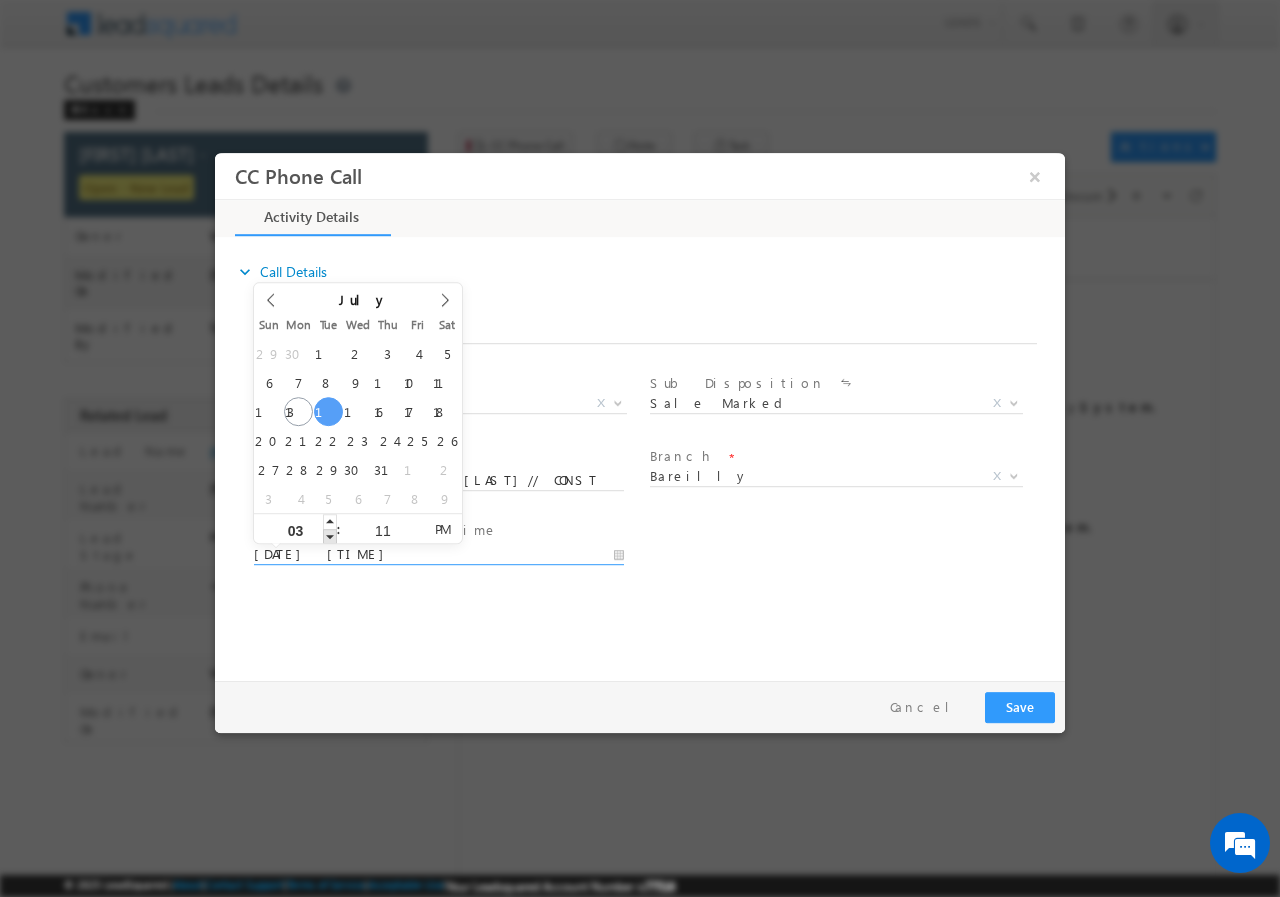 click at bounding box center [330, 535] 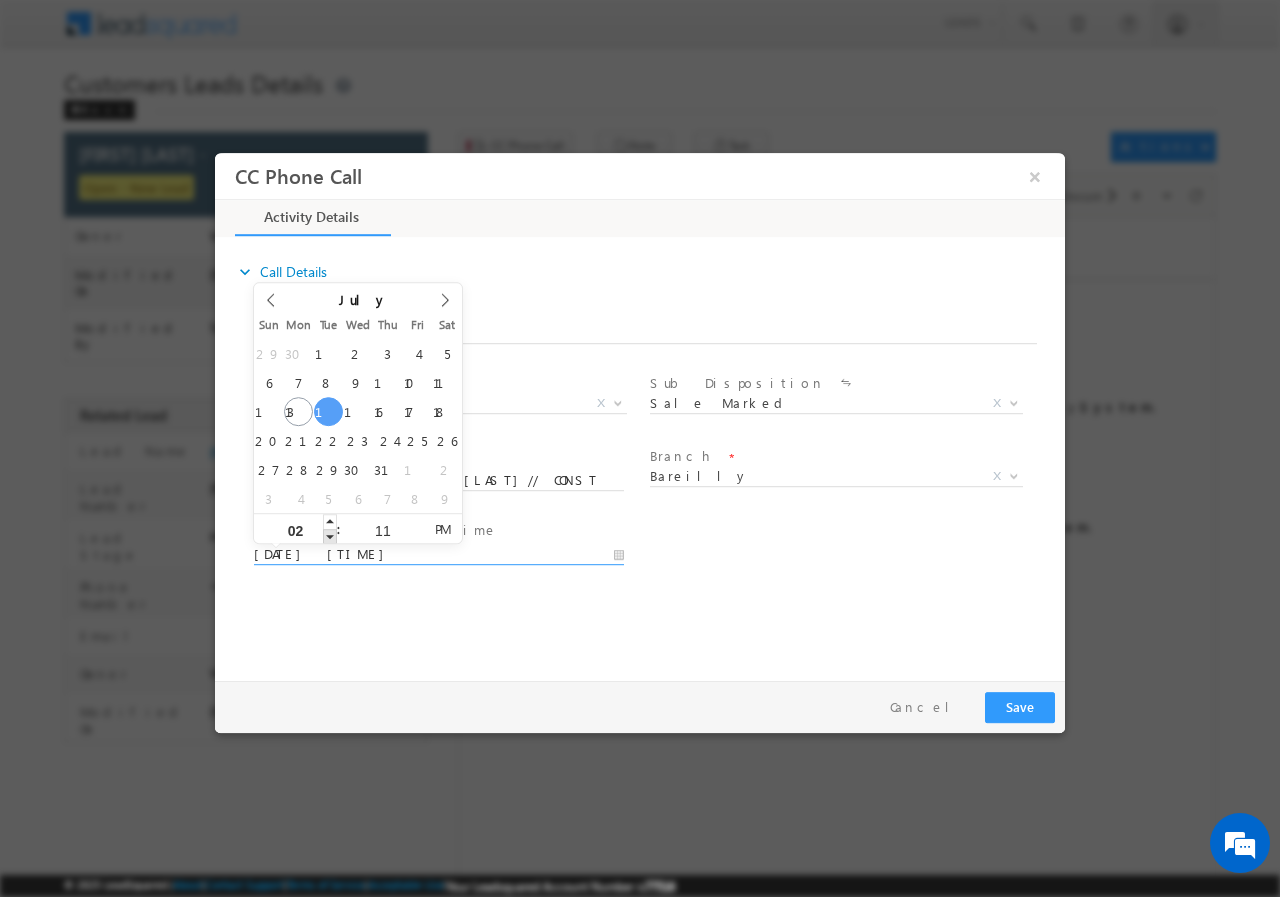 click at bounding box center [330, 535] 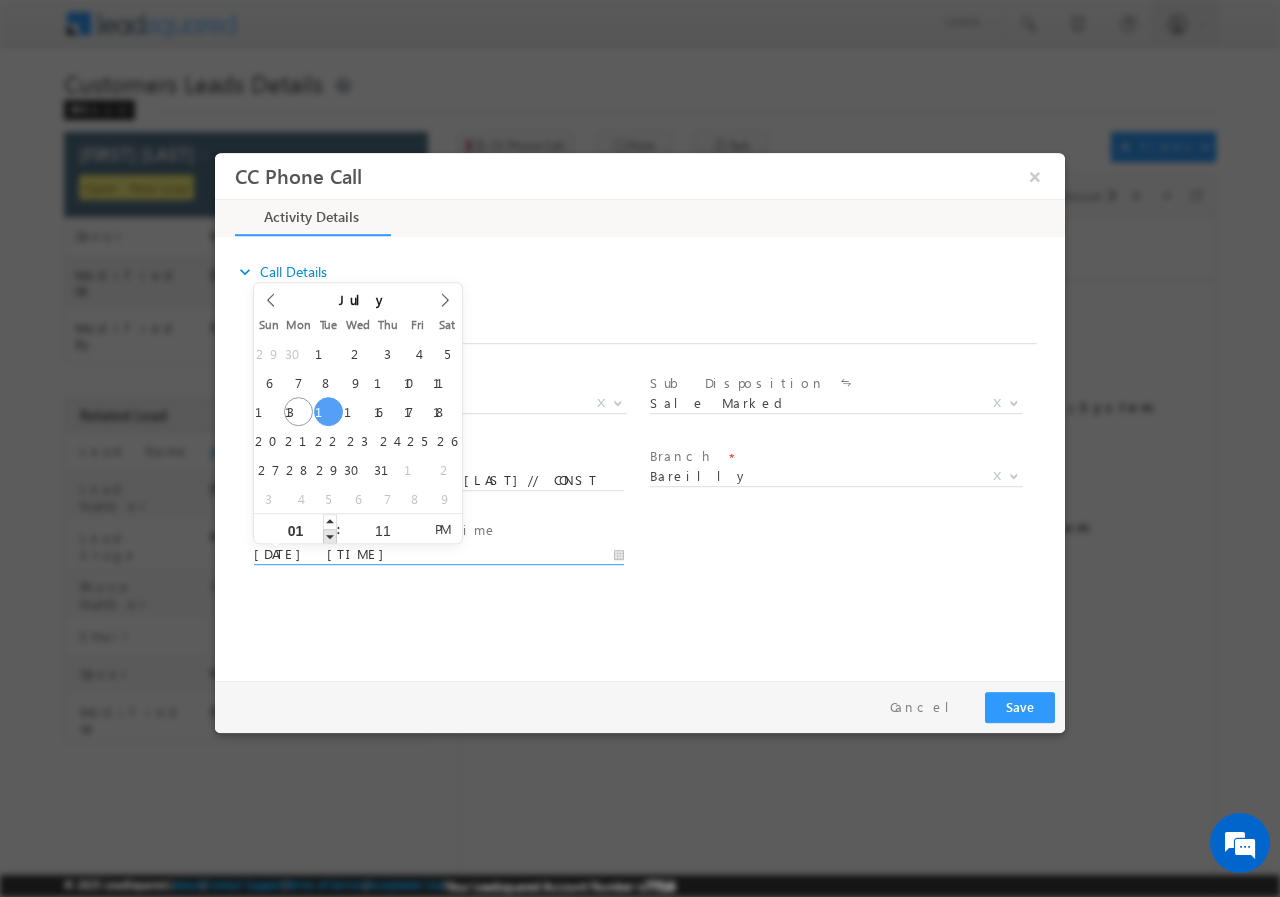 click at bounding box center (330, 535) 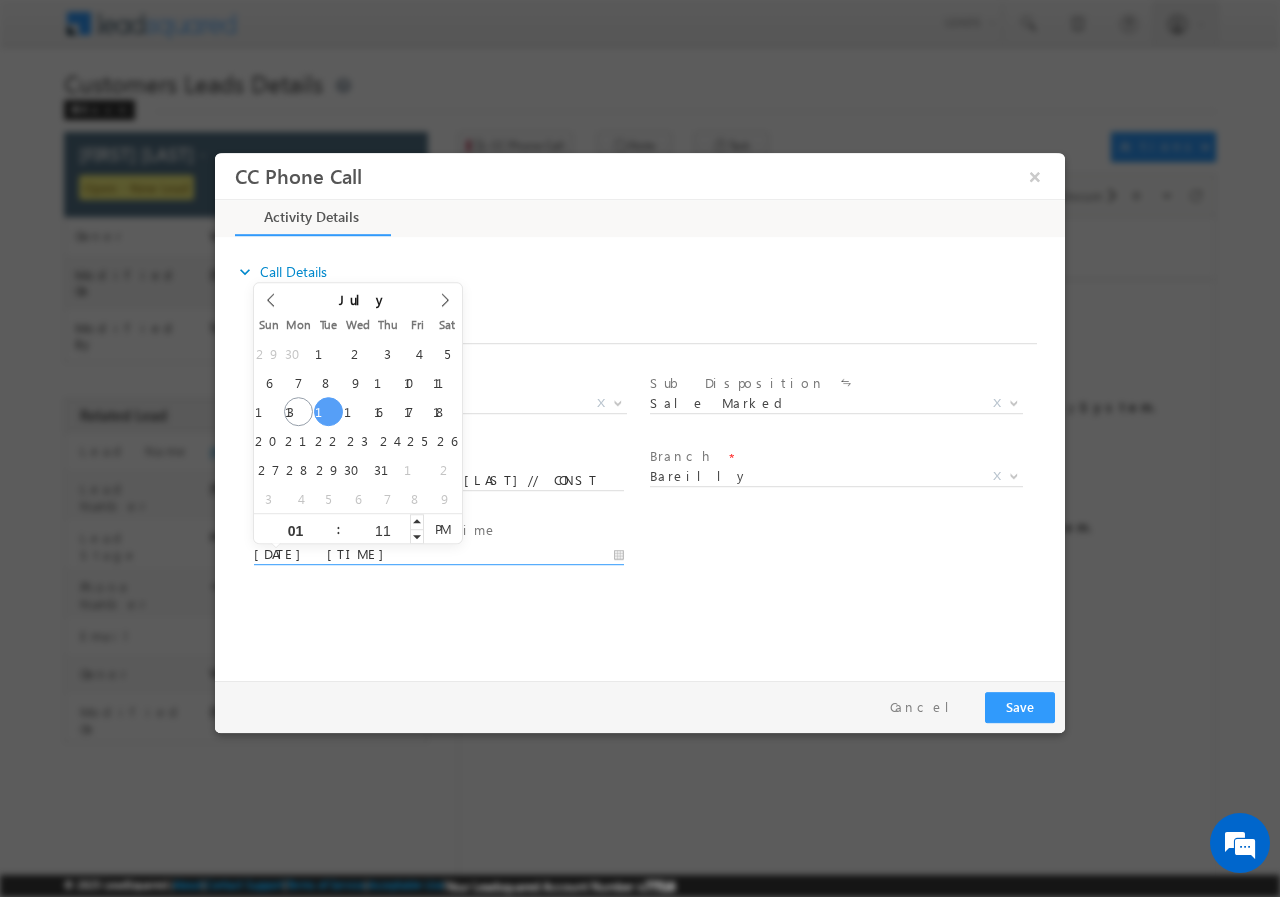 click on "11" at bounding box center (382, 529) 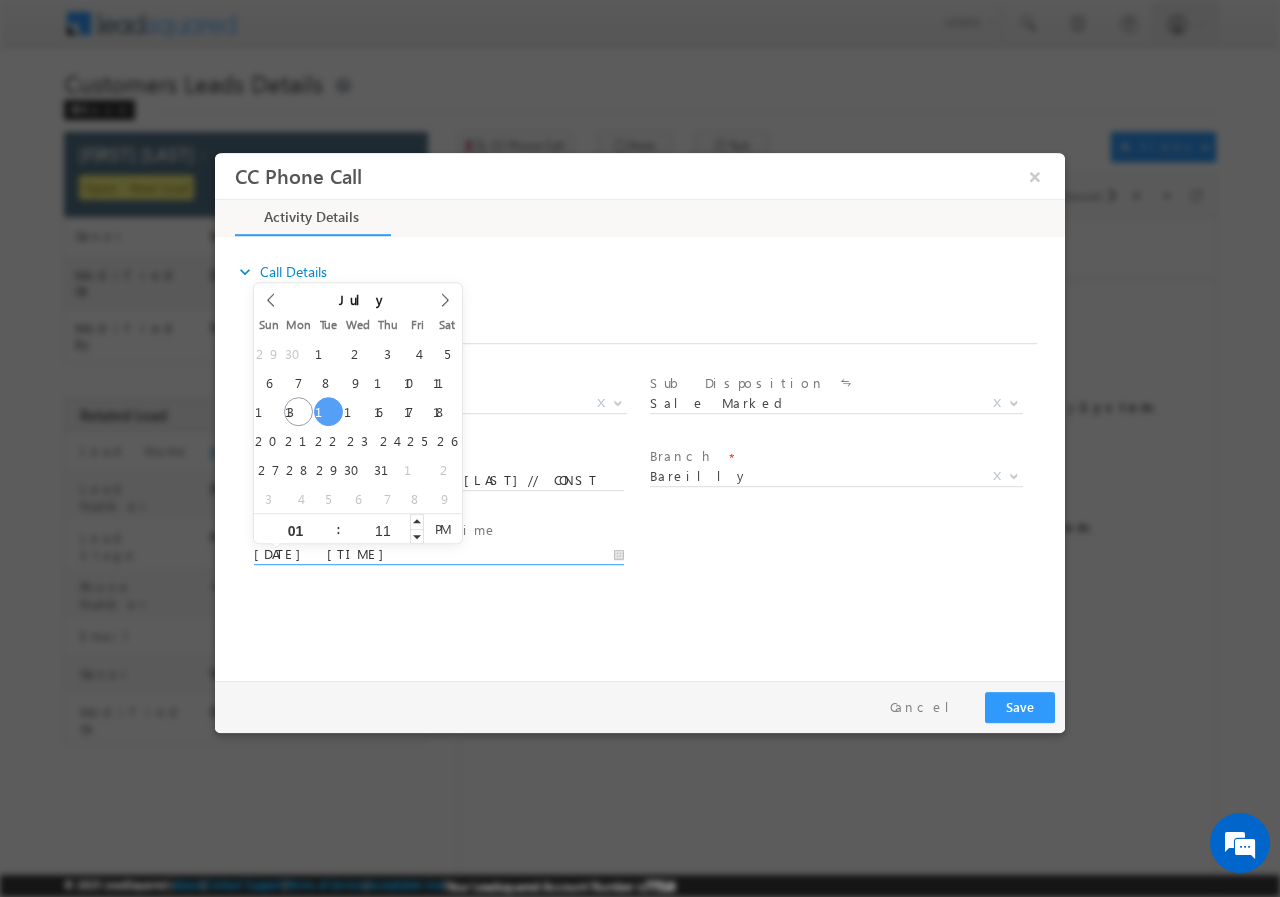 click on "11" at bounding box center [382, 529] 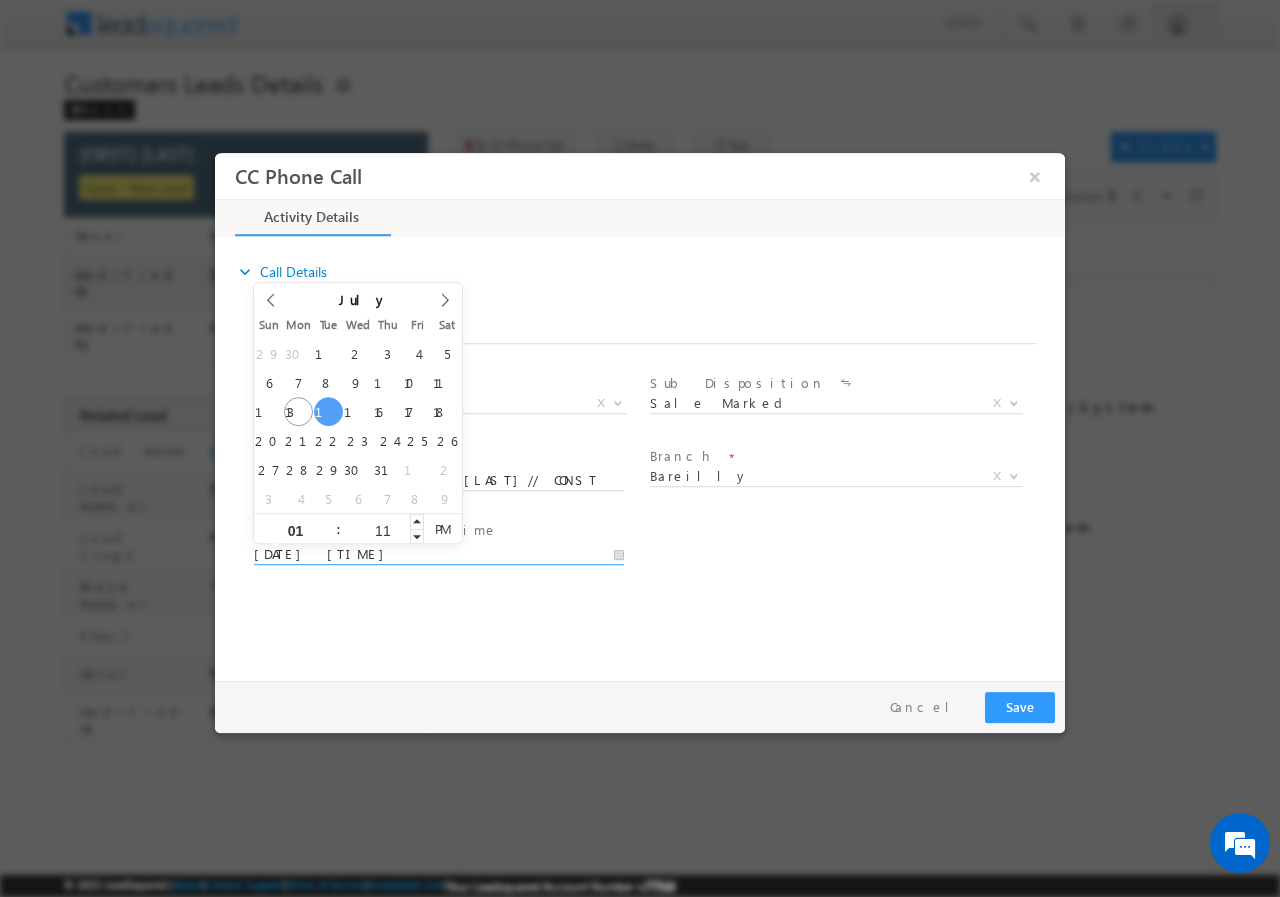 click on "11" at bounding box center (382, 529) 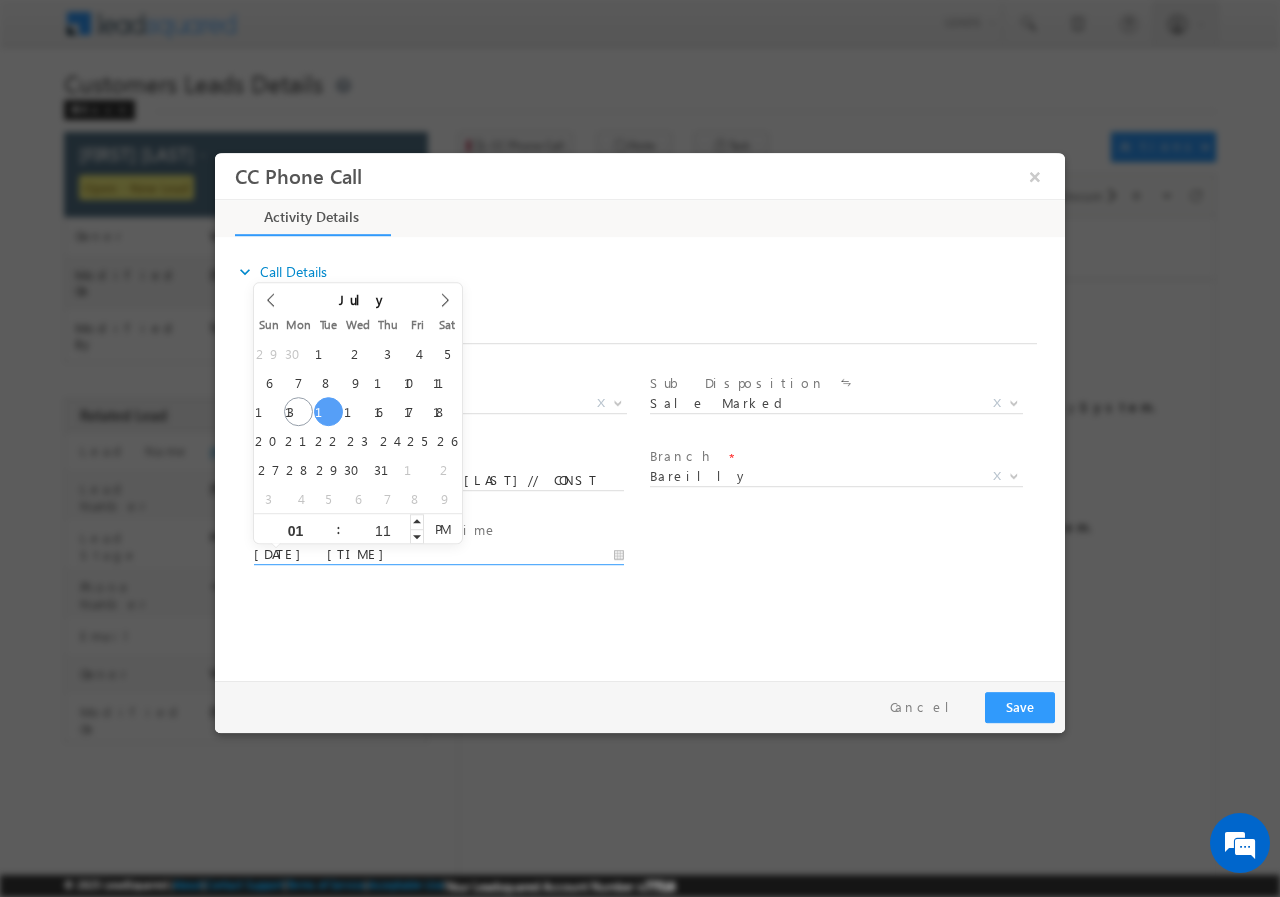 click on "11" at bounding box center [382, 529] 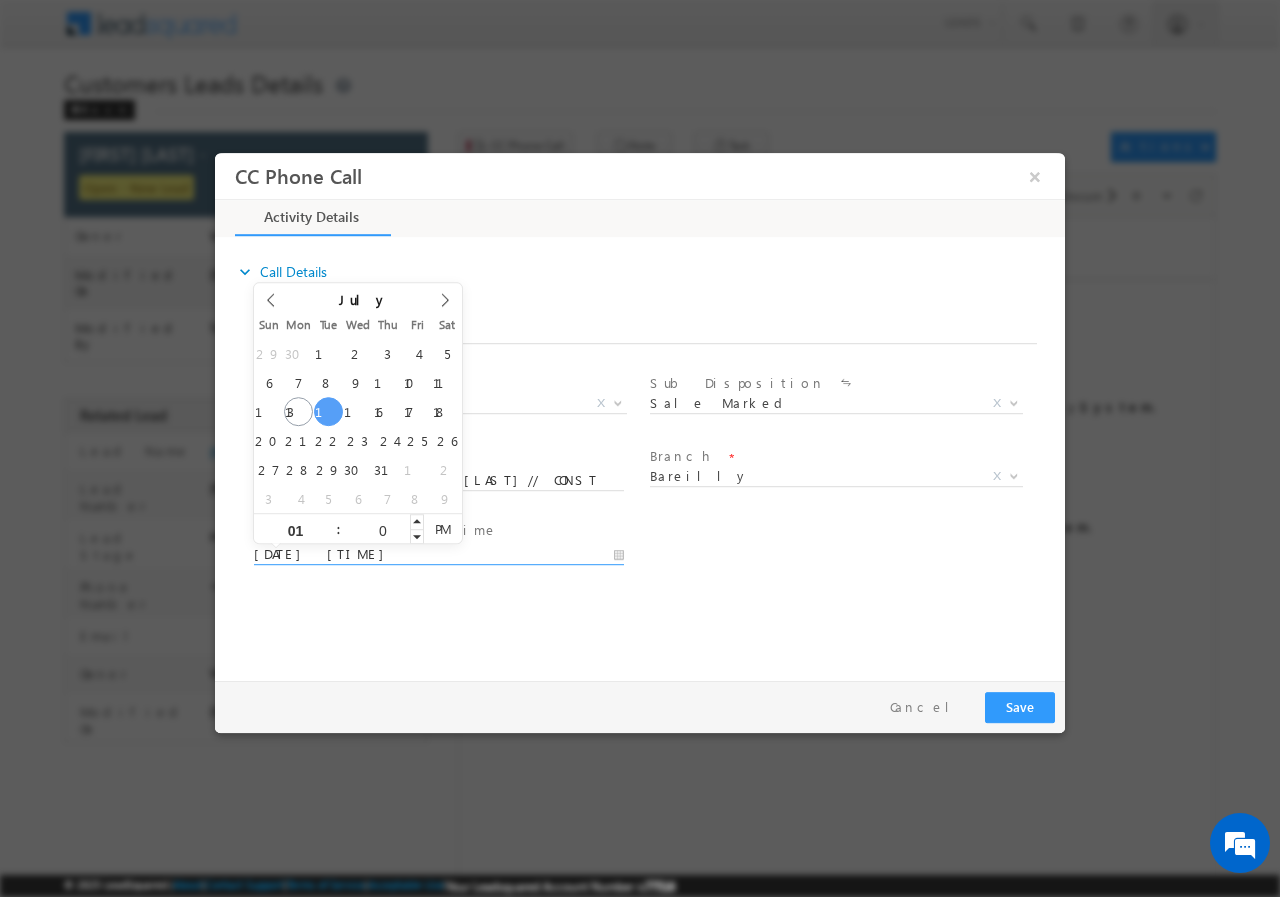 type on "00" 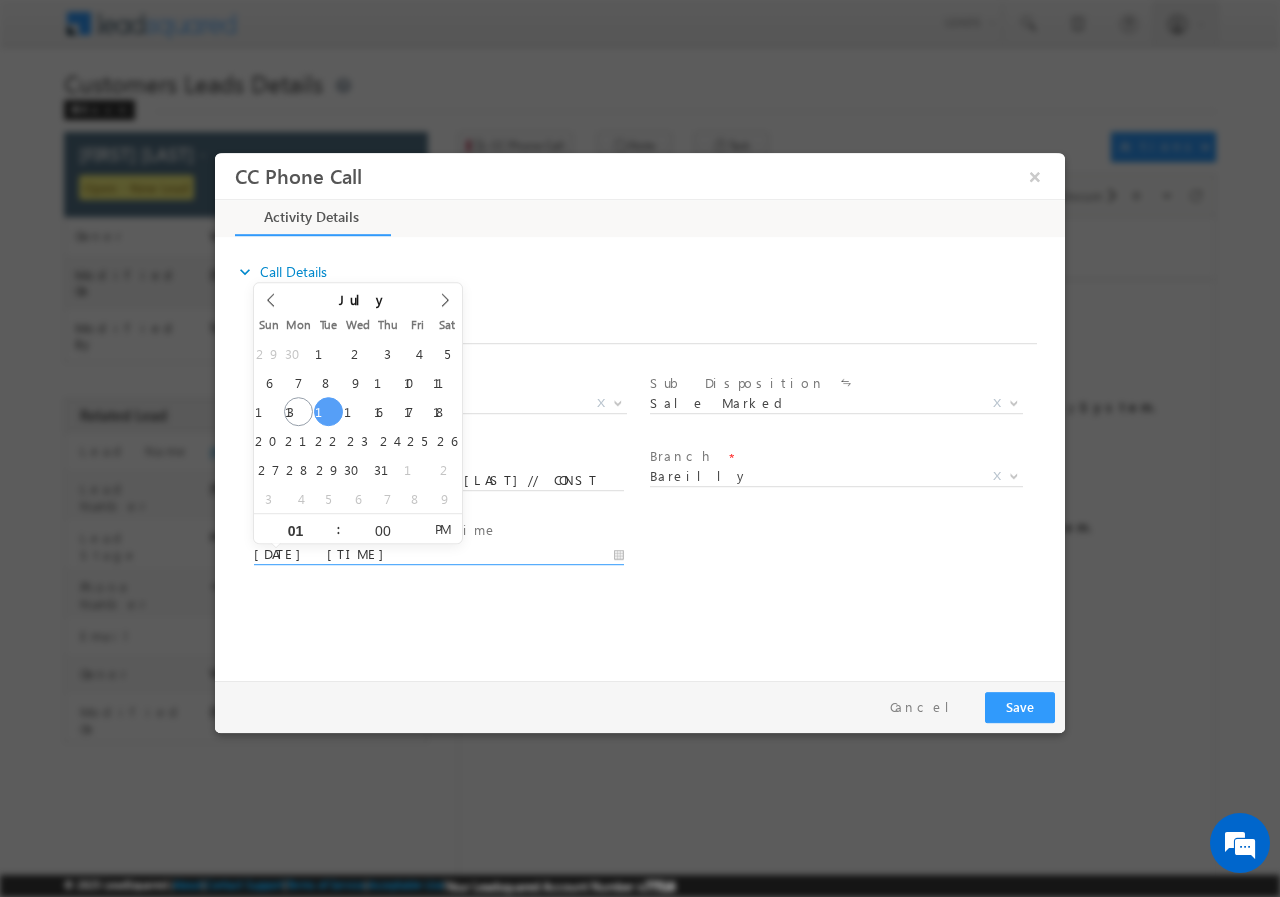 type on "07/15/2025 1:00 AM" 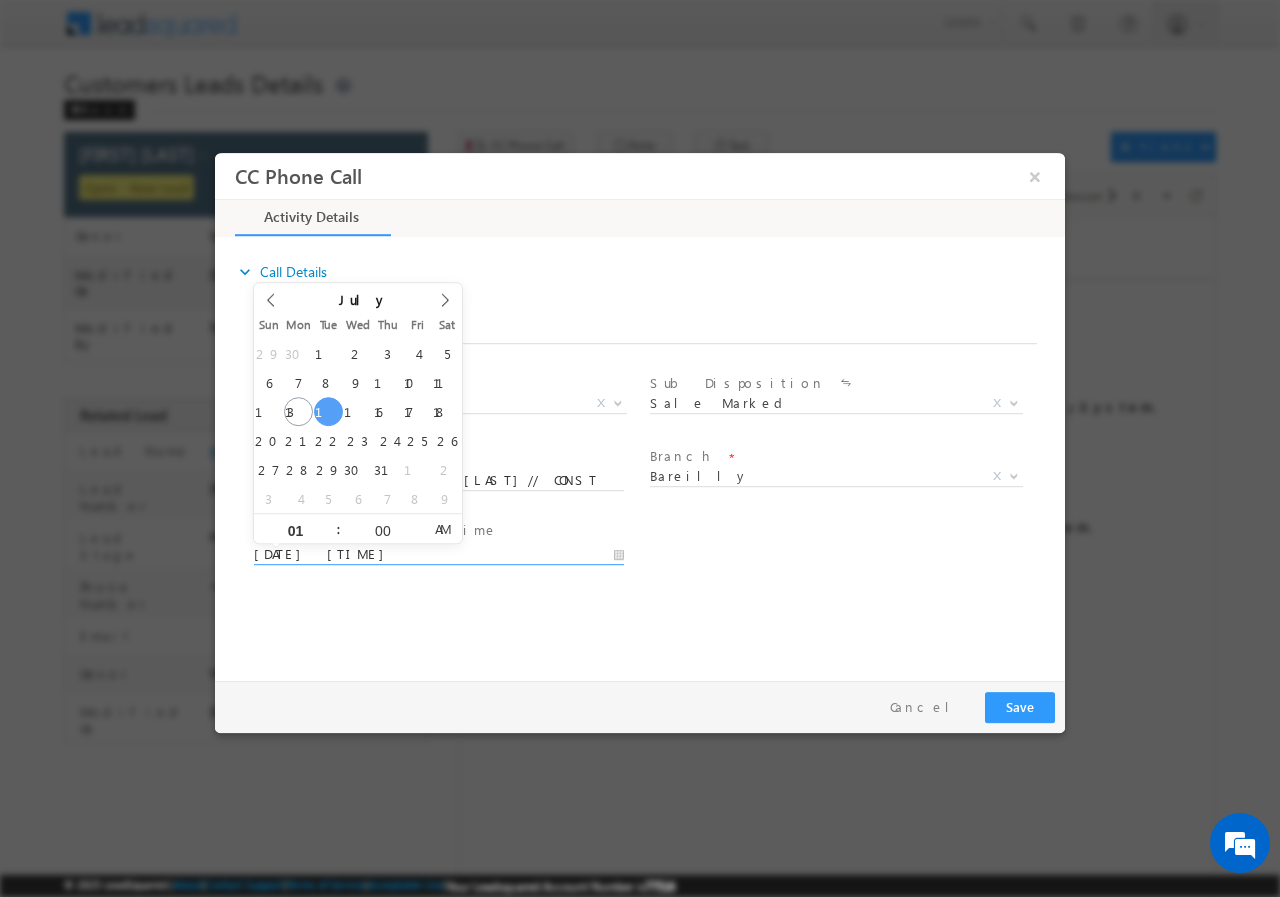 click on "AM" at bounding box center [442, 528] 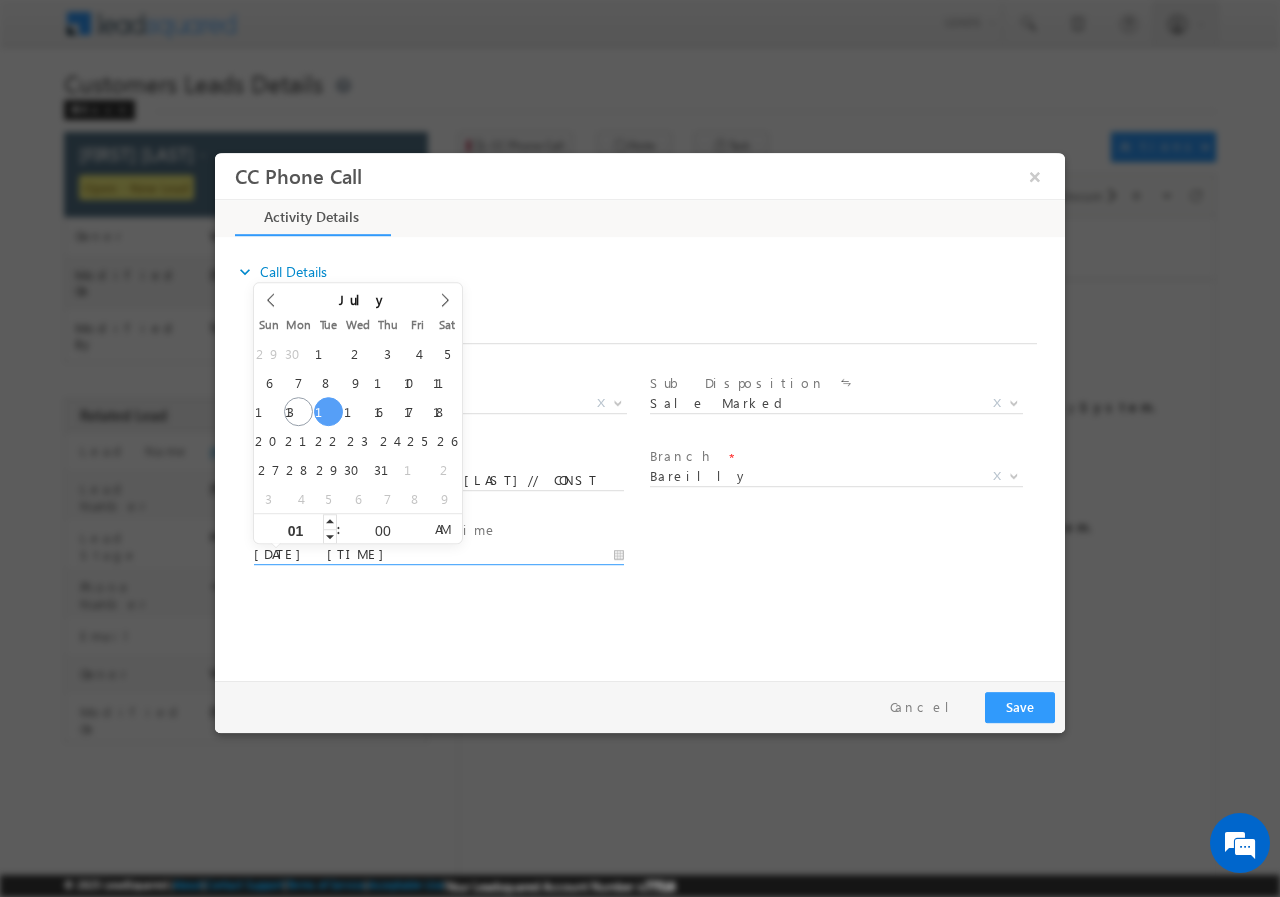 type on "00" 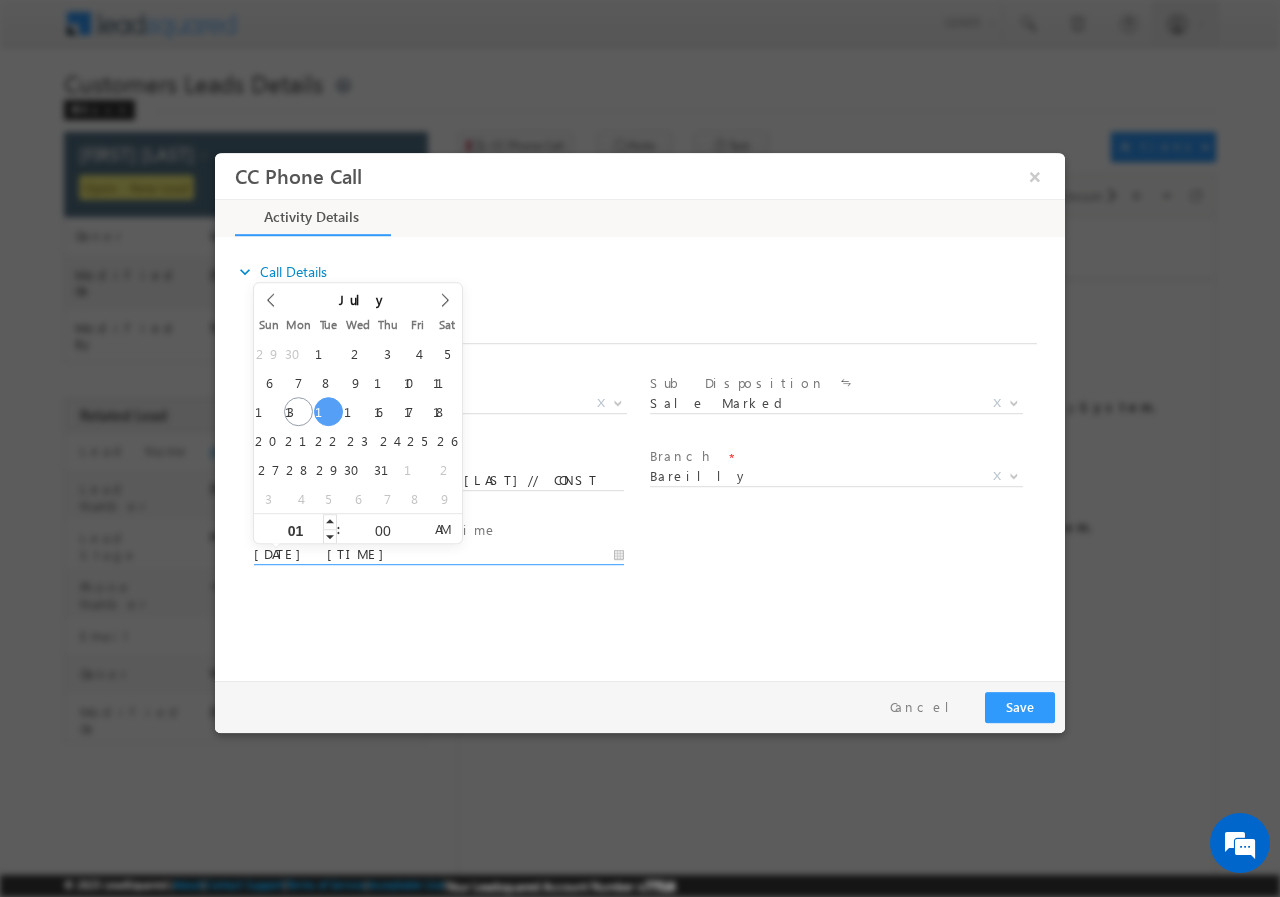 click on "01" at bounding box center [295, 529] 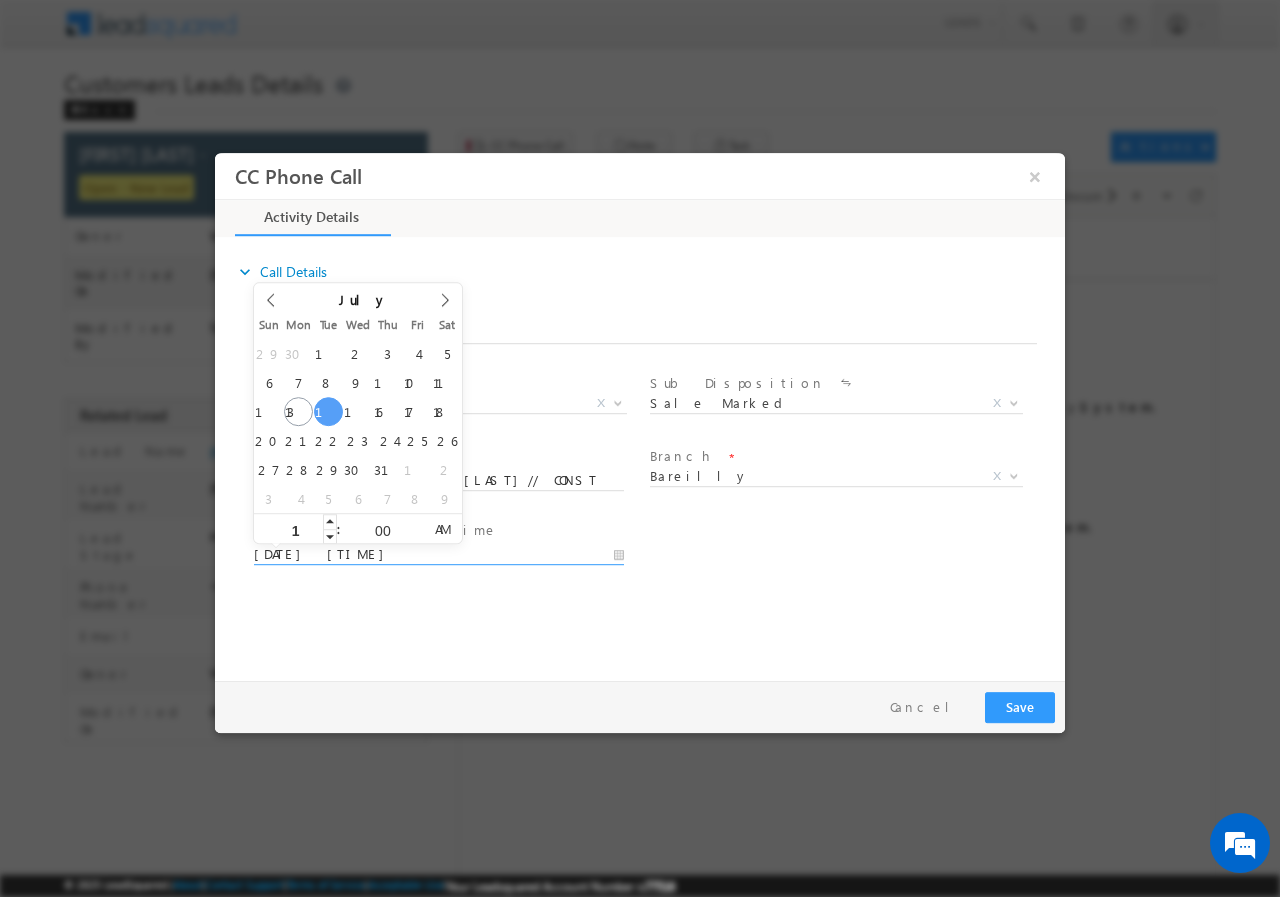 type on "11" 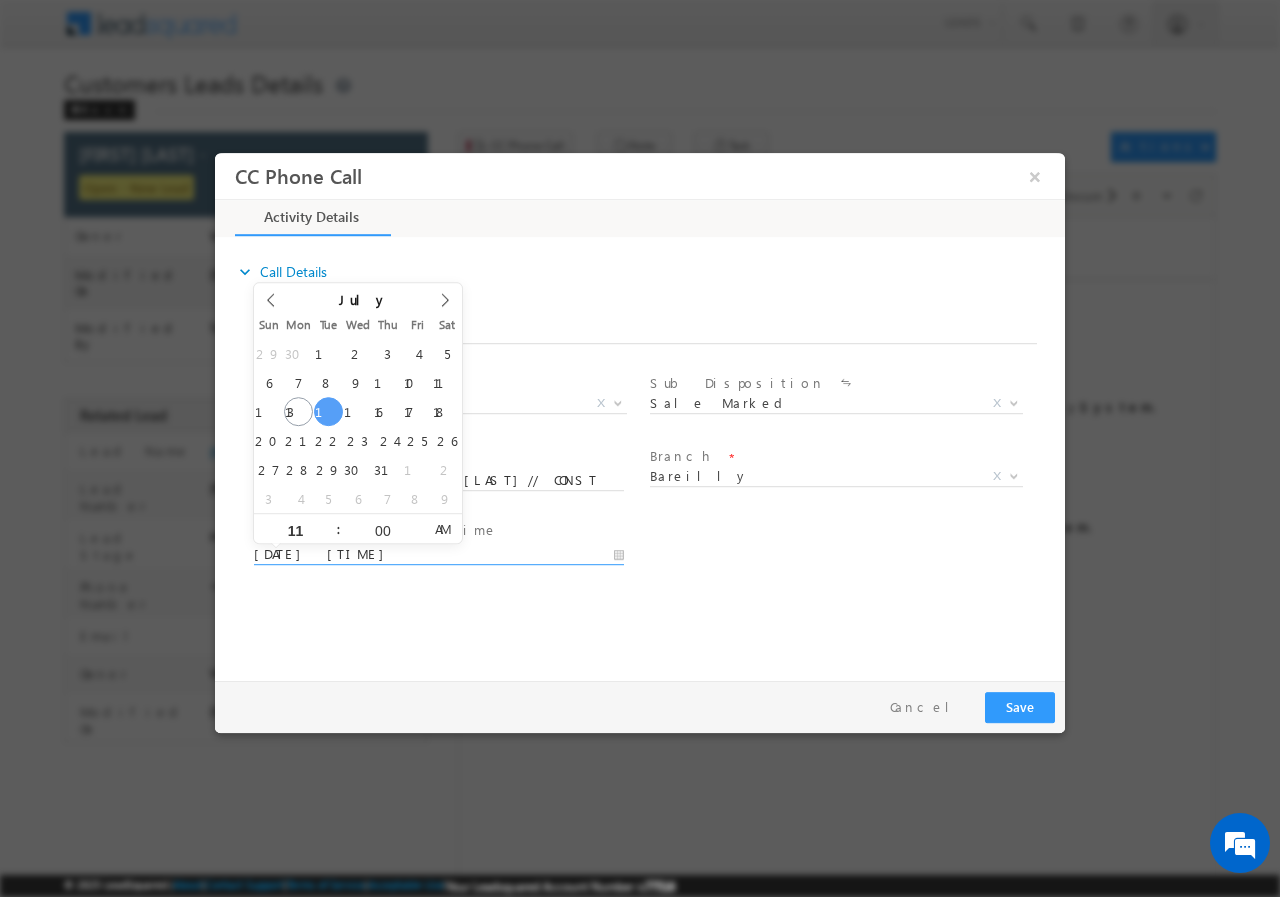 type on "07/15/2025 11:00 AM" 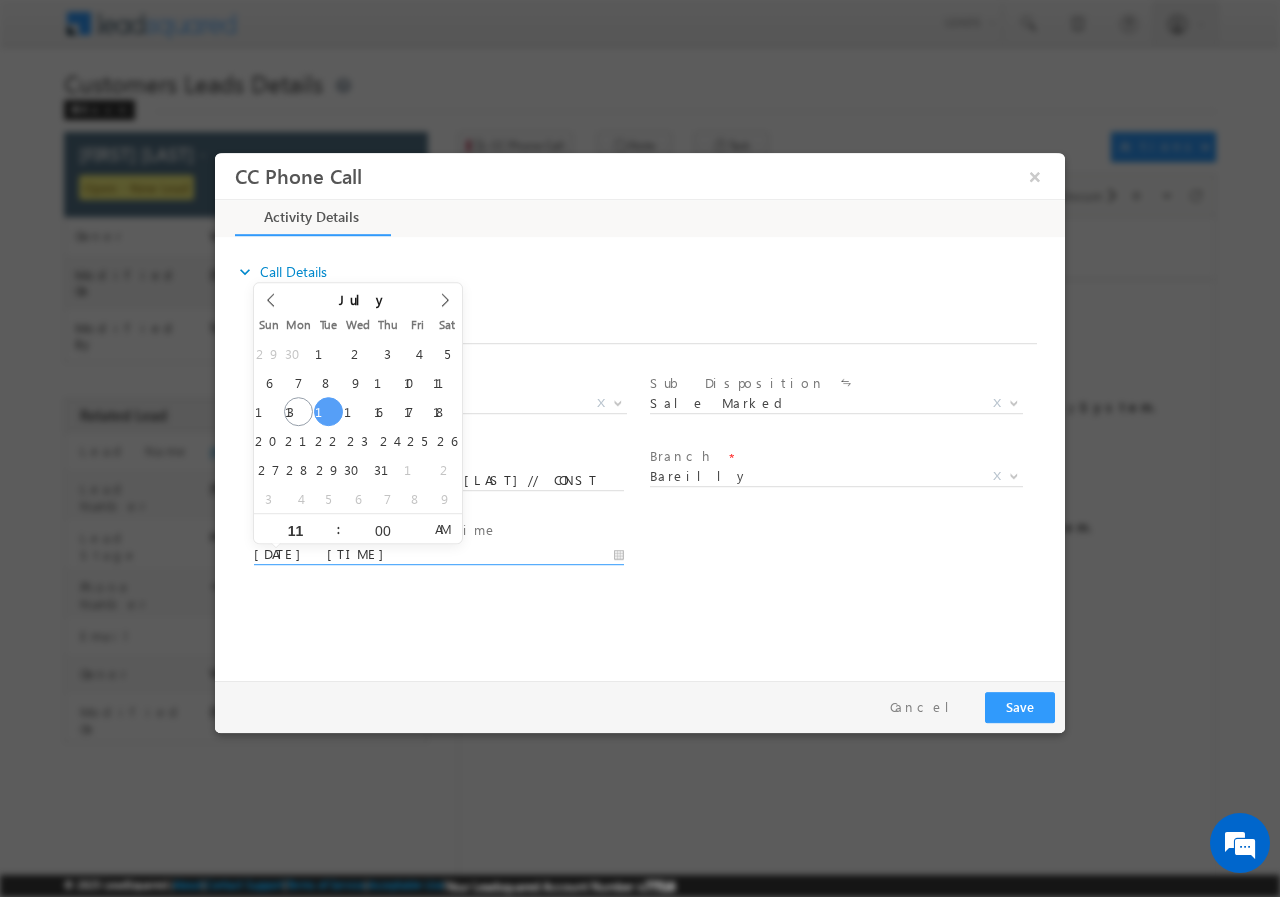 click on "User Branch
*
Appointment Date & Time
*
07/15/2025 11:00 AM" at bounding box center (657, 552) 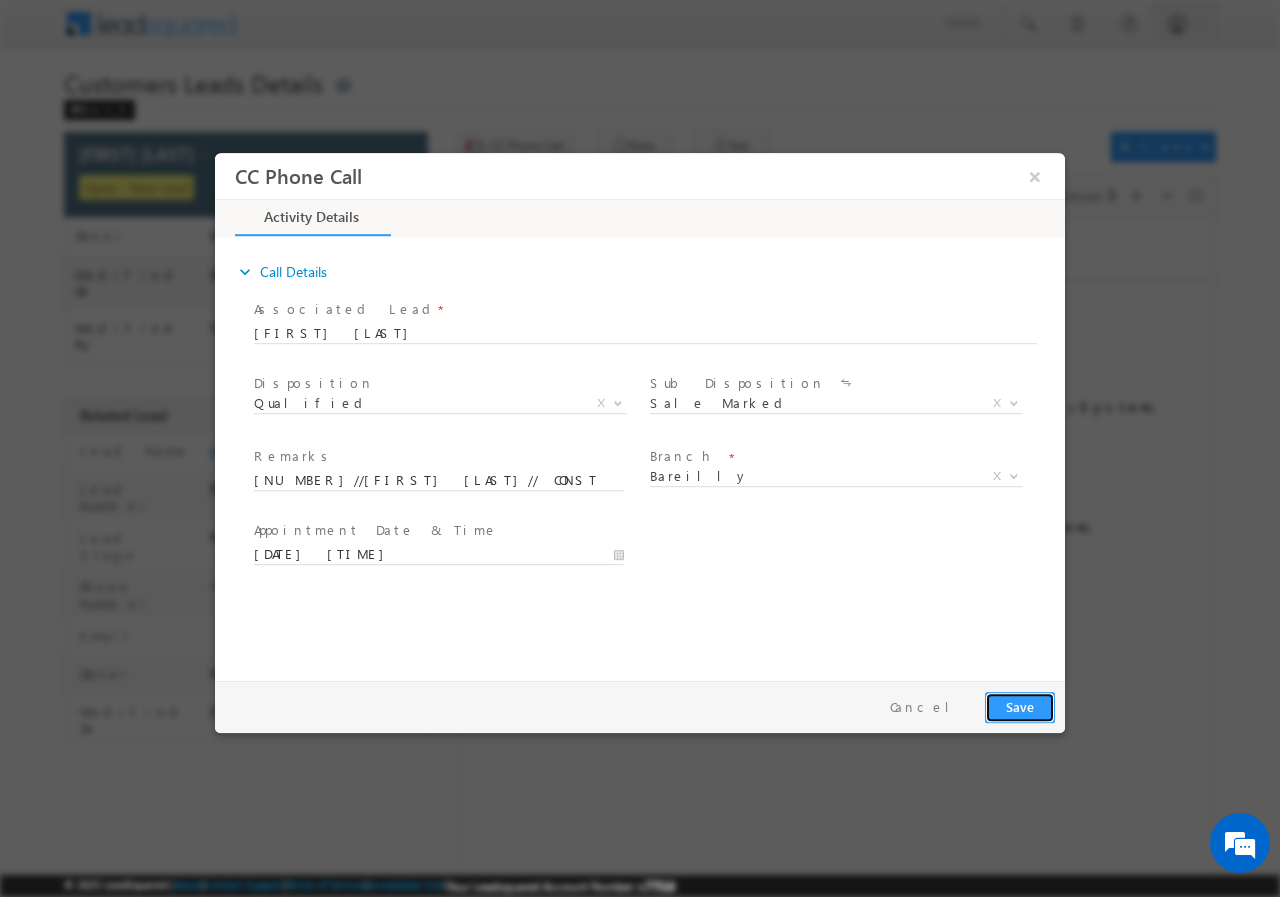 click on "Save" at bounding box center (1020, 706) 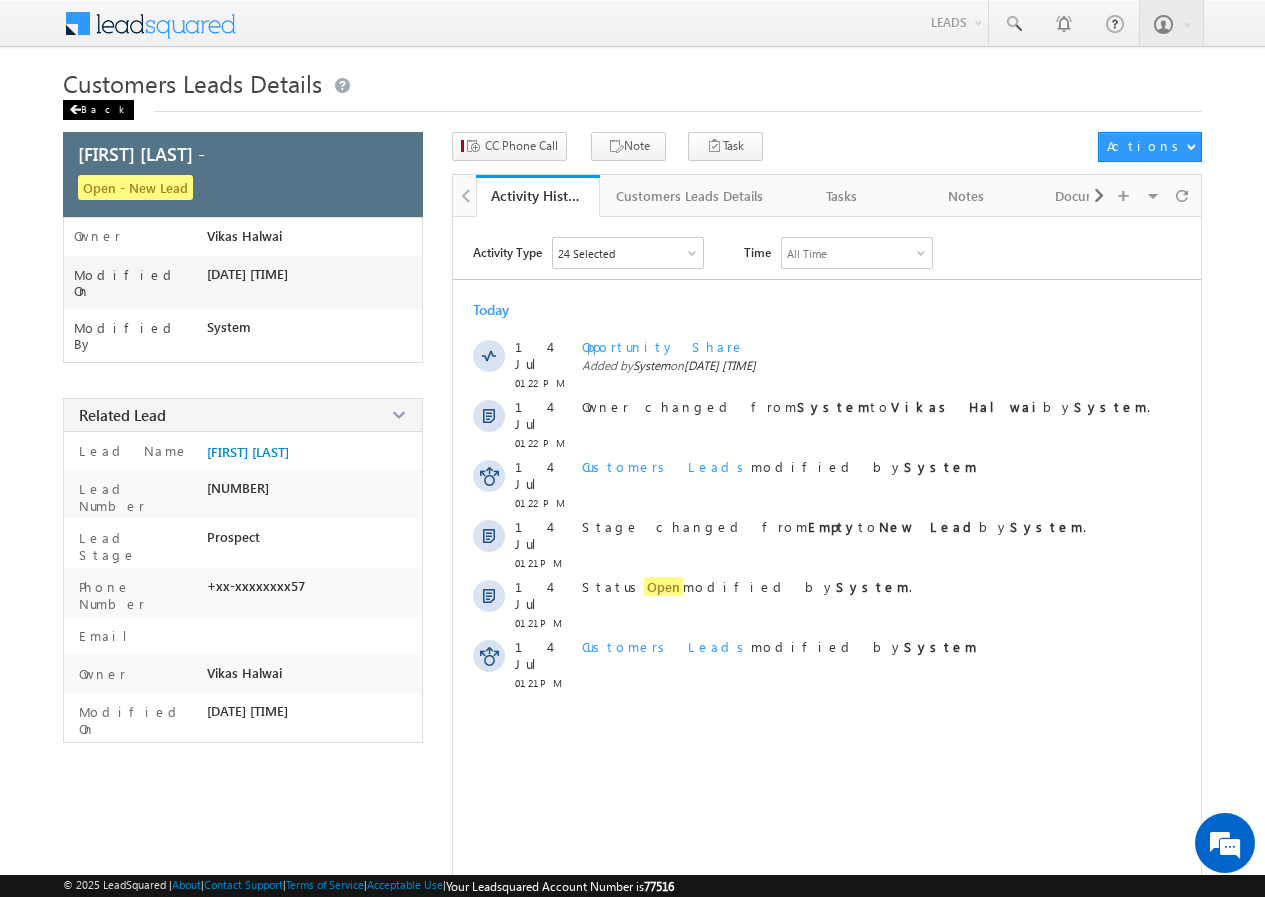 click at bounding box center (75, 110) 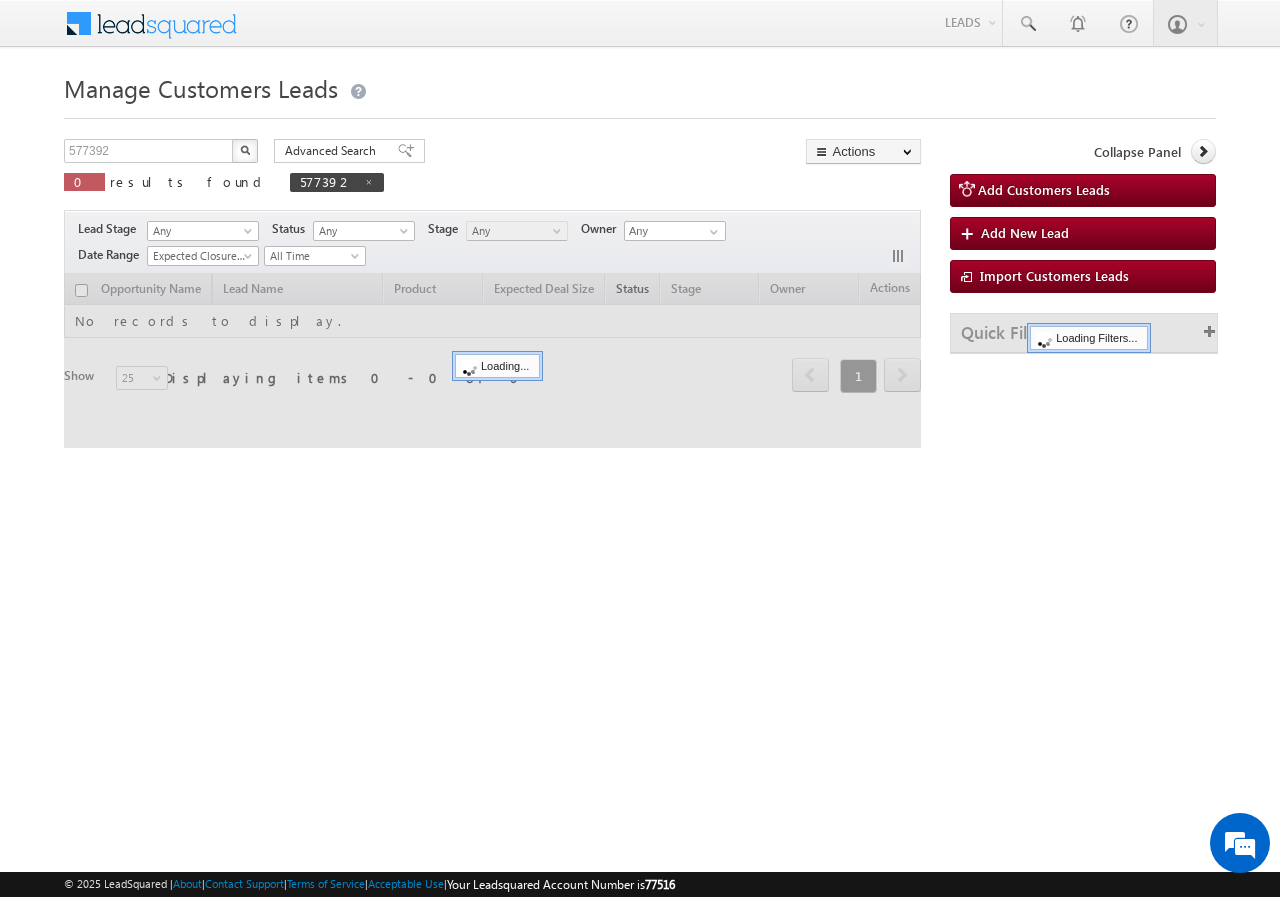 scroll, scrollTop: 0, scrollLeft: 0, axis: both 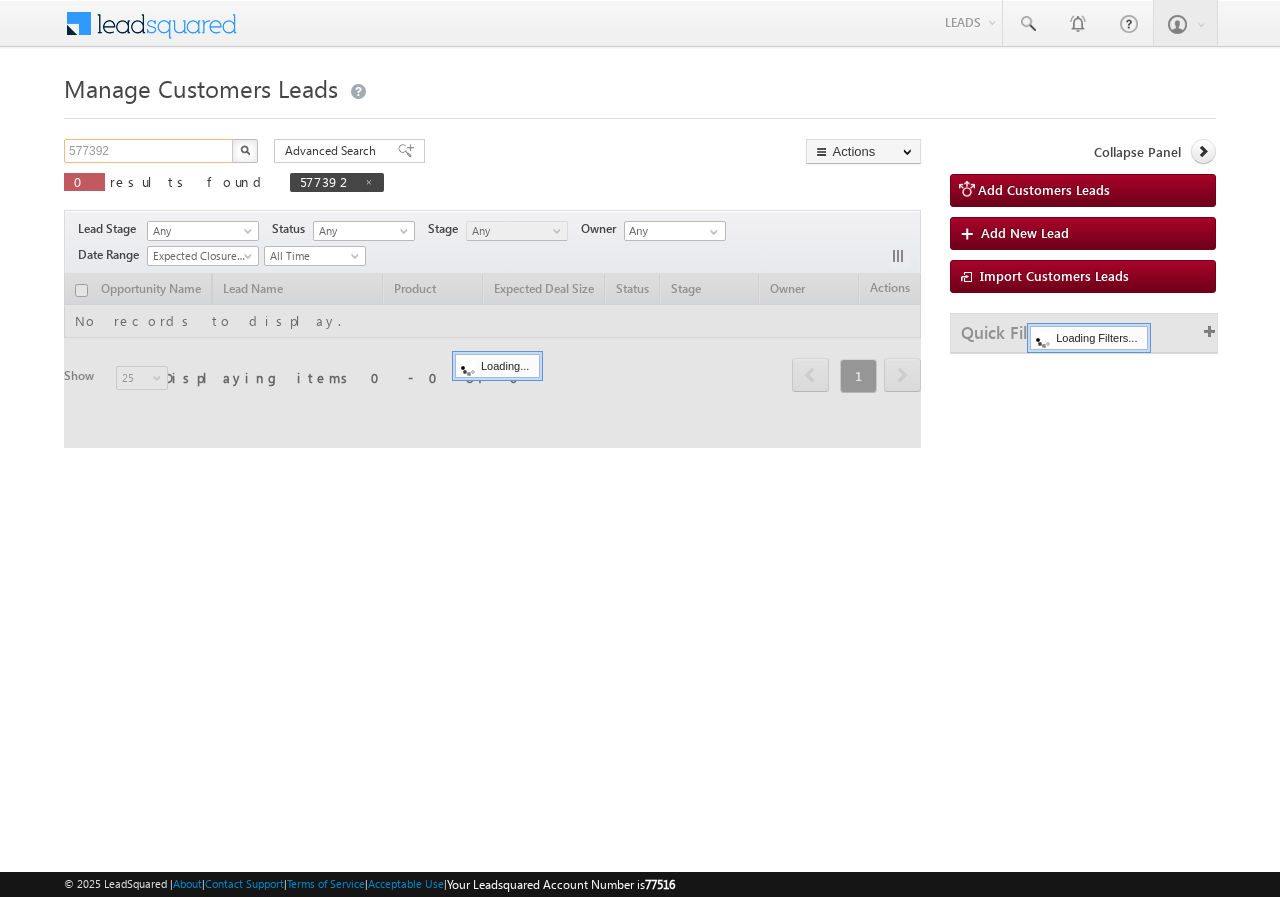 click on "577392" at bounding box center [149, 151] 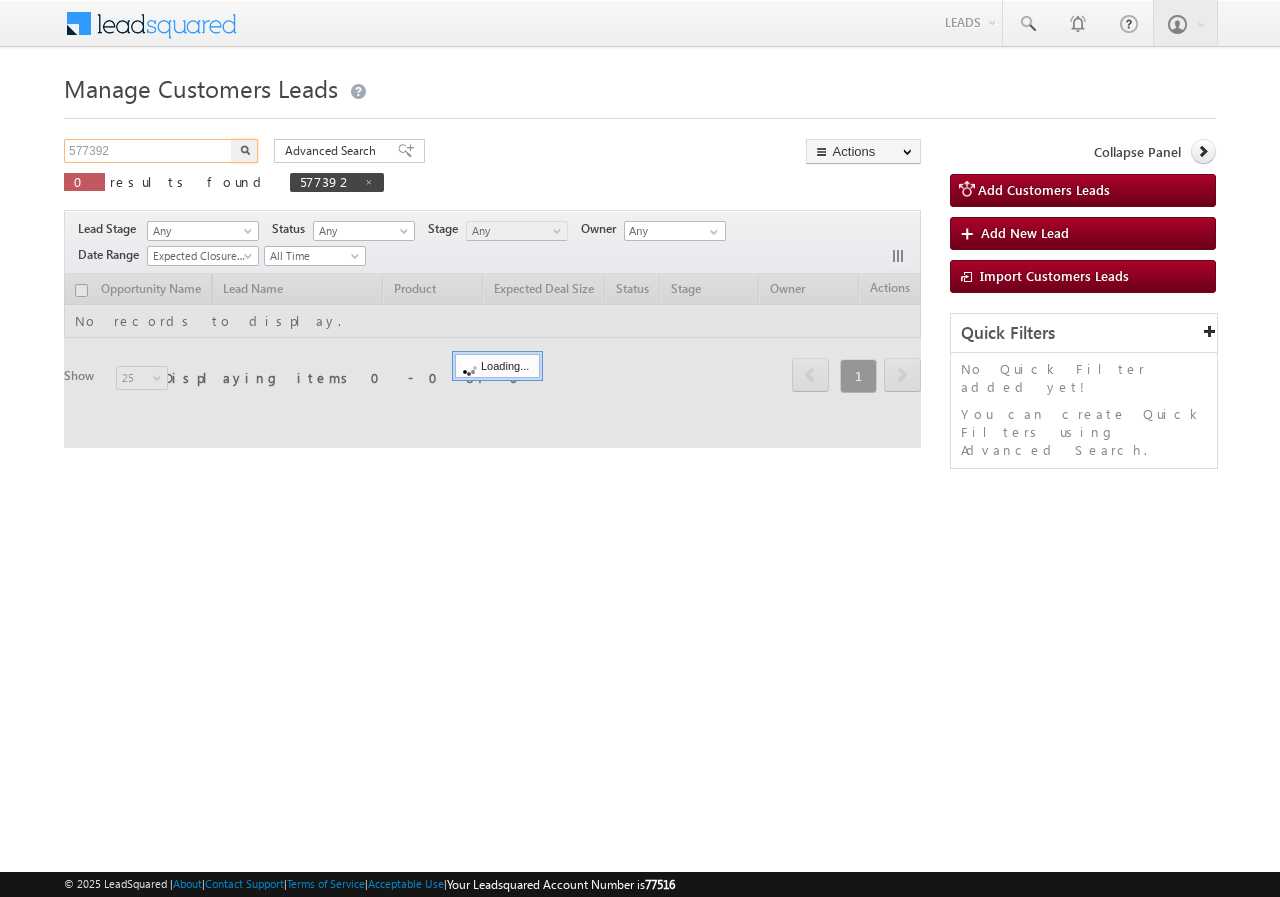 click on "577392" at bounding box center (149, 151) 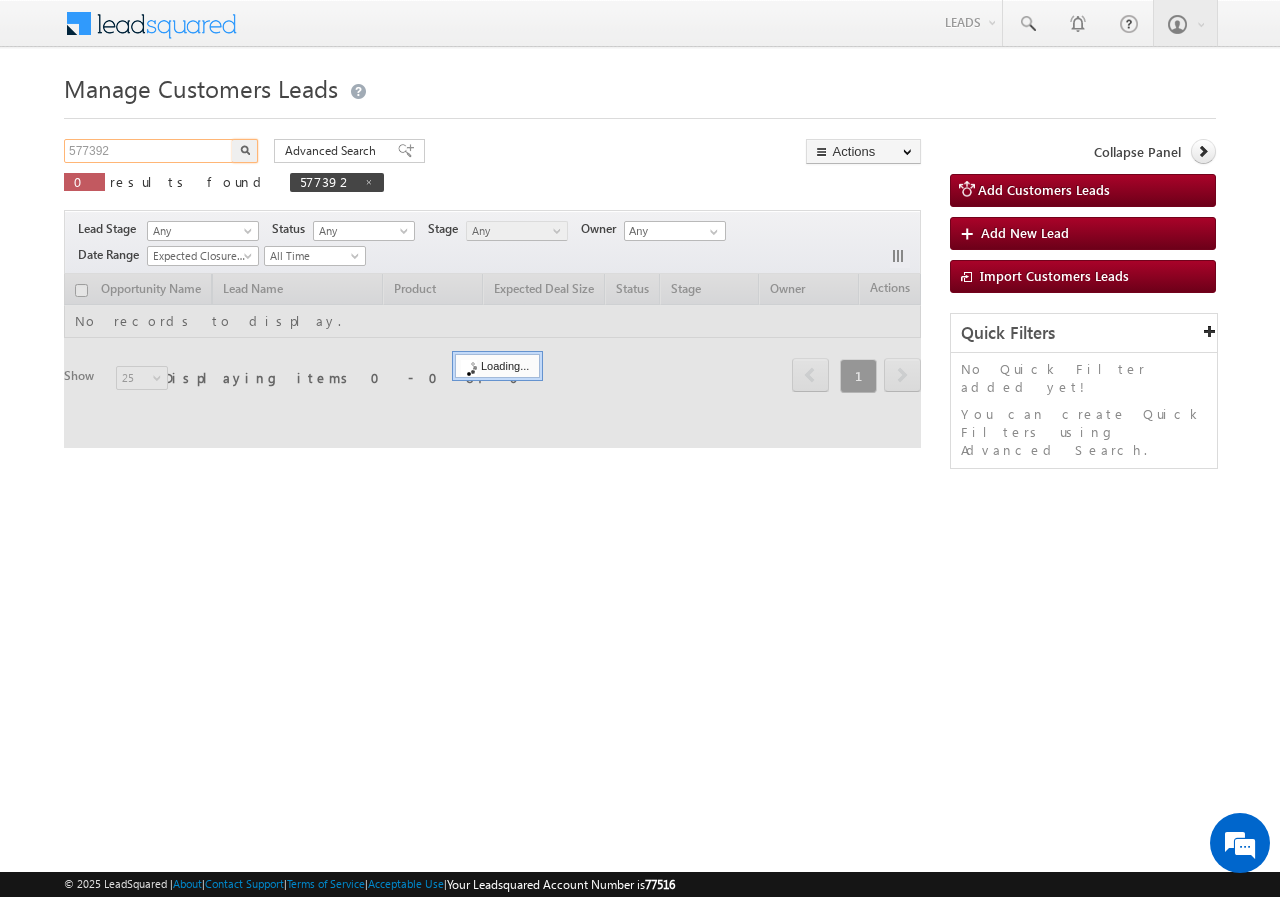 paste on "6656" 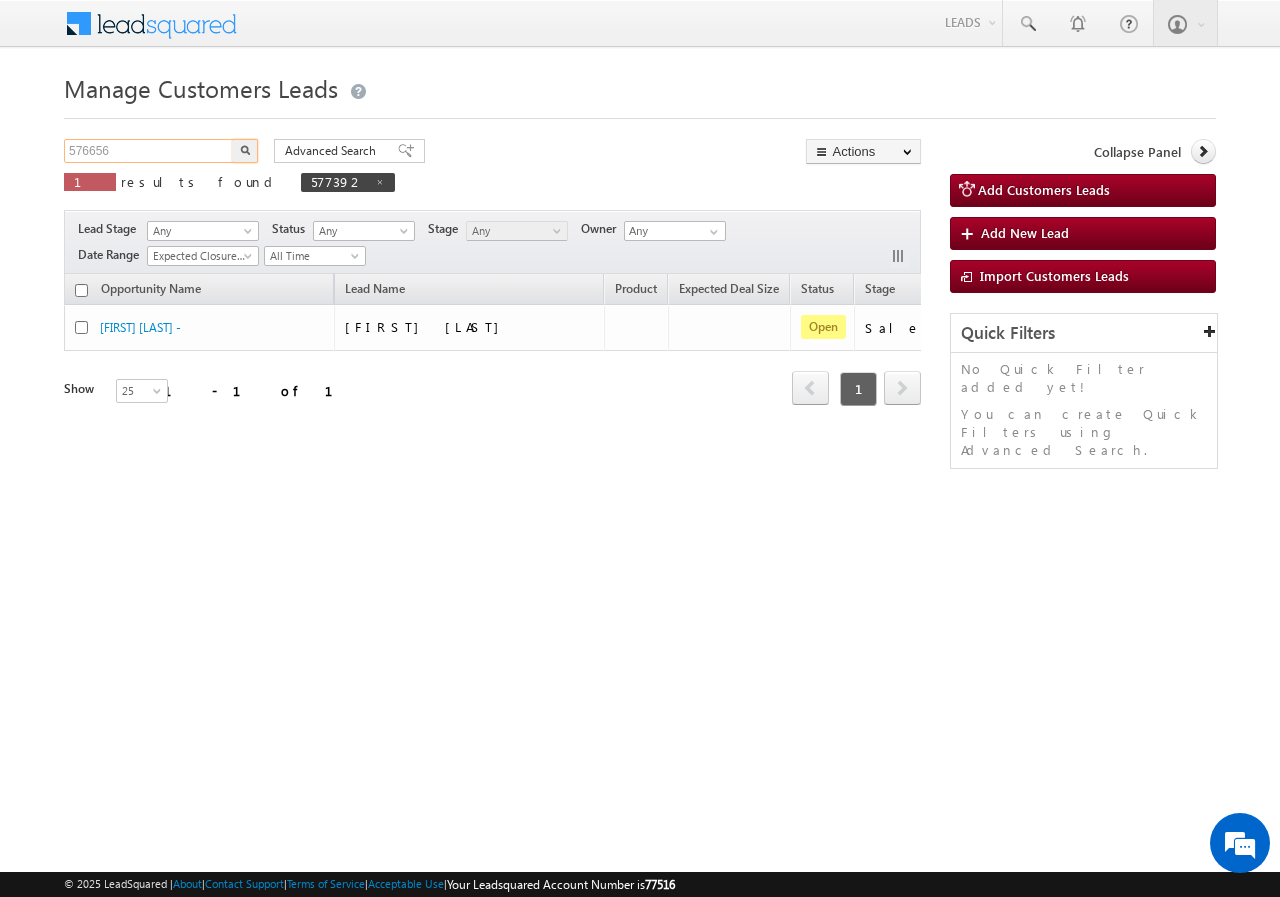 type on "576656" 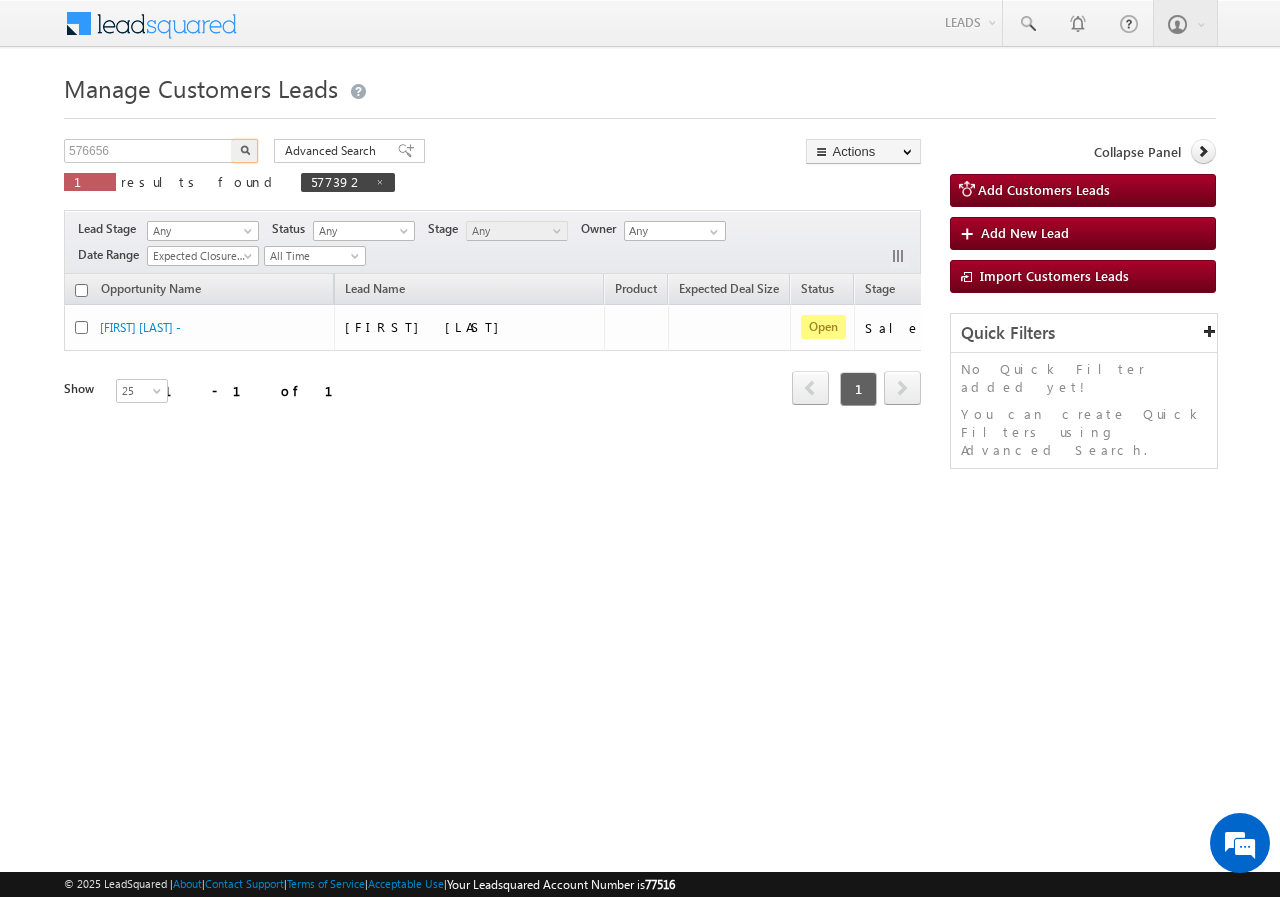 click at bounding box center [245, 150] 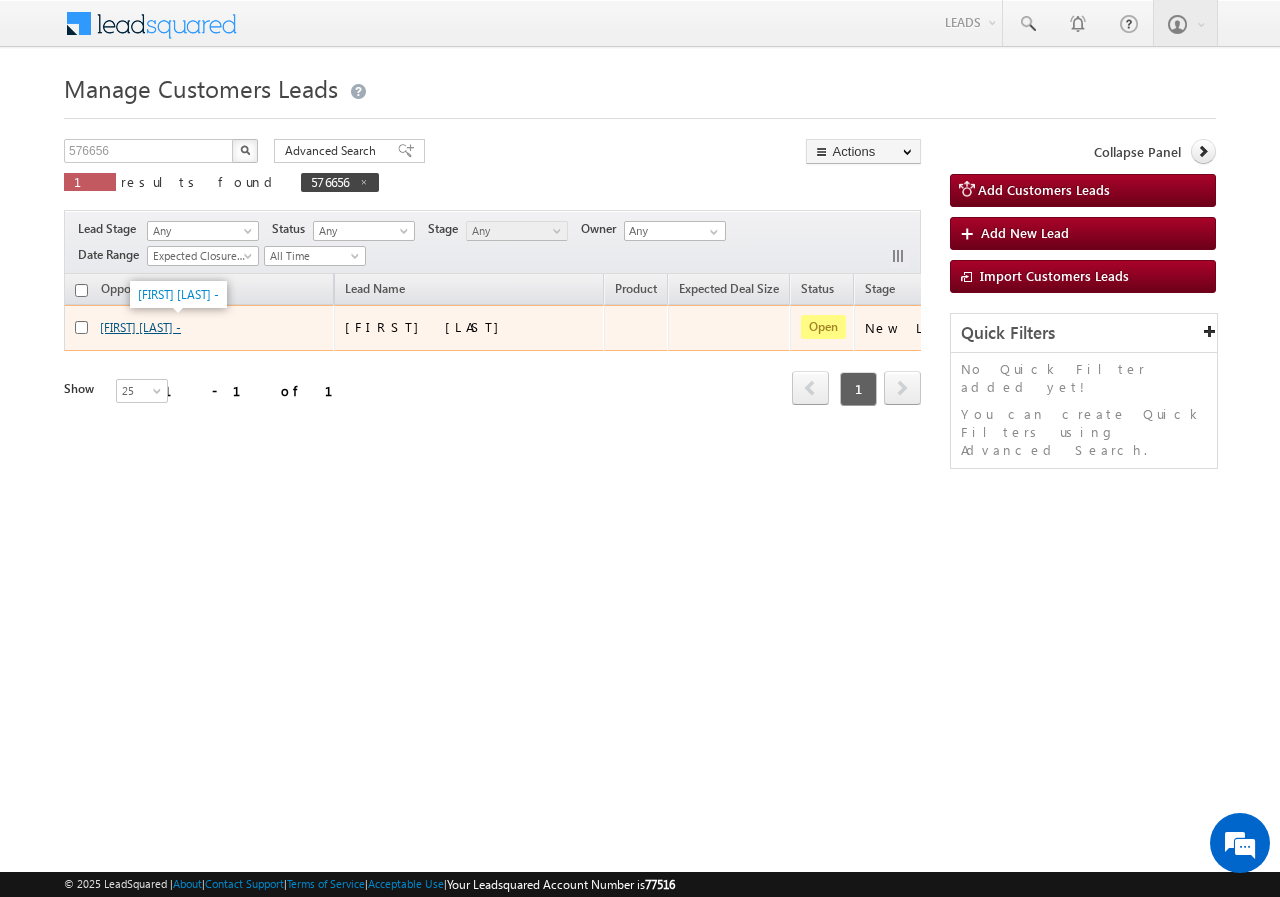 click on "[FIRST] [LAST] -" at bounding box center (140, 327) 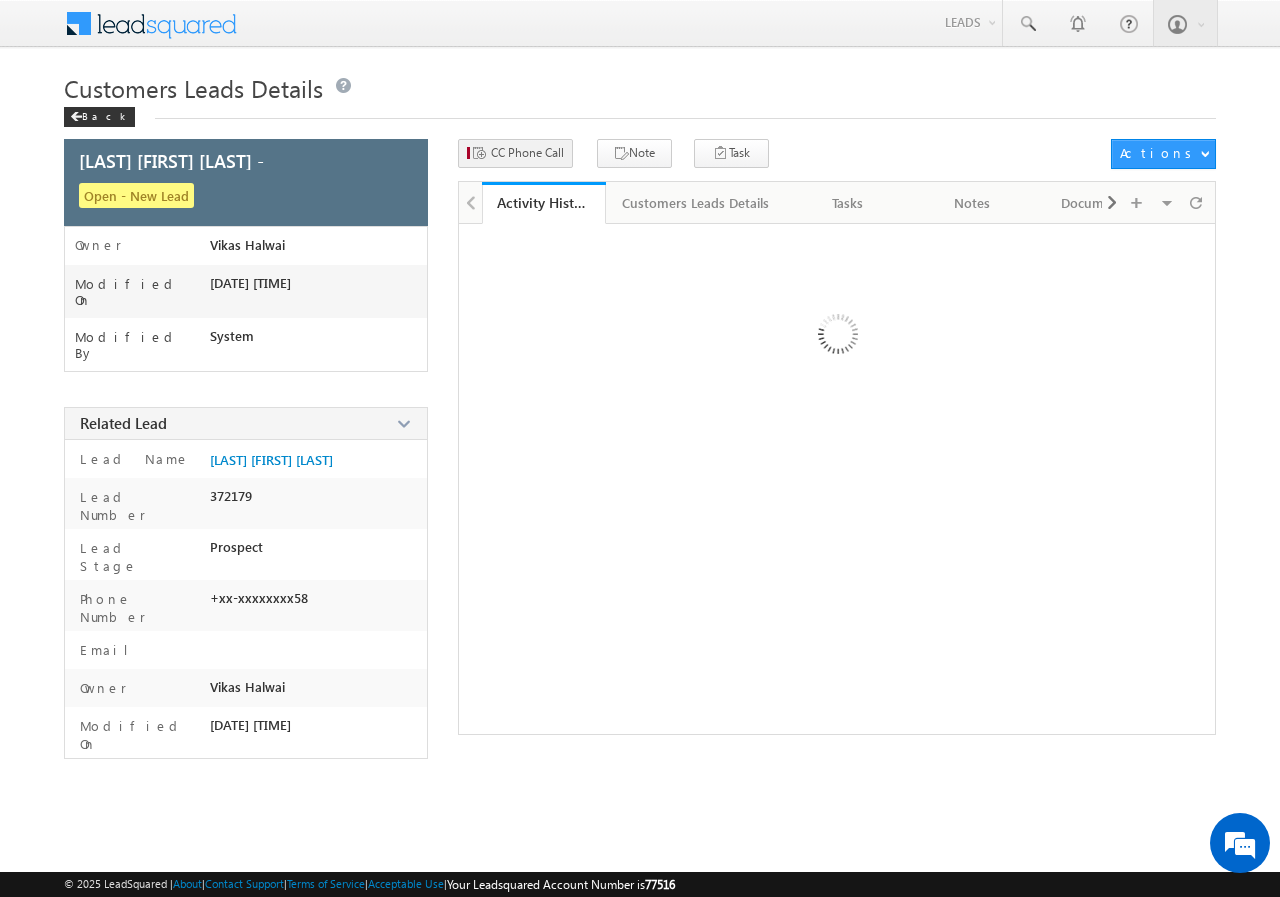 scroll, scrollTop: 0, scrollLeft: 0, axis: both 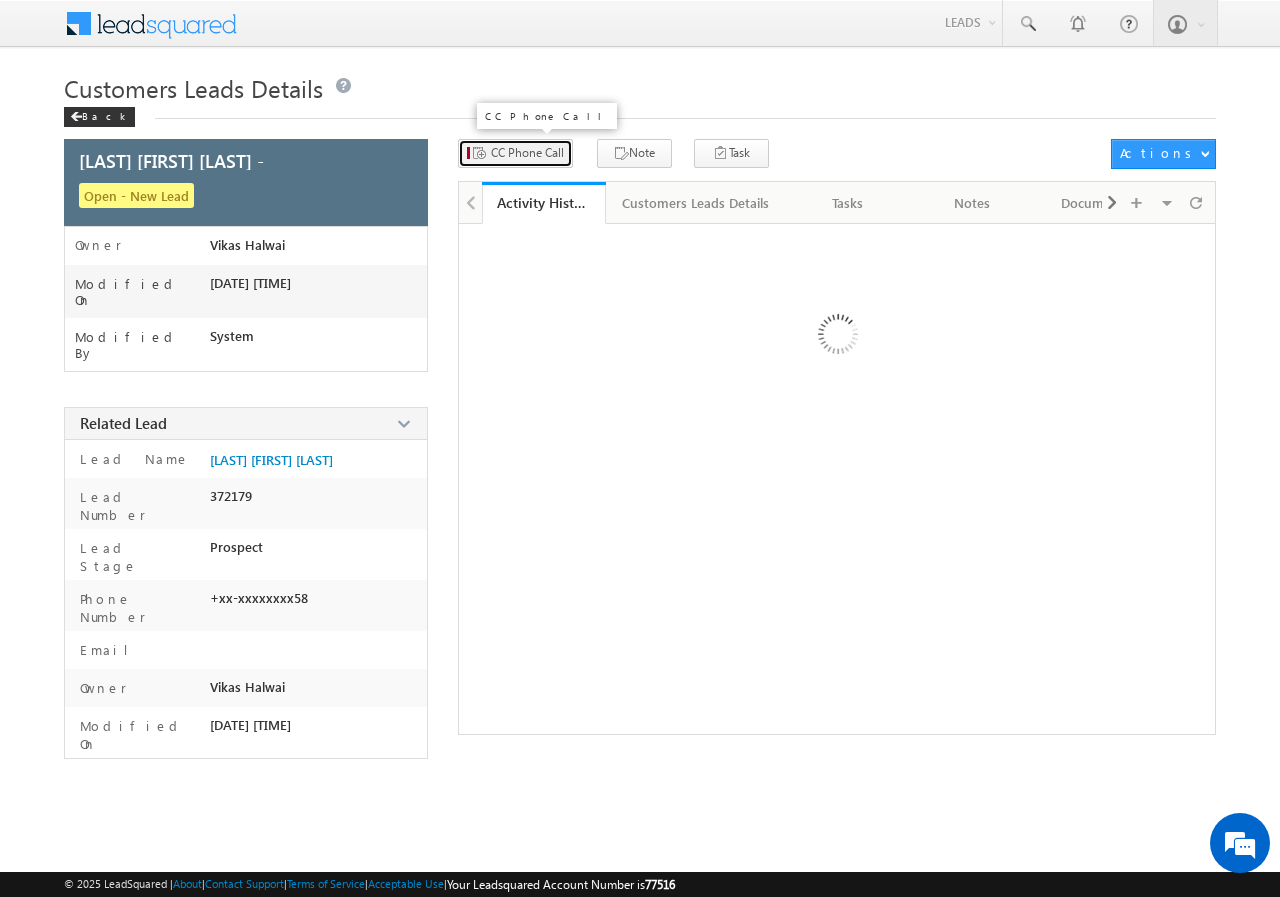 click on "CC Phone Call" at bounding box center (527, 153) 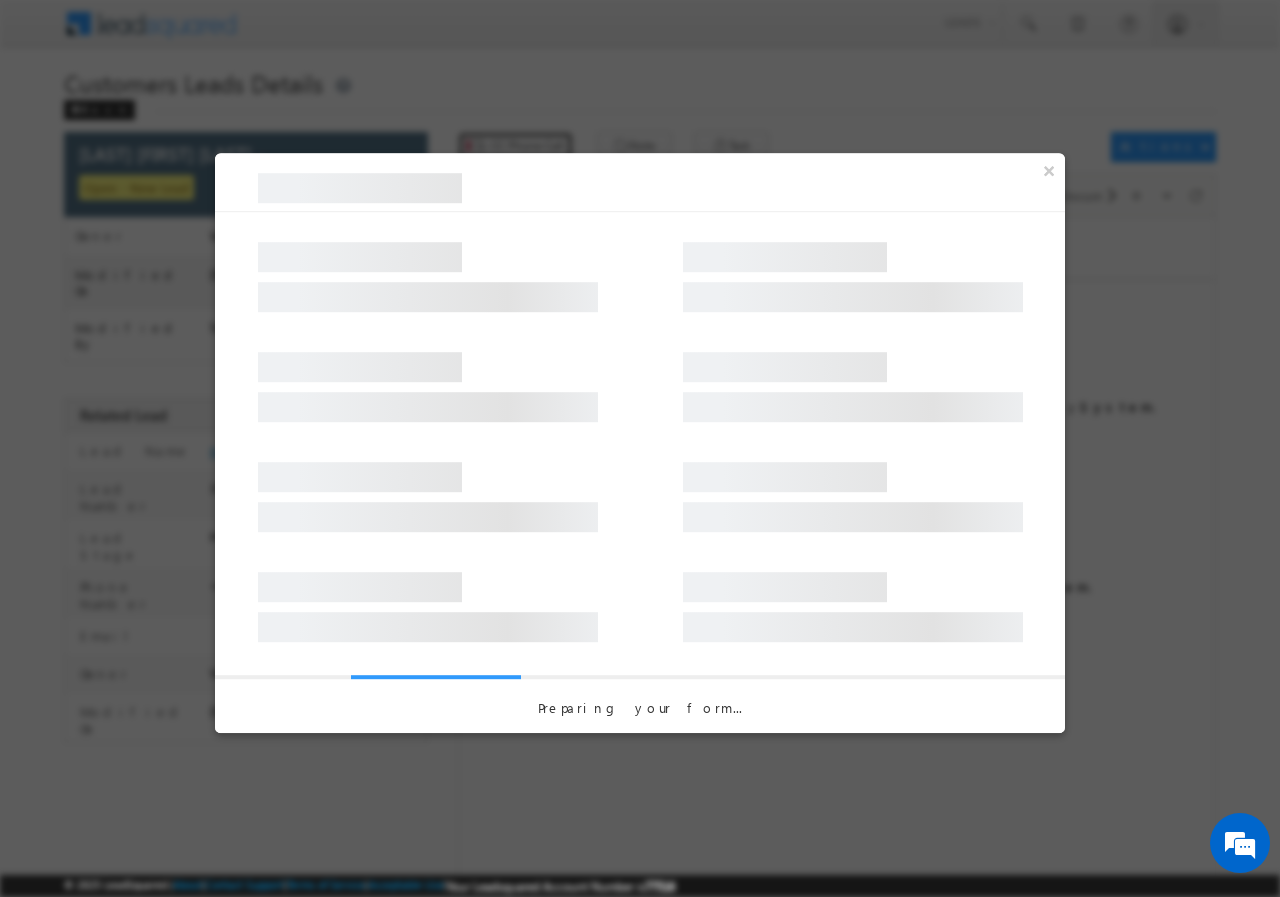 type 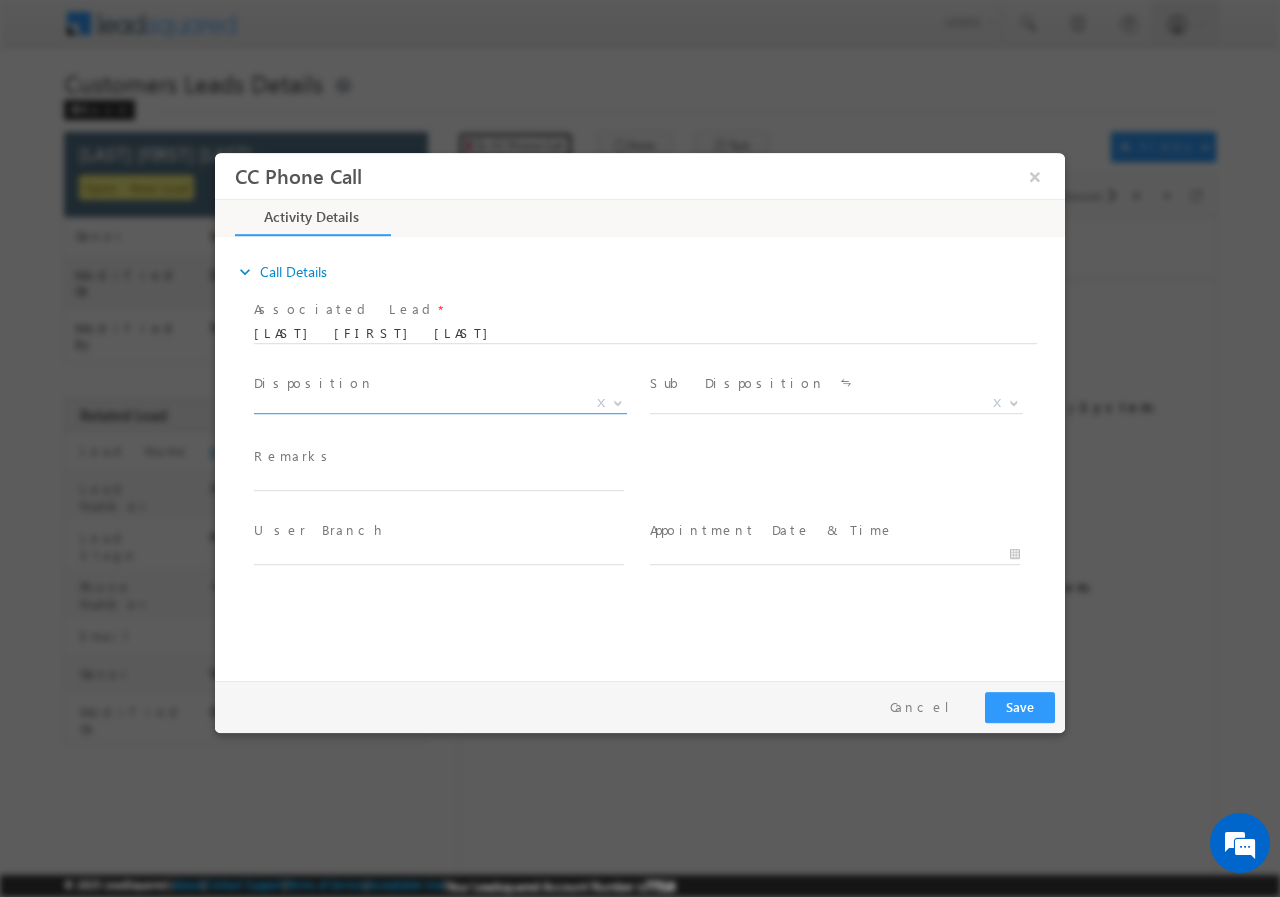 scroll, scrollTop: 0, scrollLeft: 0, axis: both 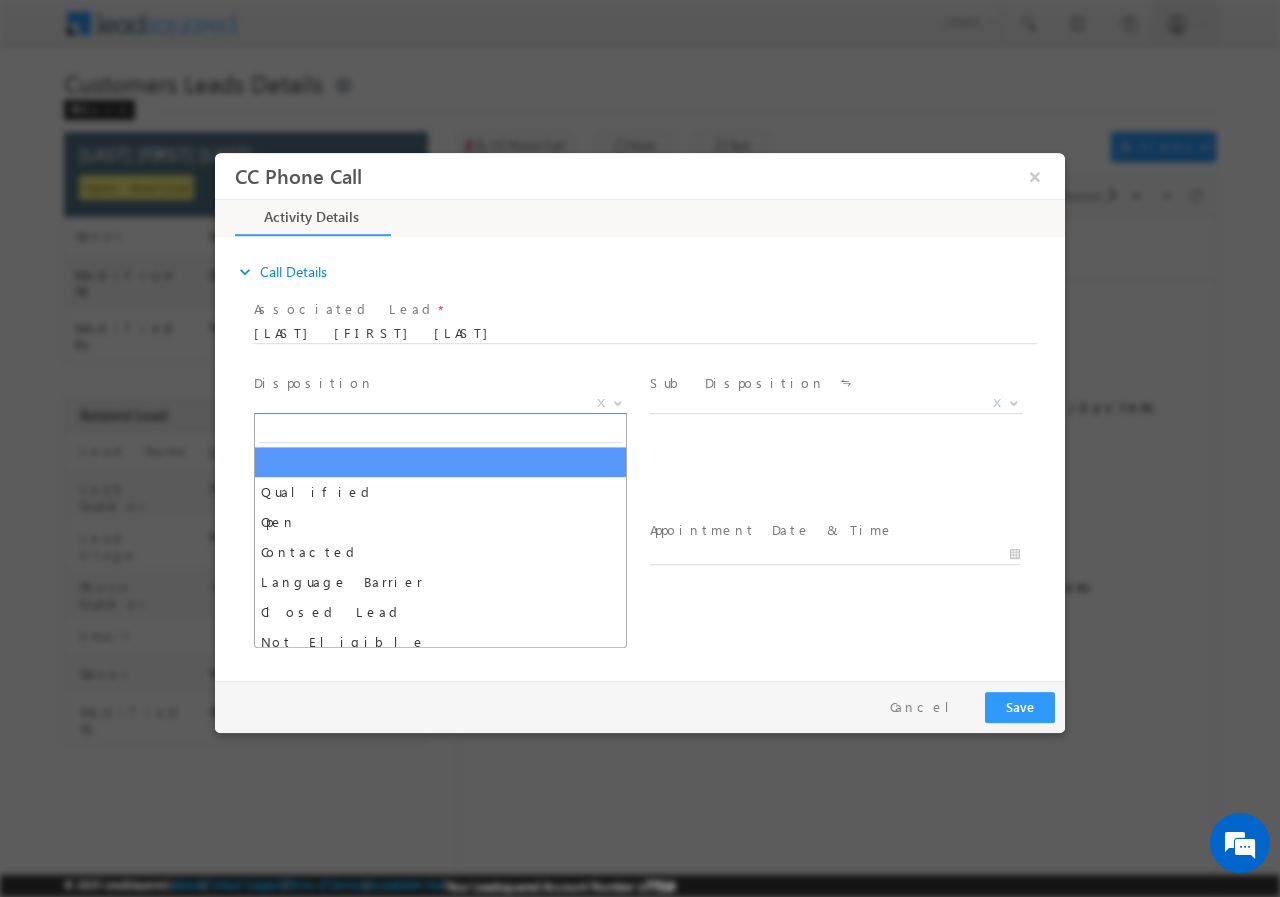 click on "X" at bounding box center [440, 403] 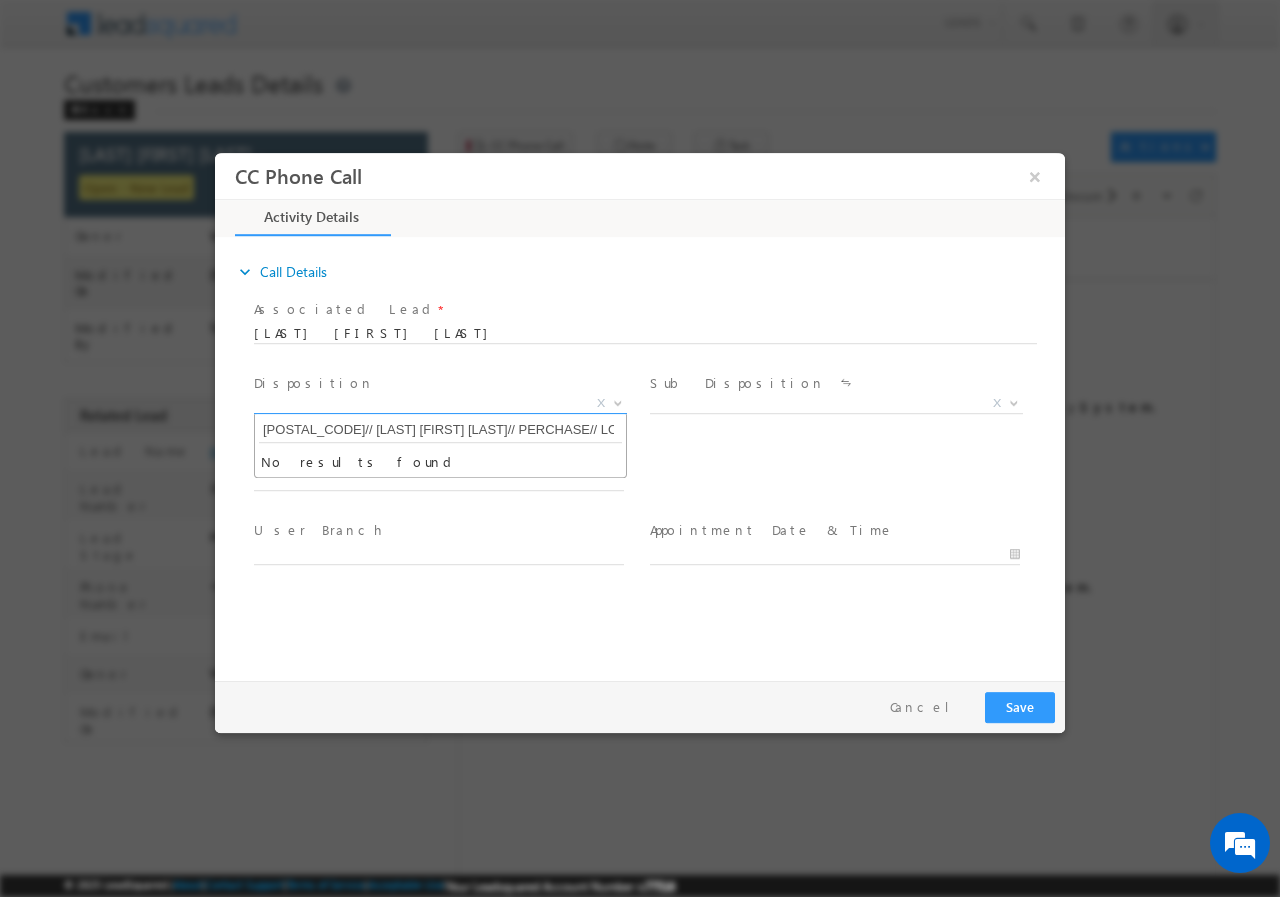 scroll, scrollTop: 0, scrollLeft: 506, axis: horizontal 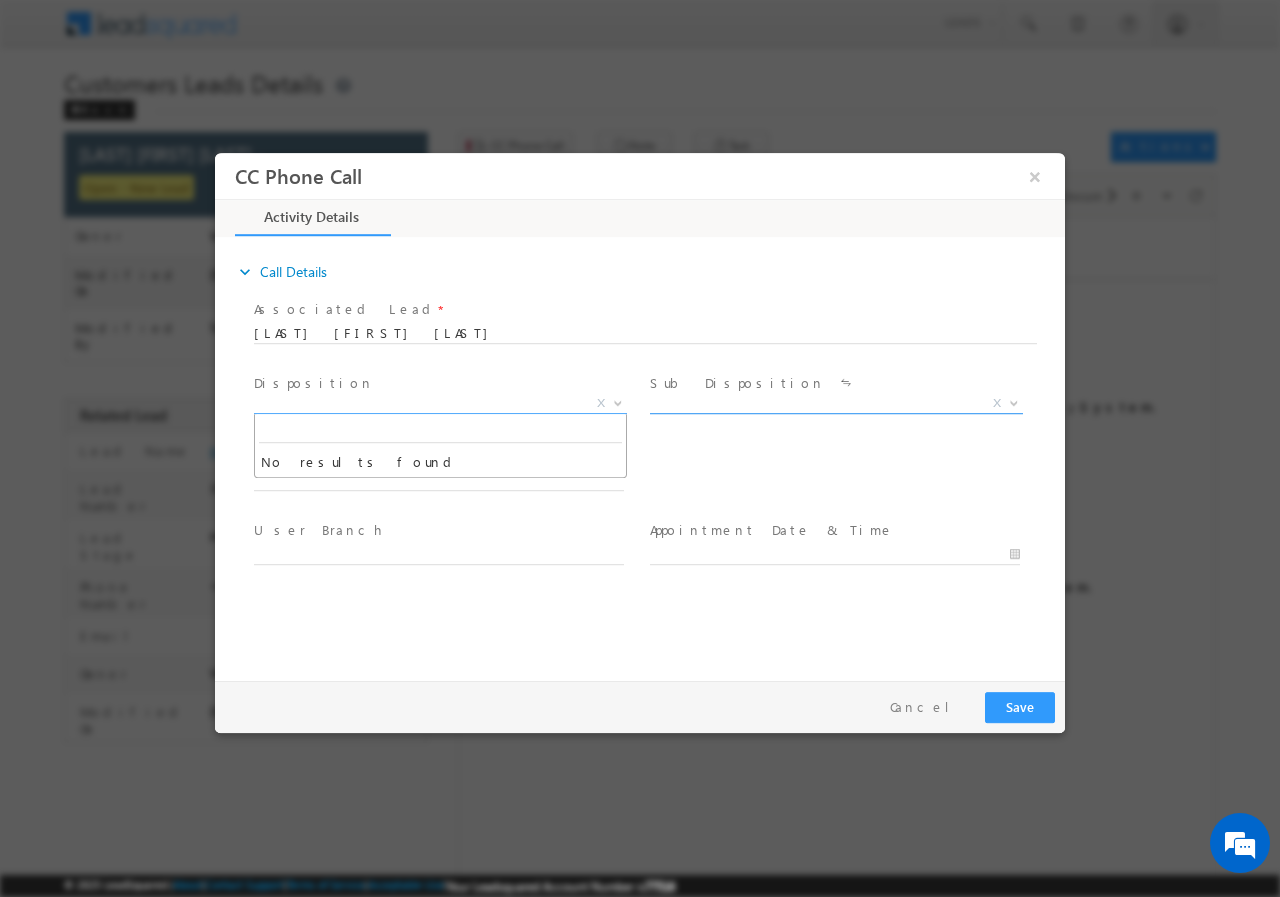 click on "X" at bounding box center [836, 403] 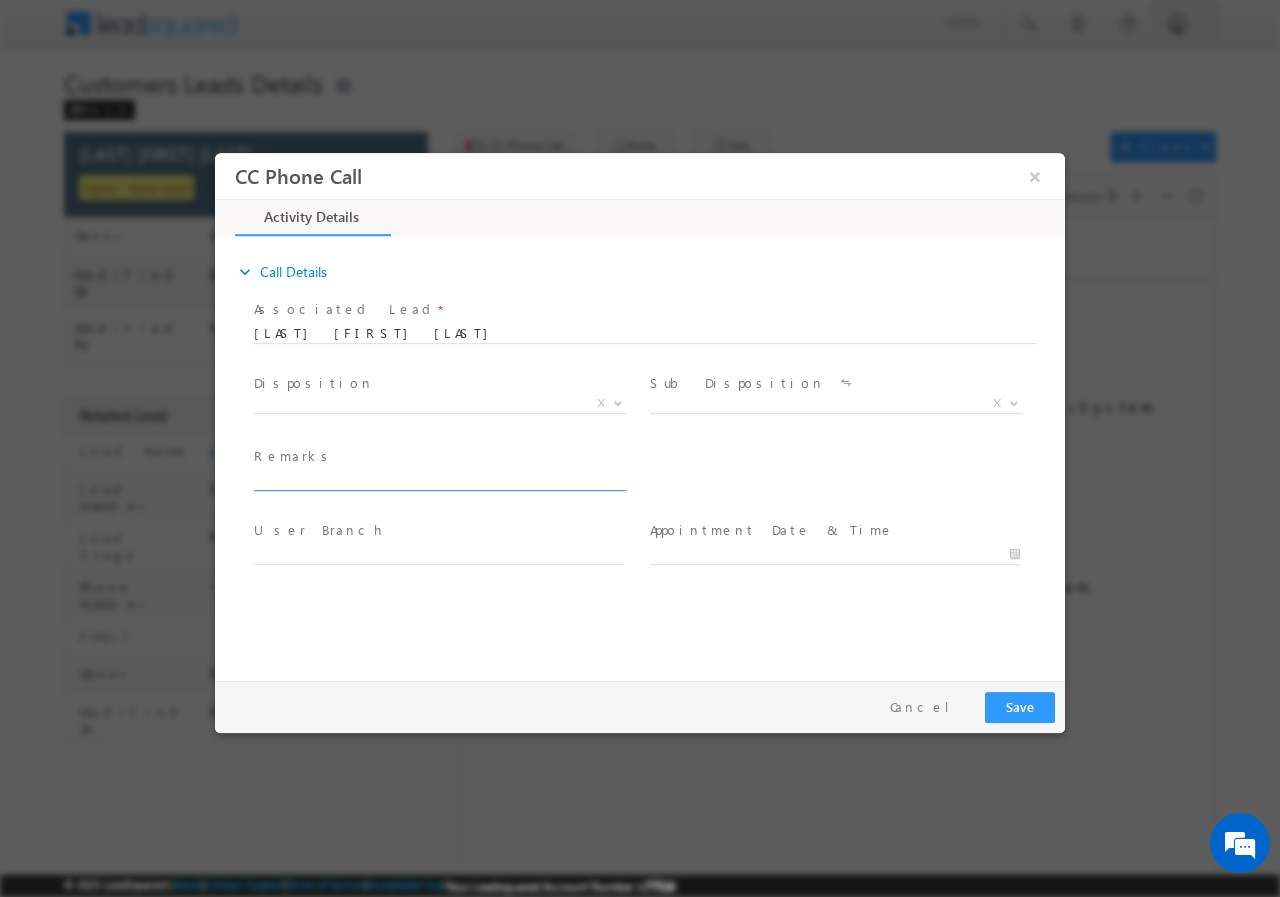 click at bounding box center (439, 480) 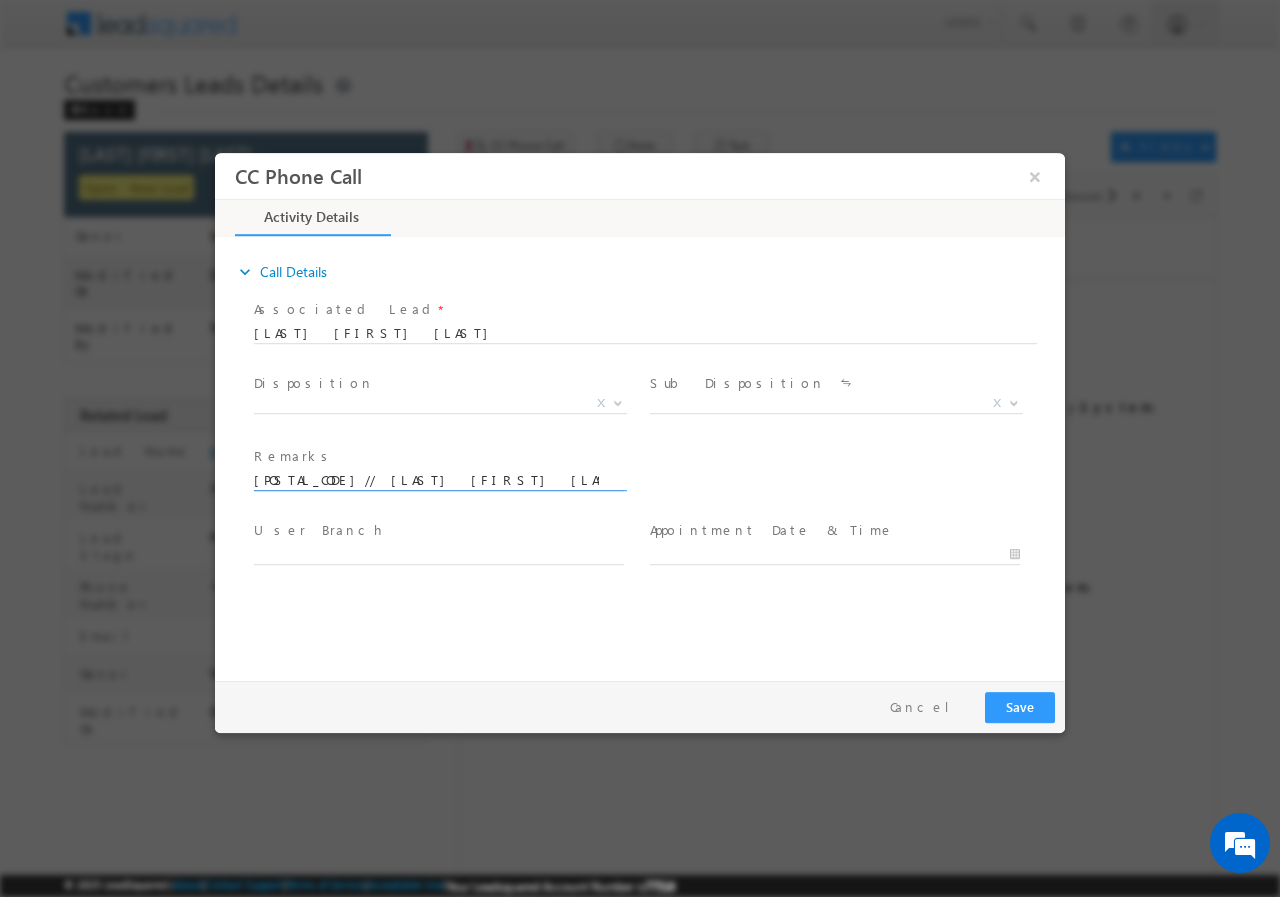 scroll, scrollTop: 0, scrollLeft: 484, axis: horizontal 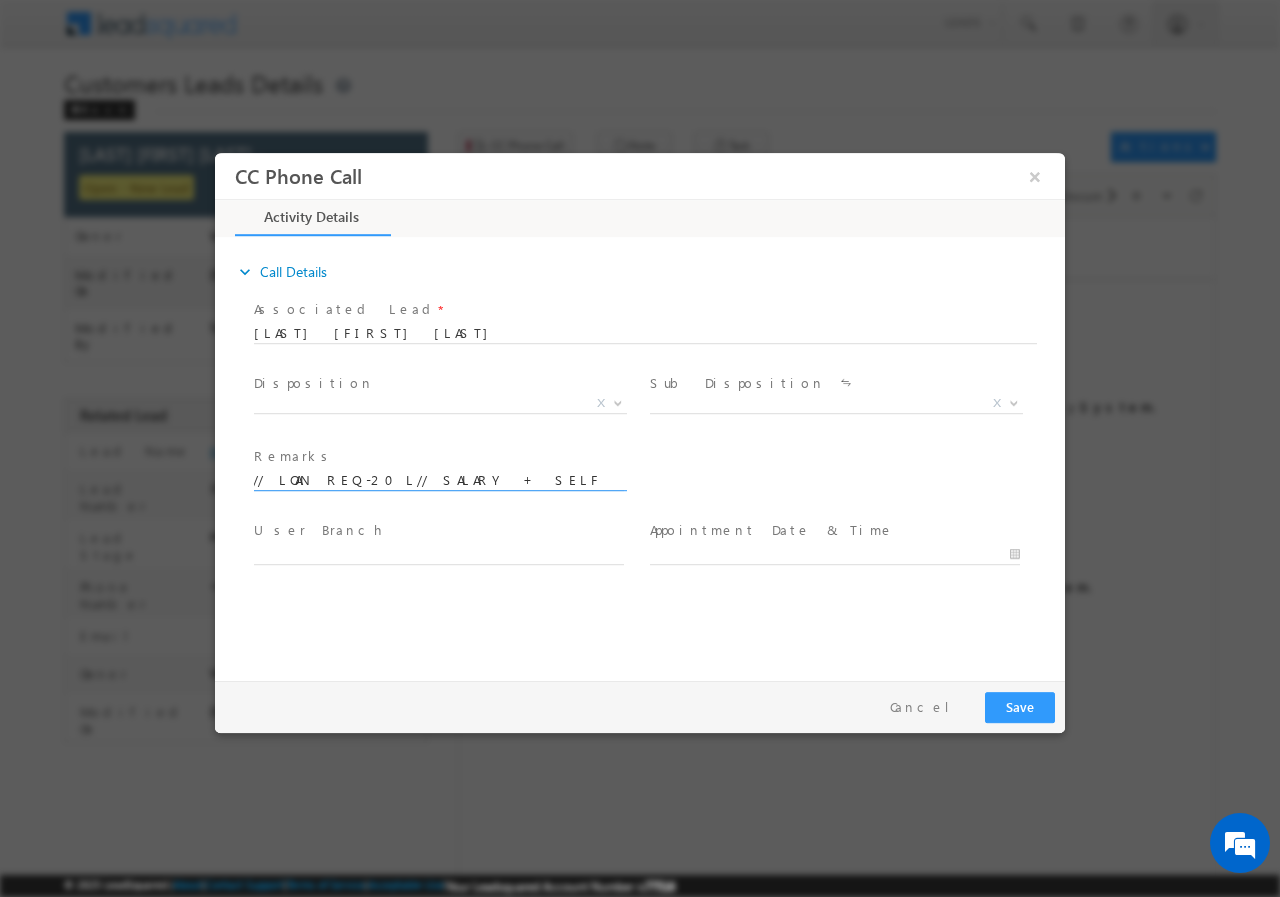 type on "576656// Dashrath Singh Gurjar// PERCHASE// LOAN REQ-20L// SALARY + SELF EMP- 2L+// OBLIGATION-60K// CIBIL-750// 474001- GWALIOR//" 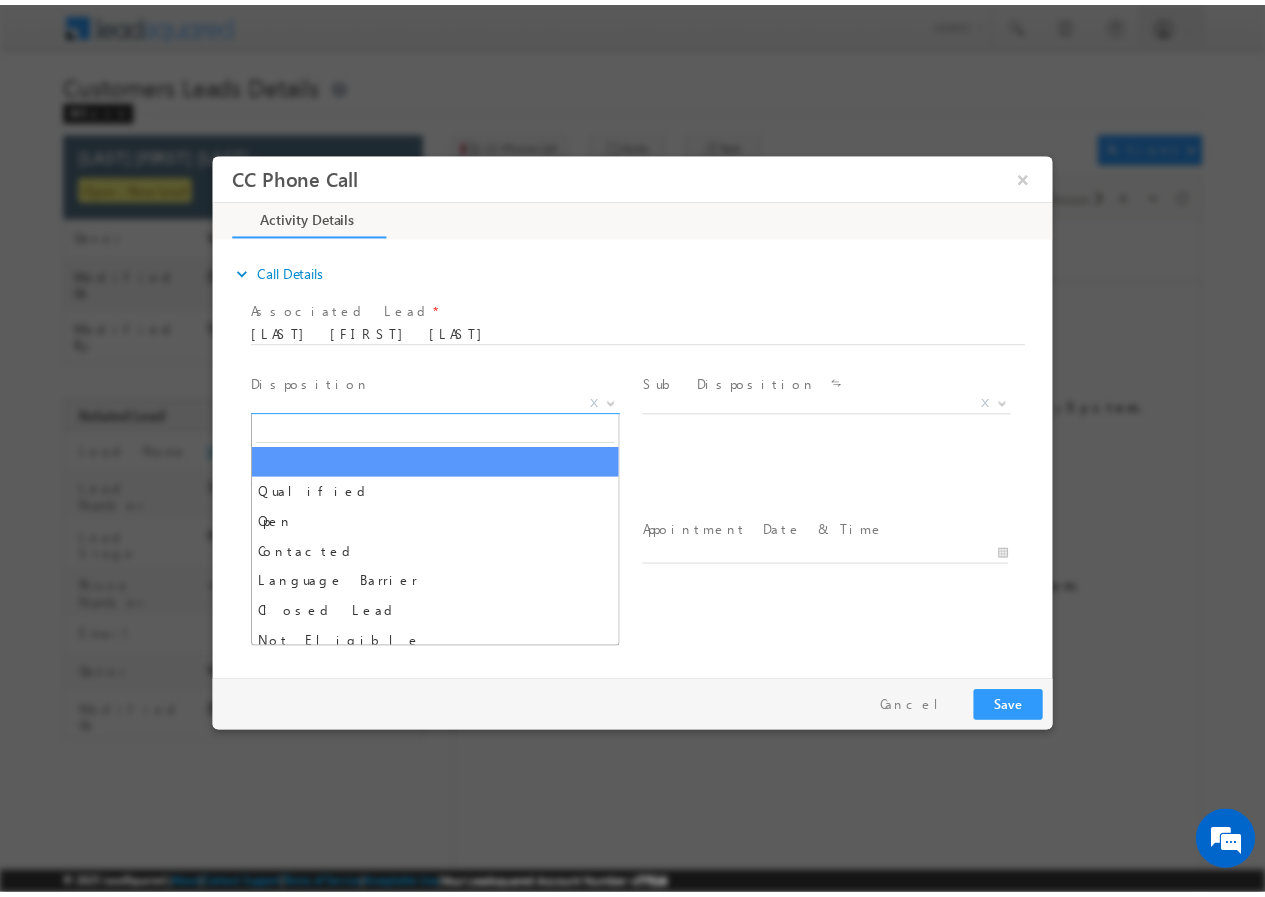 scroll, scrollTop: 0, scrollLeft: 0, axis: both 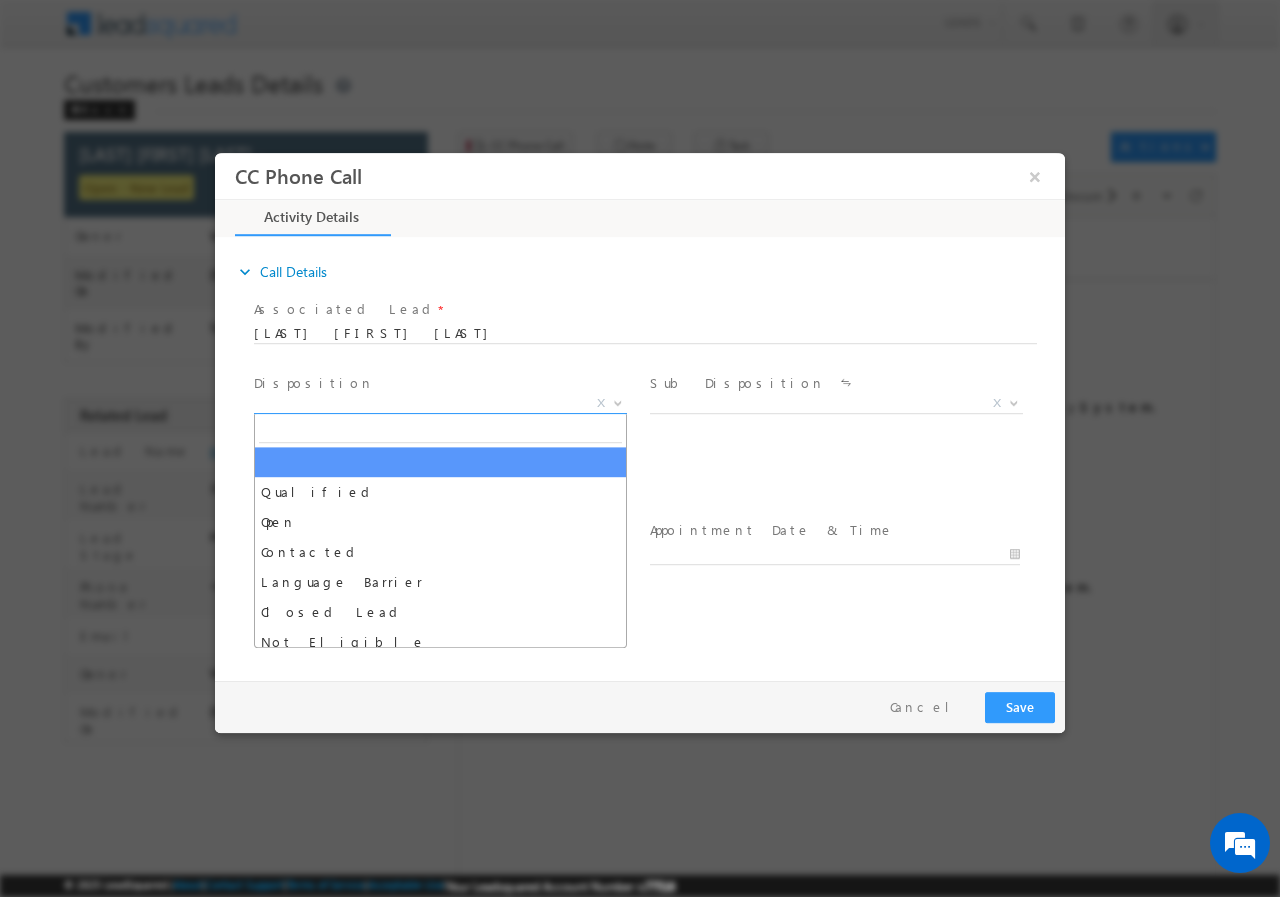click on "X" at bounding box center [440, 403] 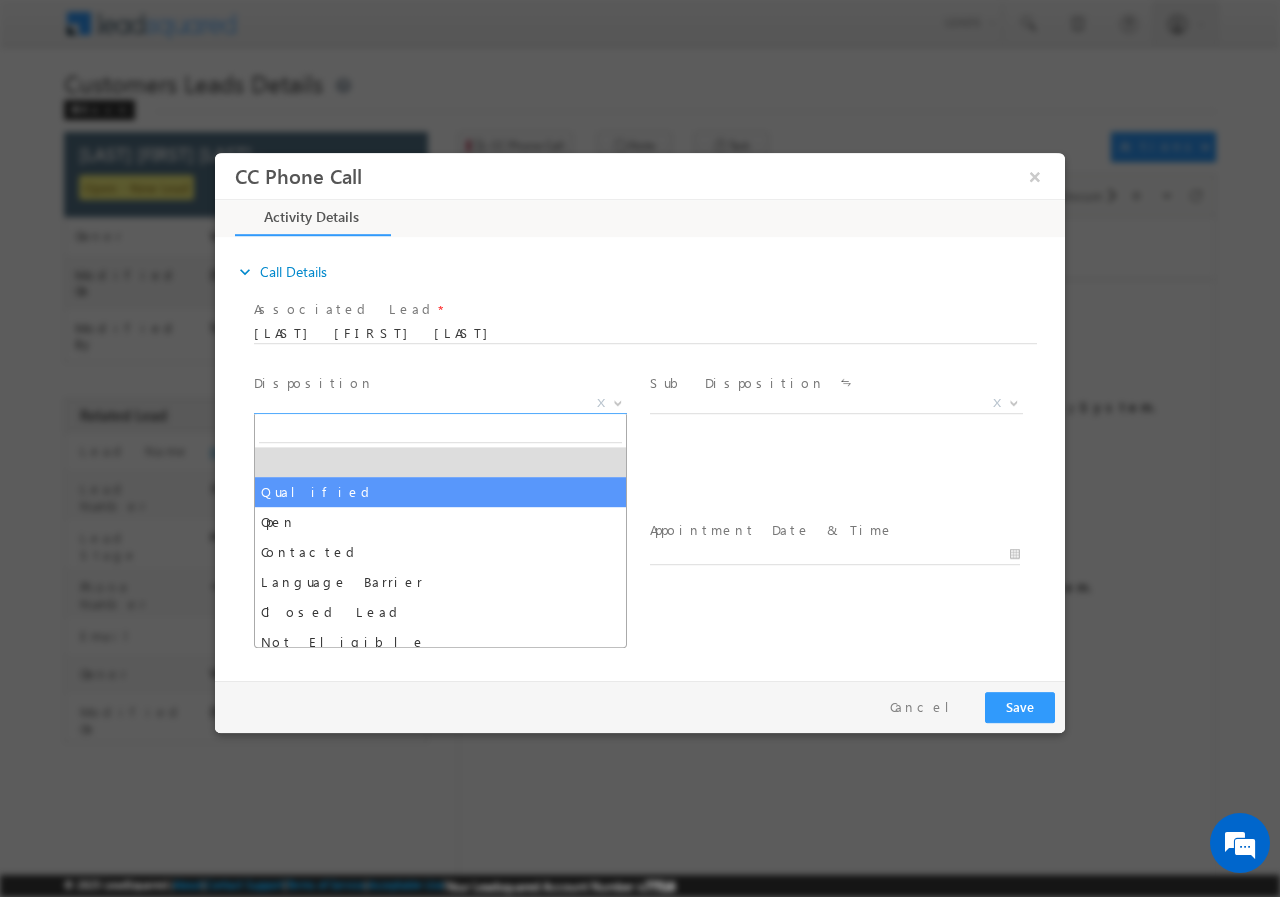 select on "Qualified" 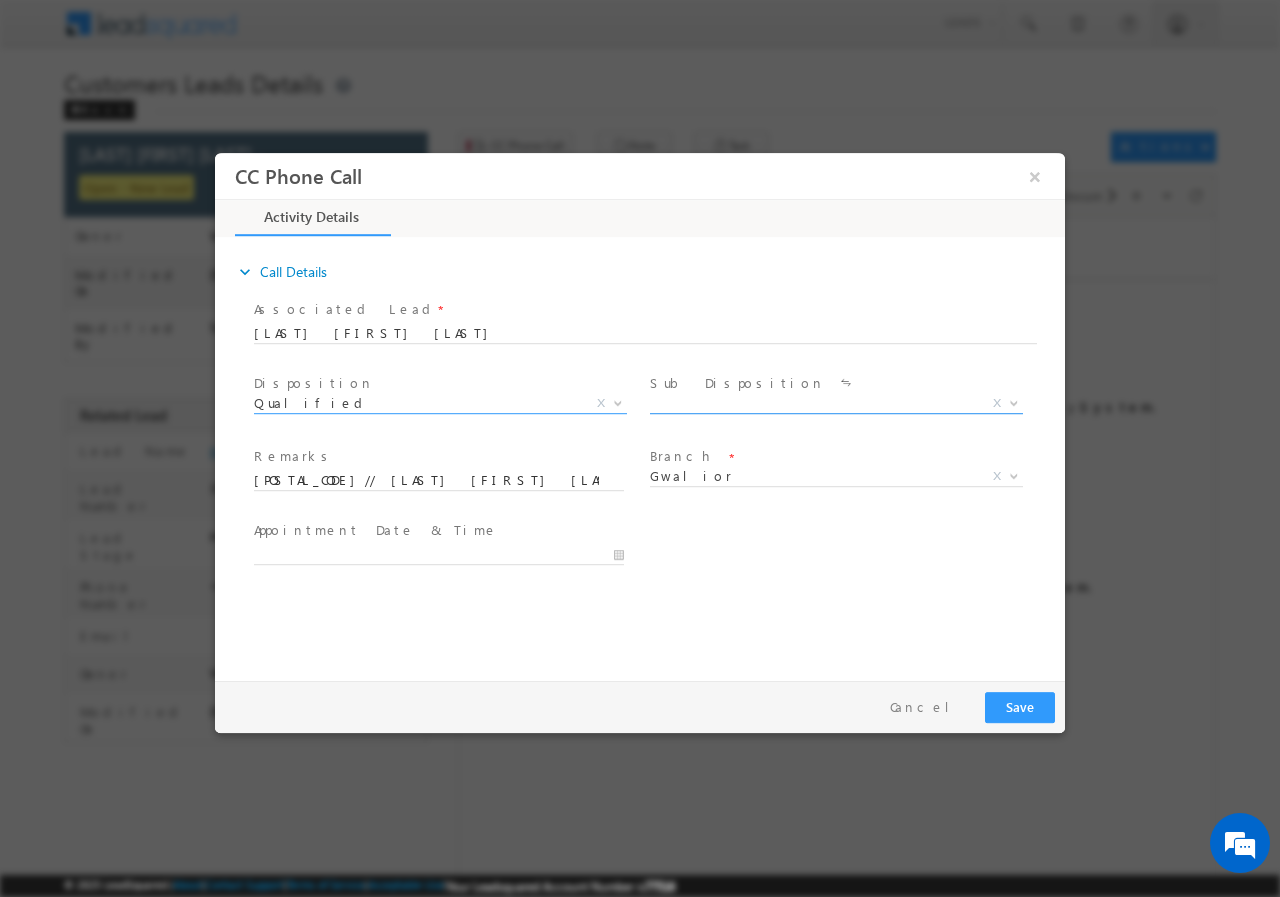 click on "X" at bounding box center (836, 403) 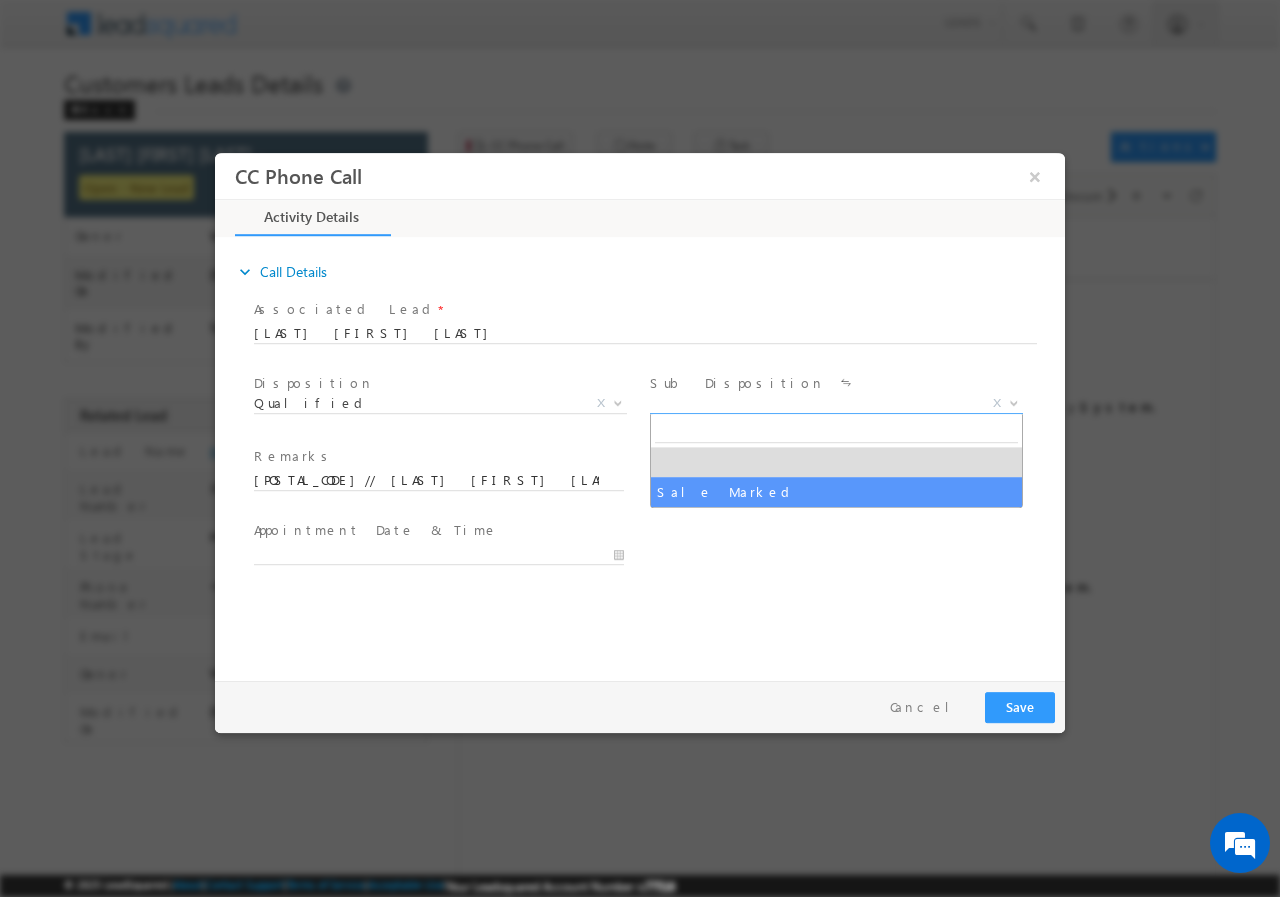select on "Sale Marked" 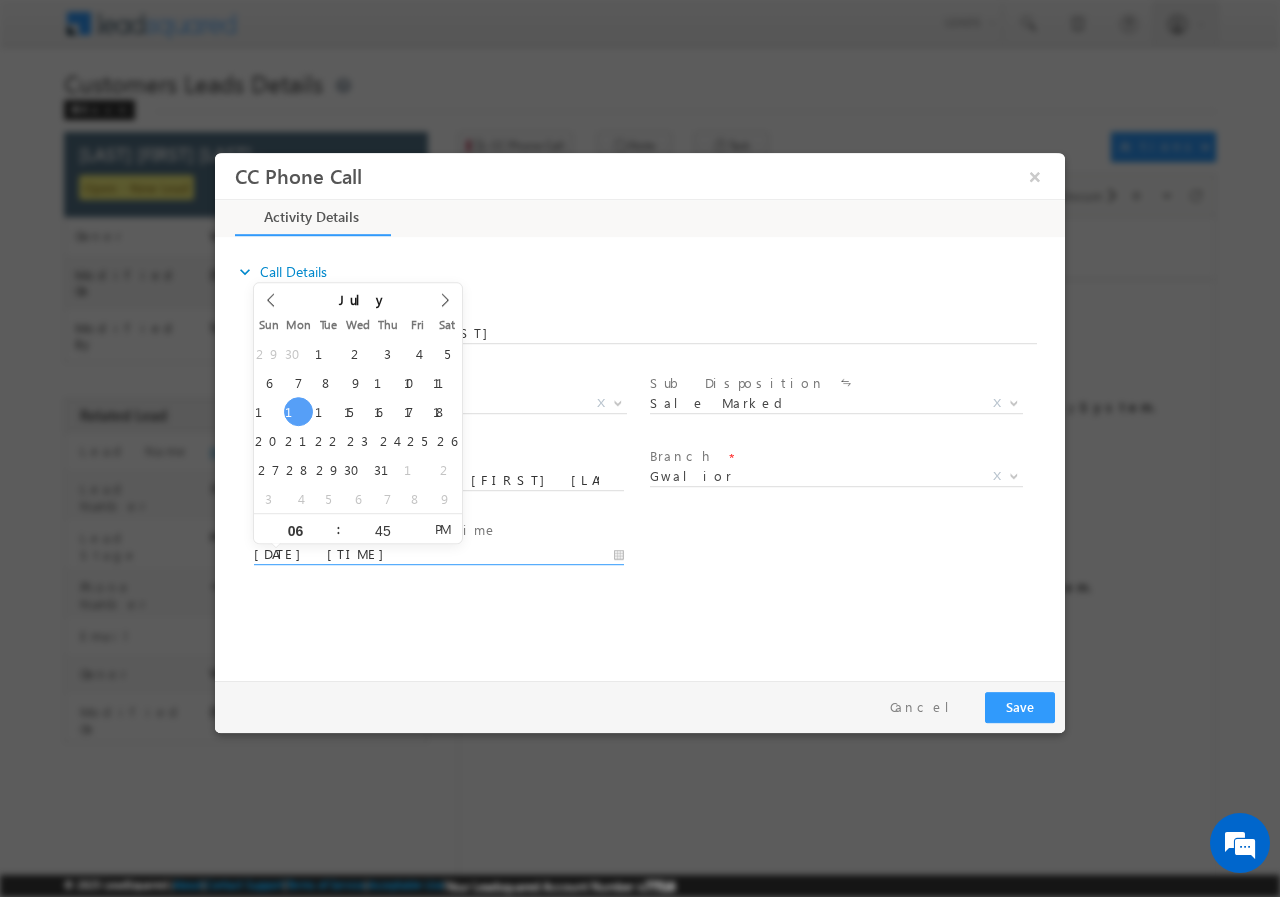 click on "07/14/2025 6:45 PM" at bounding box center [439, 554] 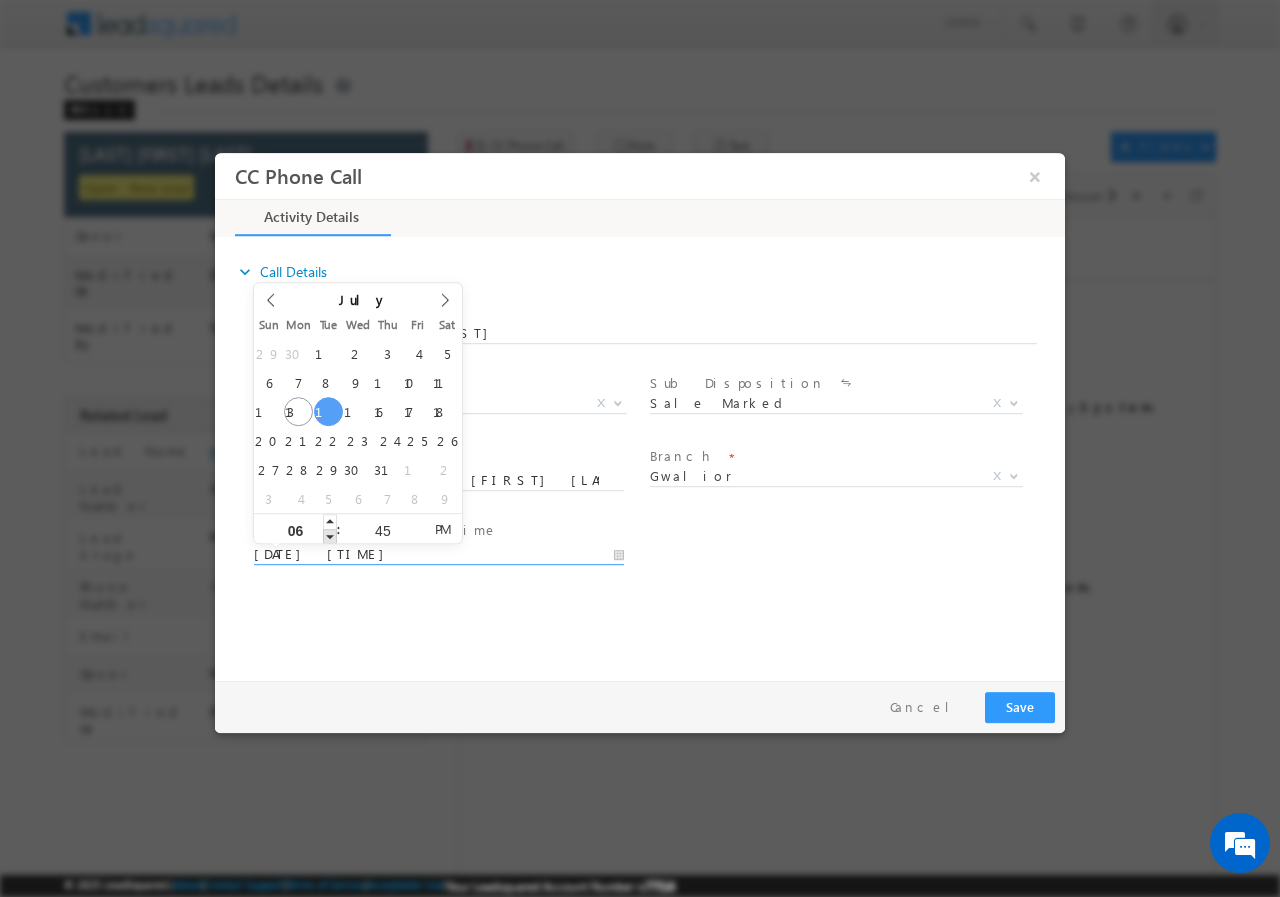 type on "07/15/2025 5:45 PM" 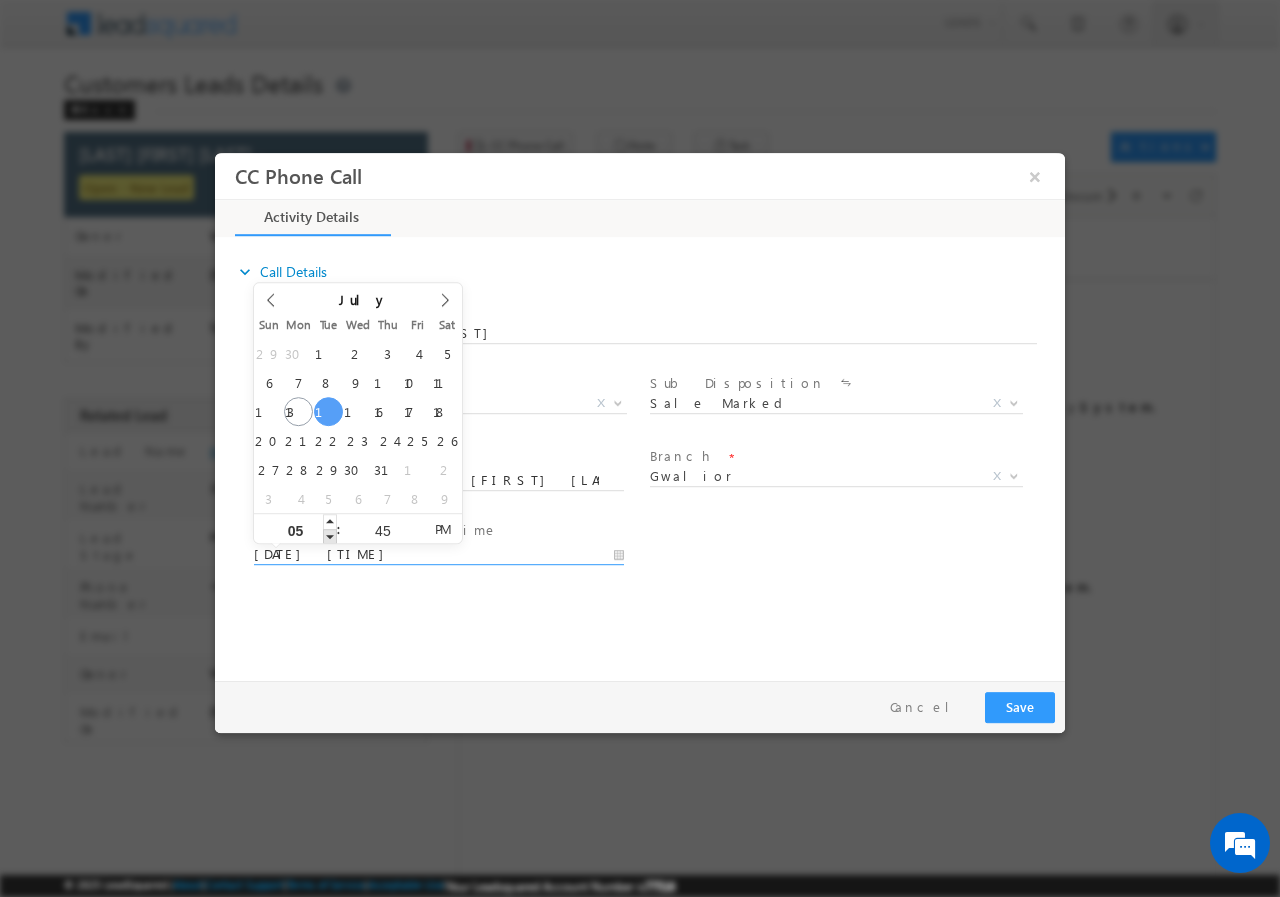 click at bounding box center (330, 535) 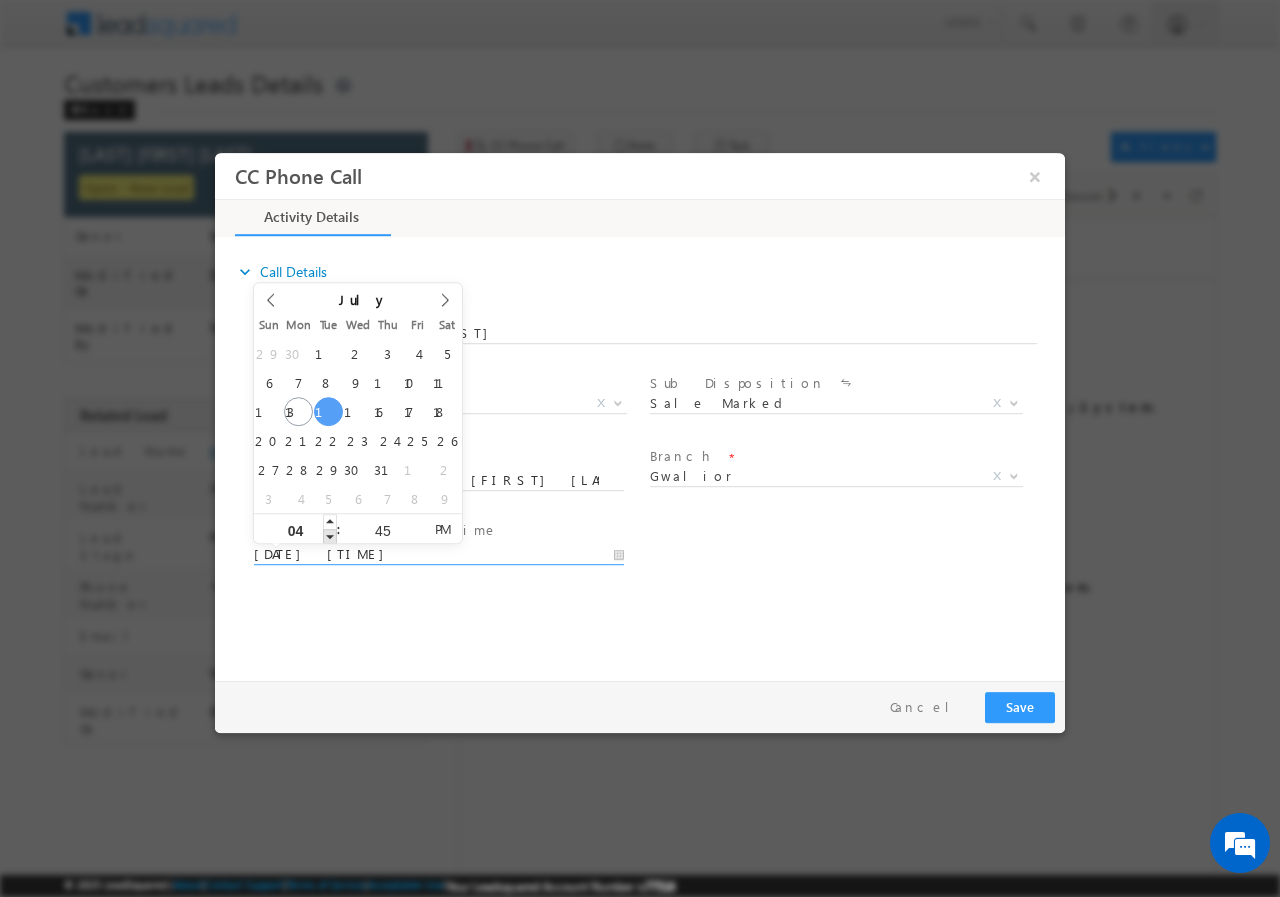 click at bounding box center (330, 535) 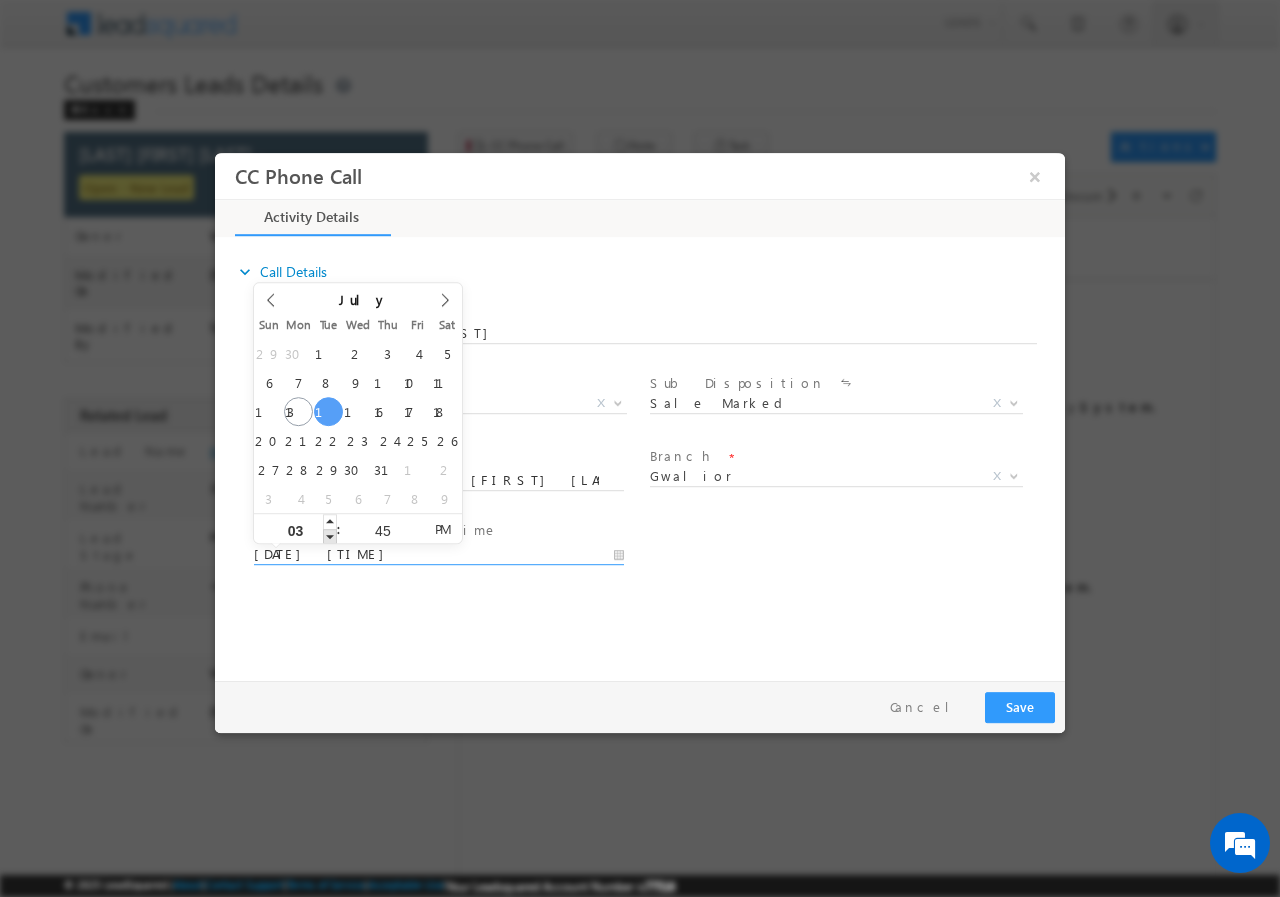 click at bounding box center [330, 535] 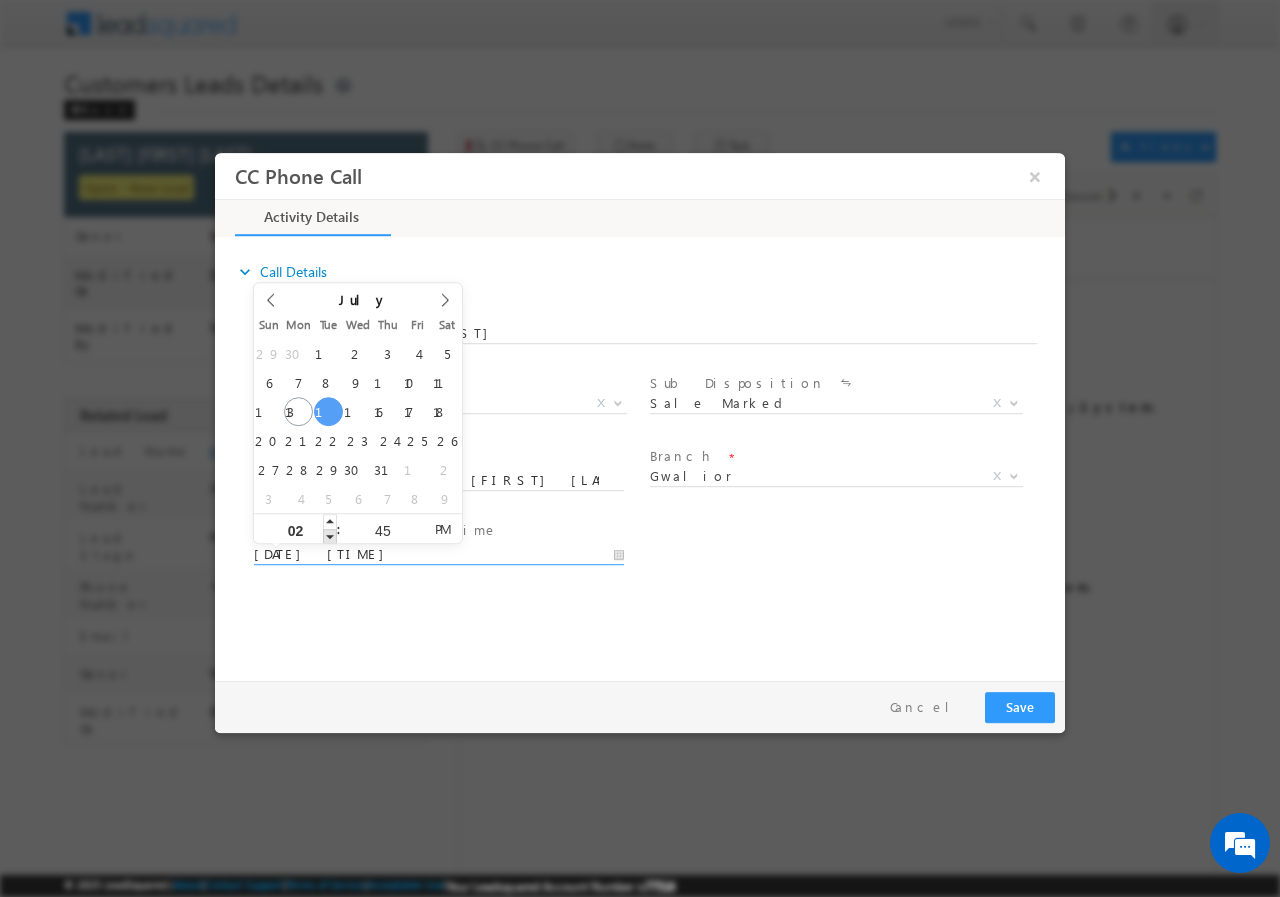 click at bounding box center (330, 535) 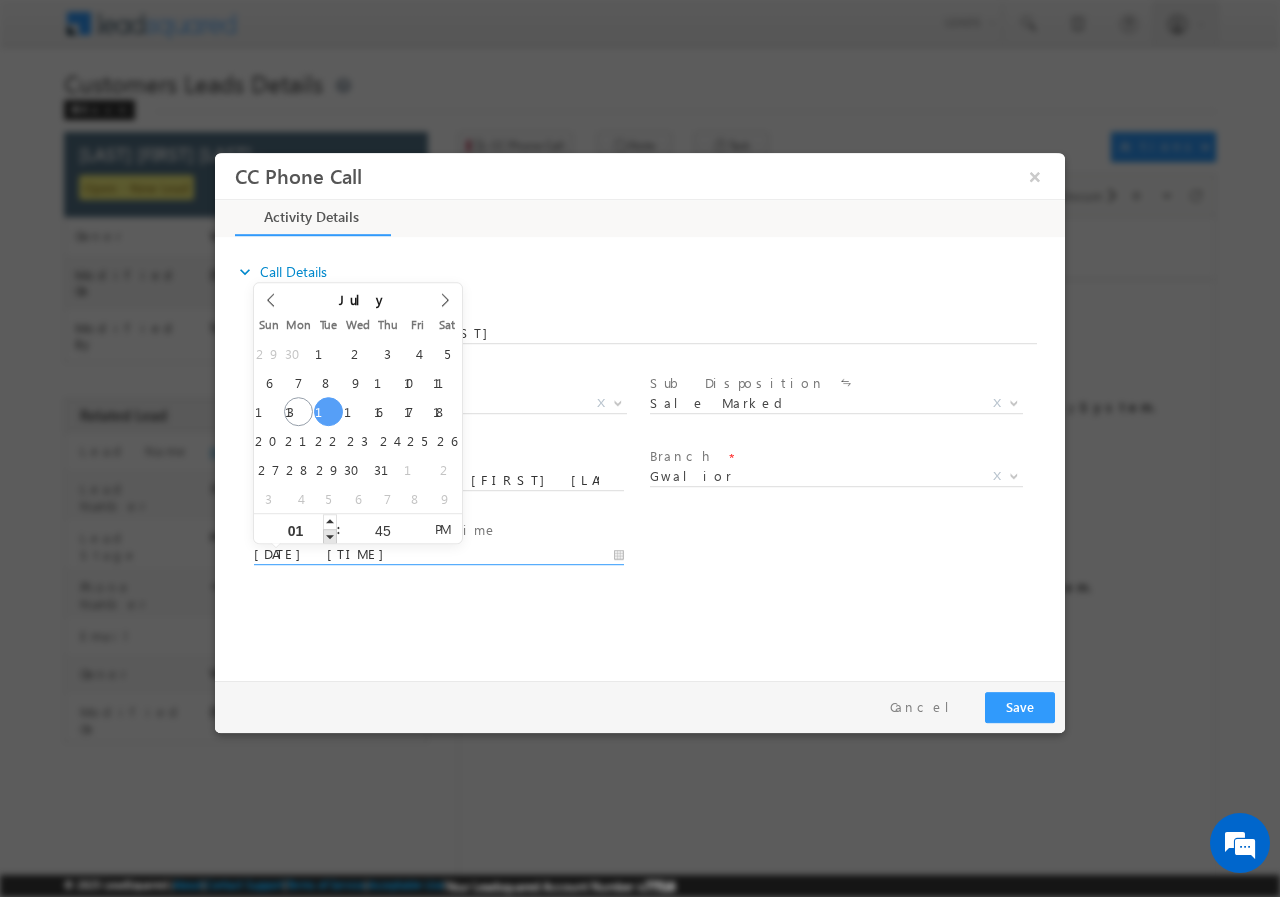 click at bounding box center (330, 535) 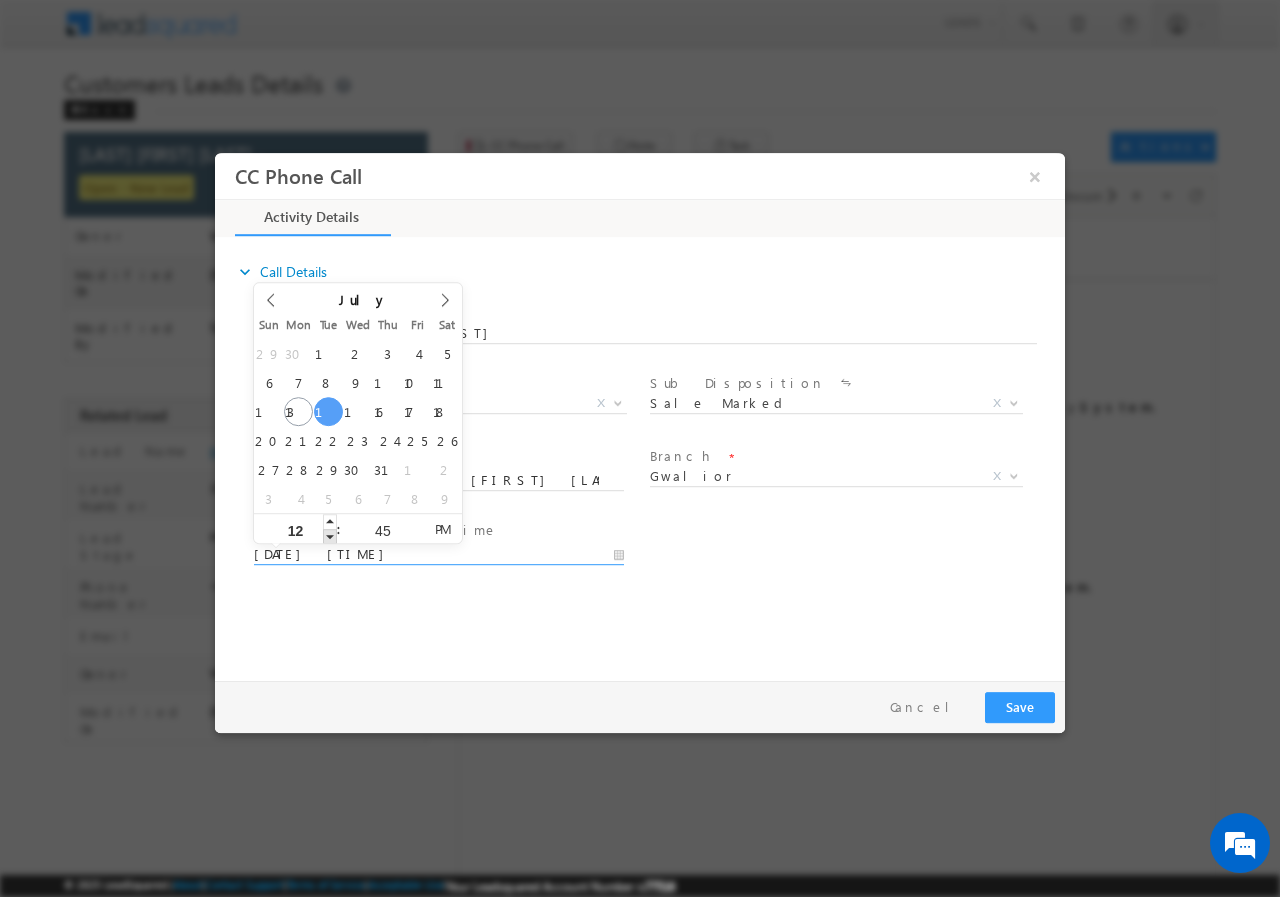 click at bounding box center [330, 535] 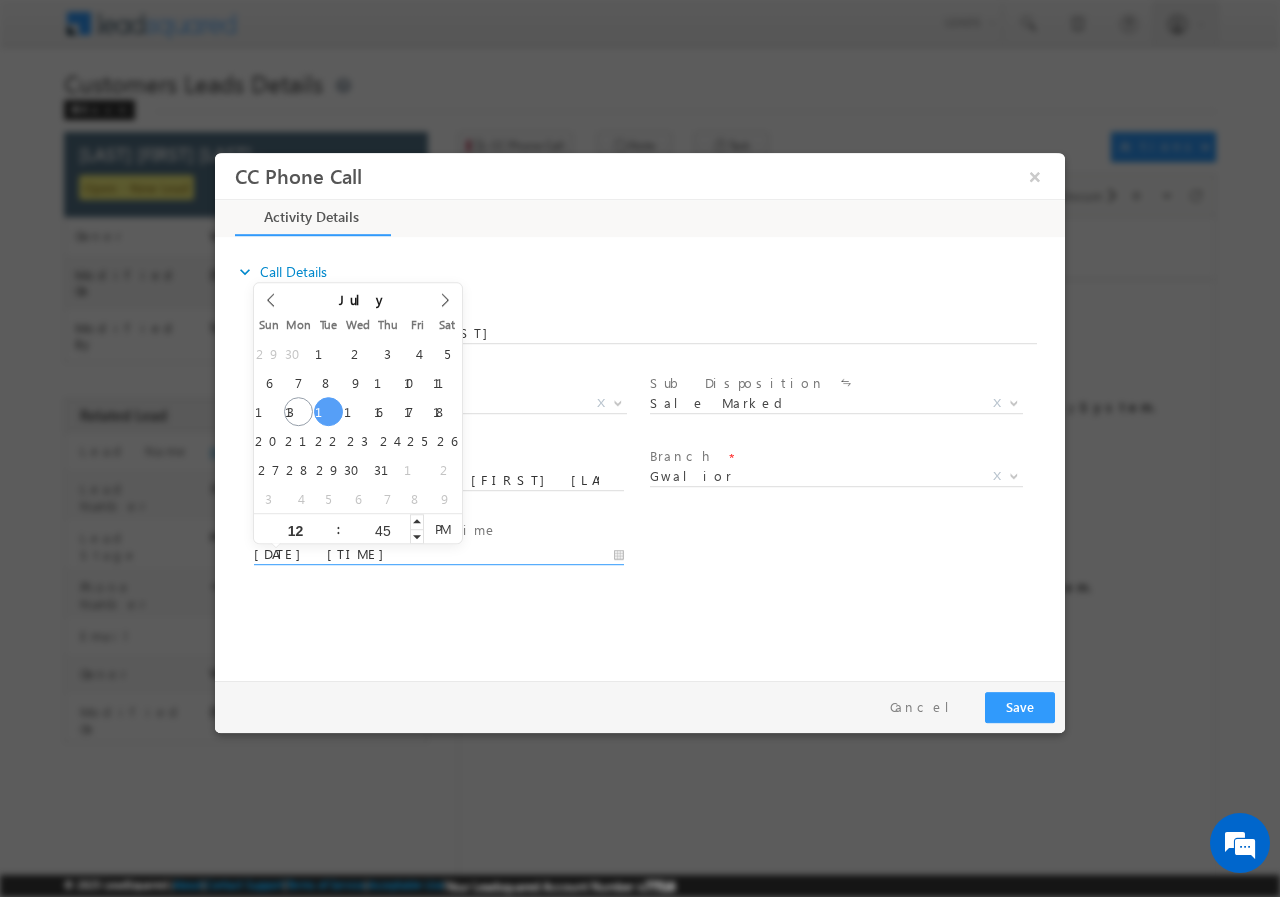 click on "45" at bounding box center (382, 529) 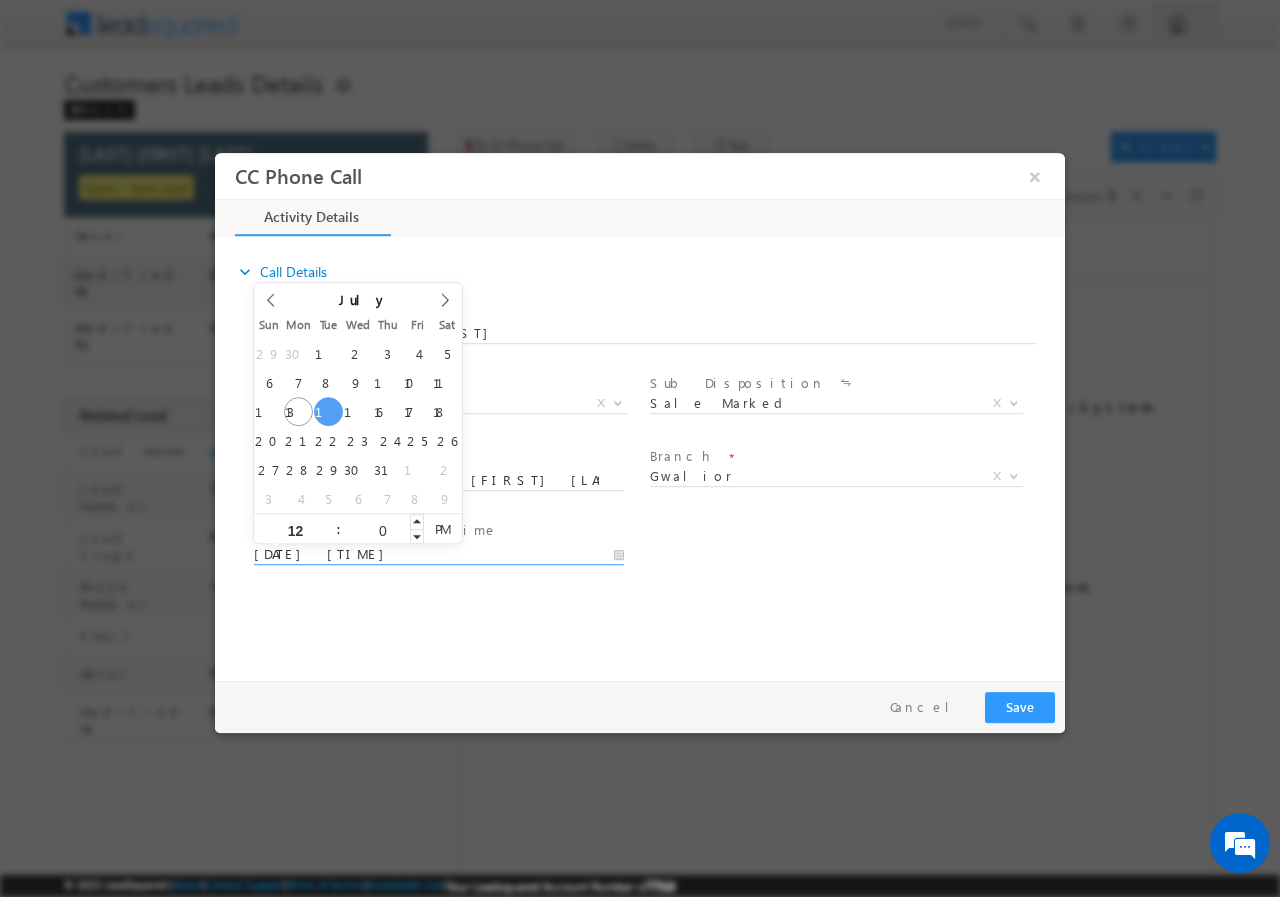 type on "00" 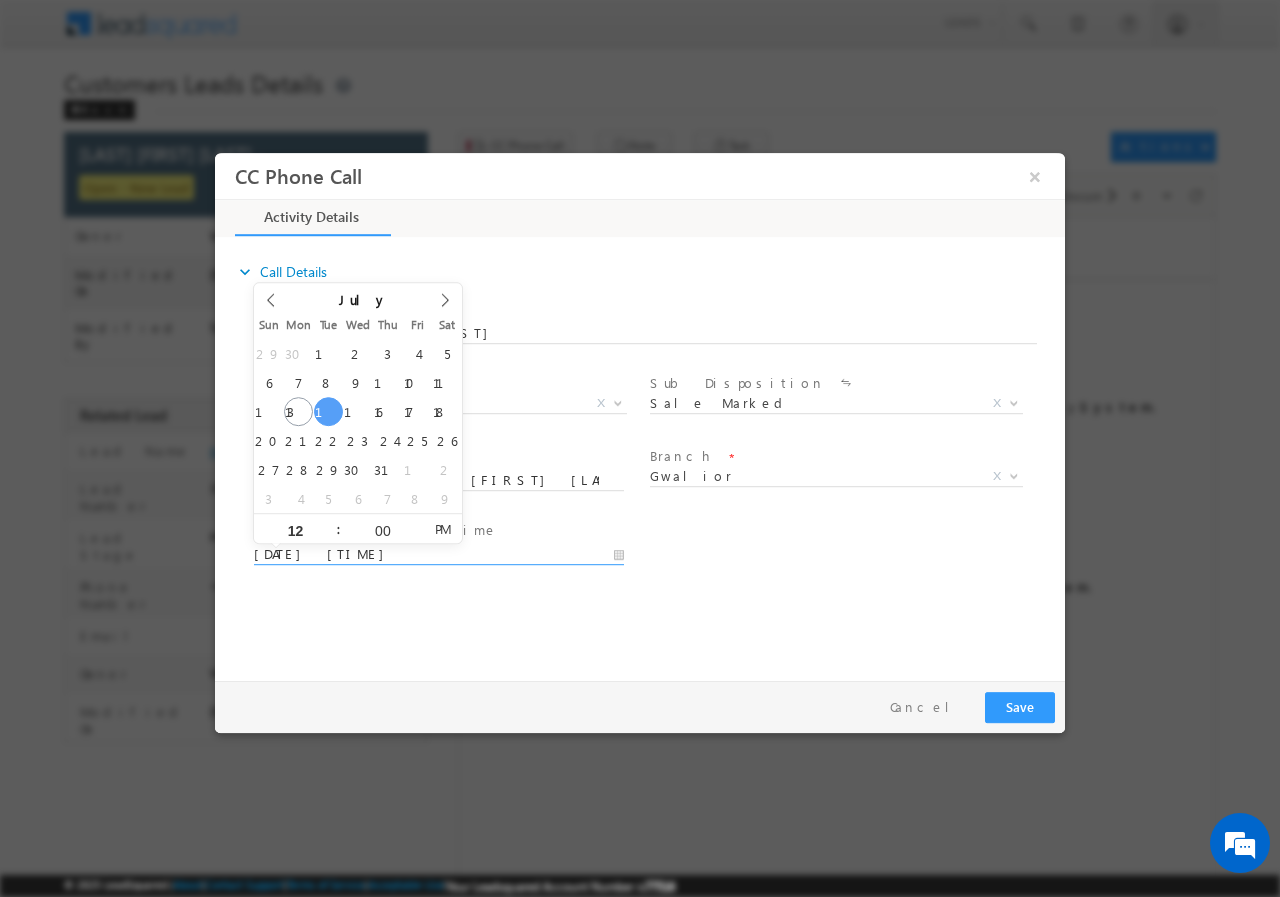 type on "07/15/2025 12:00 PM" 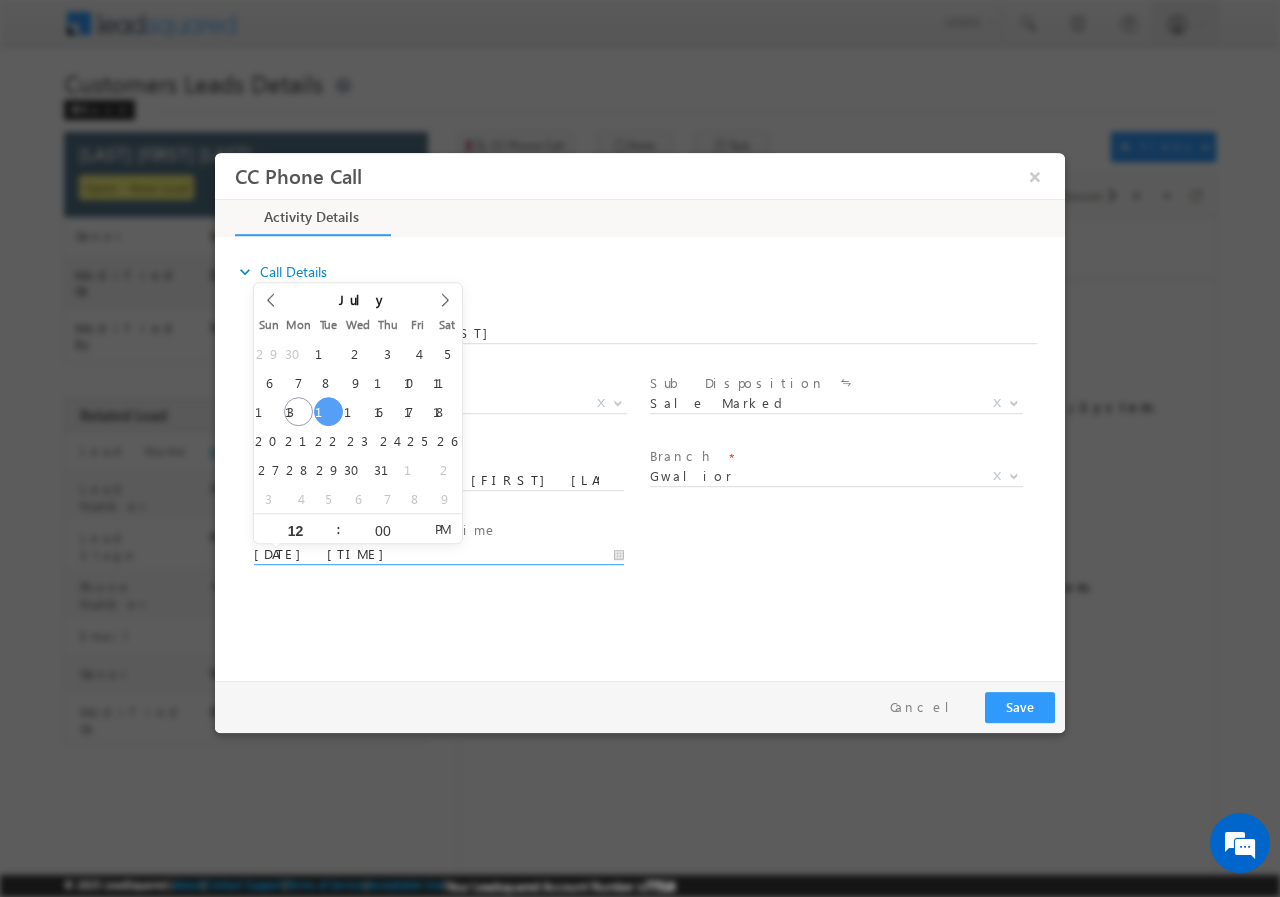 click on "User Branch
*
Appointment Date & Time
*
07/15/2025 12:00 PM" at bounding box center [657, 552] 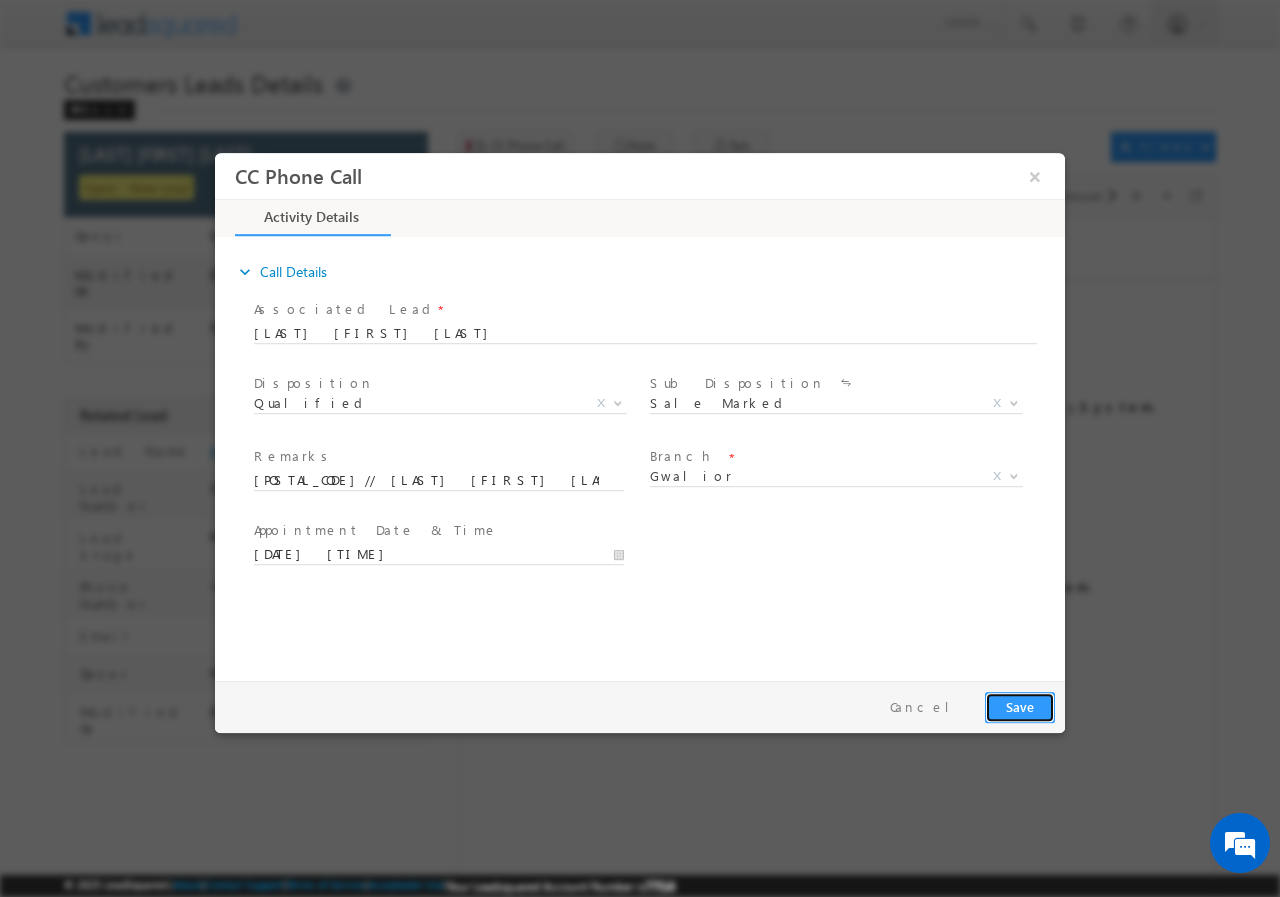 click on "Save" at bounding box center [1020, 706] 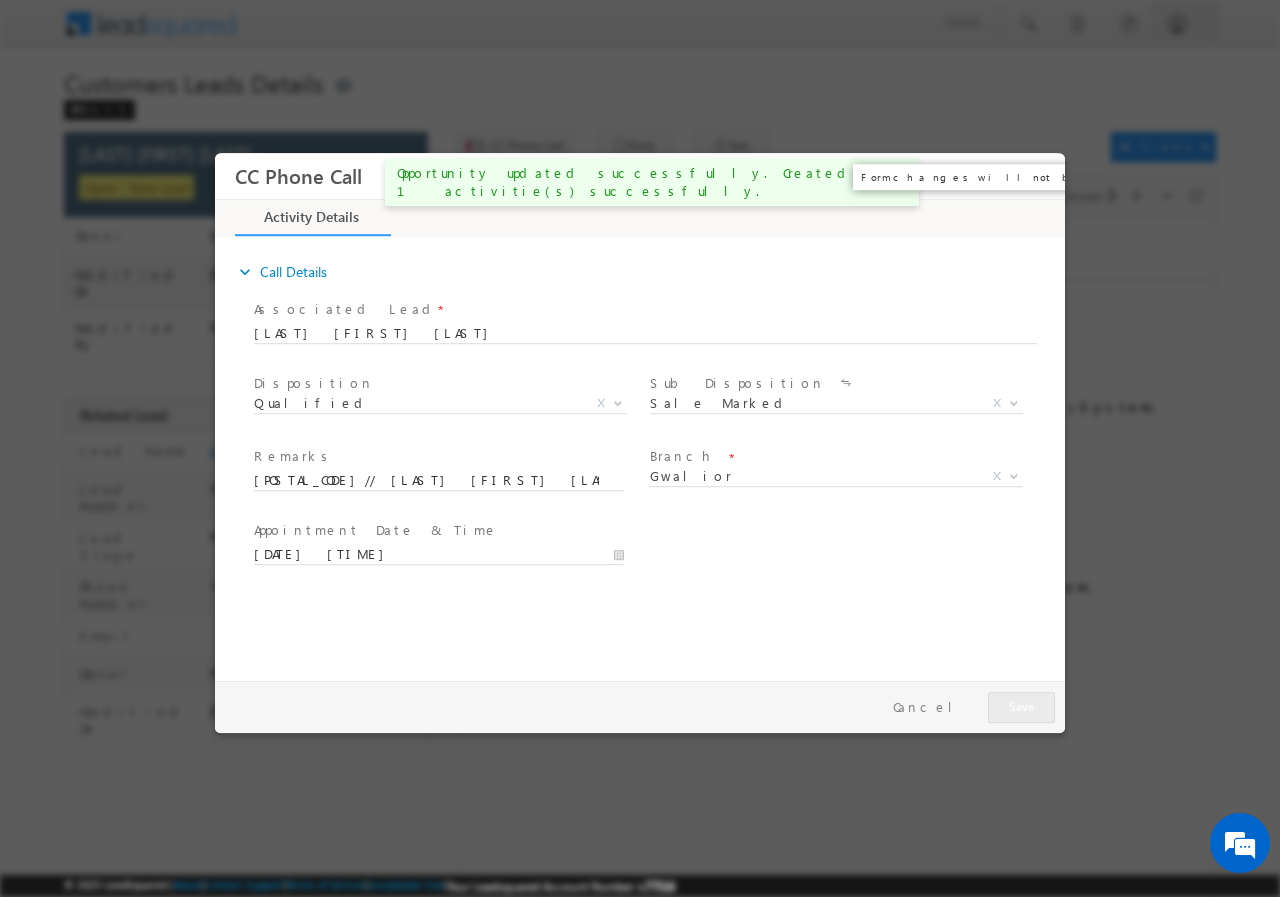 click on "×" at bounding box center [1035, 175] 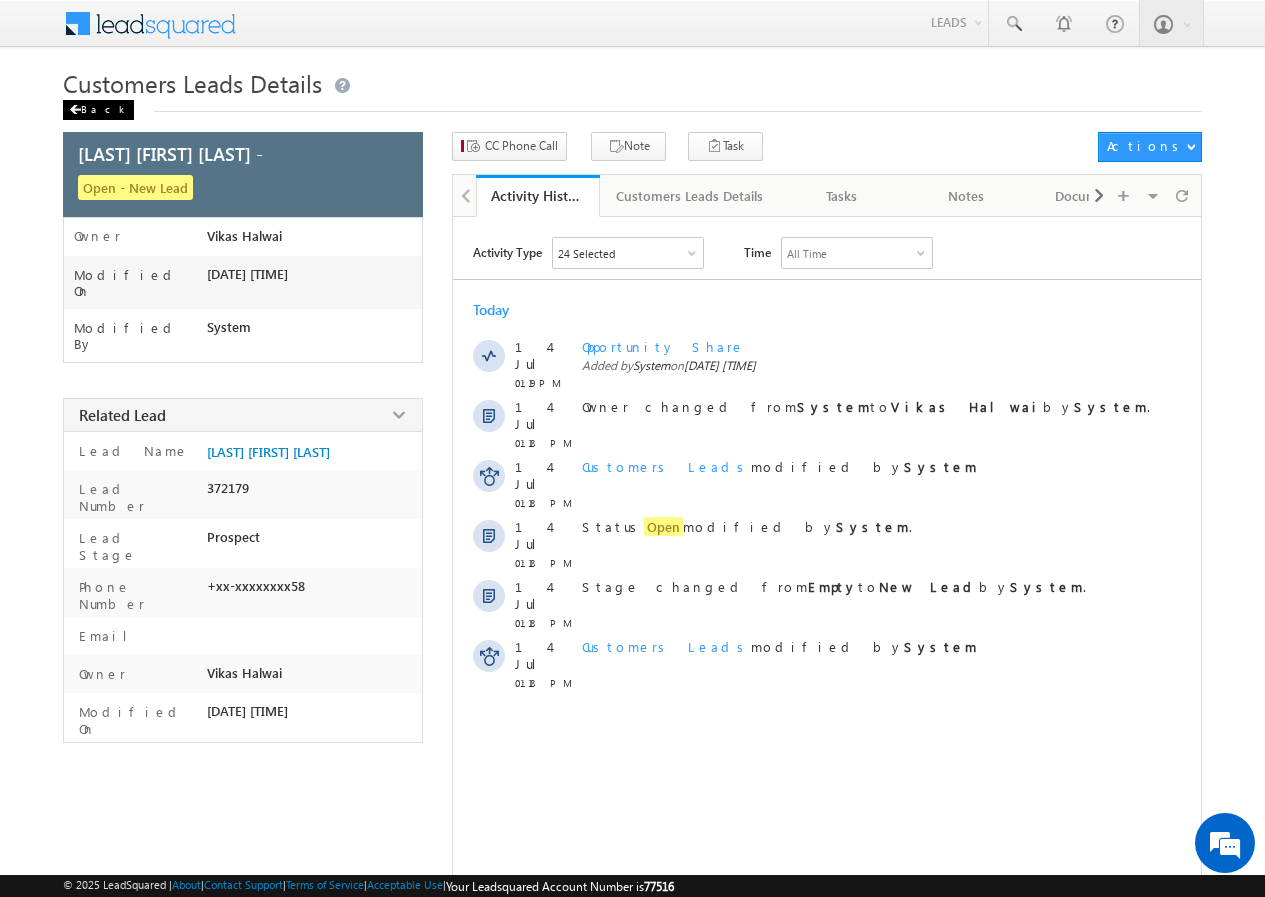 click on "Back" at bounding box center (98, 110) 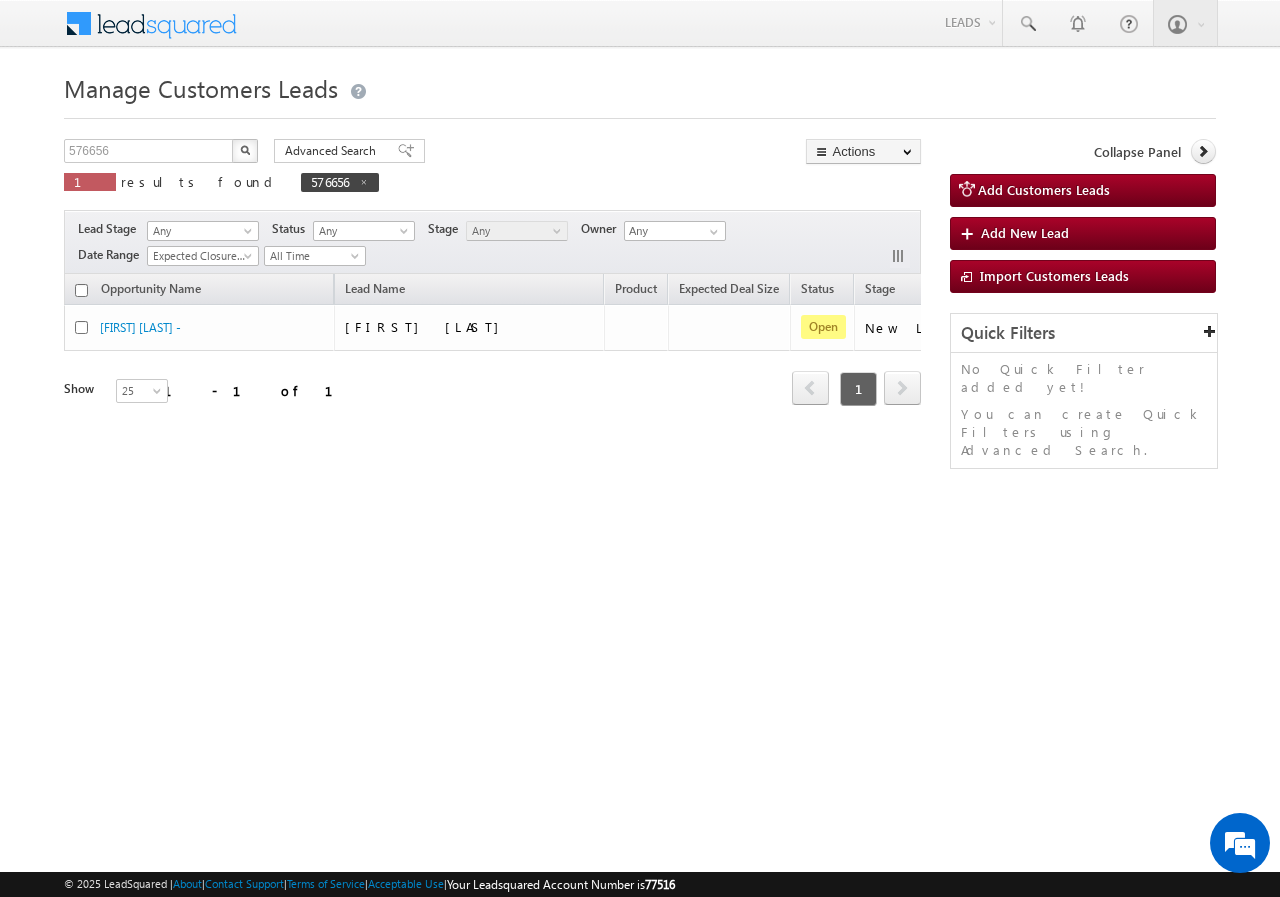 scroll, scrollTop: 0, scrollLeft: 0, axis: both 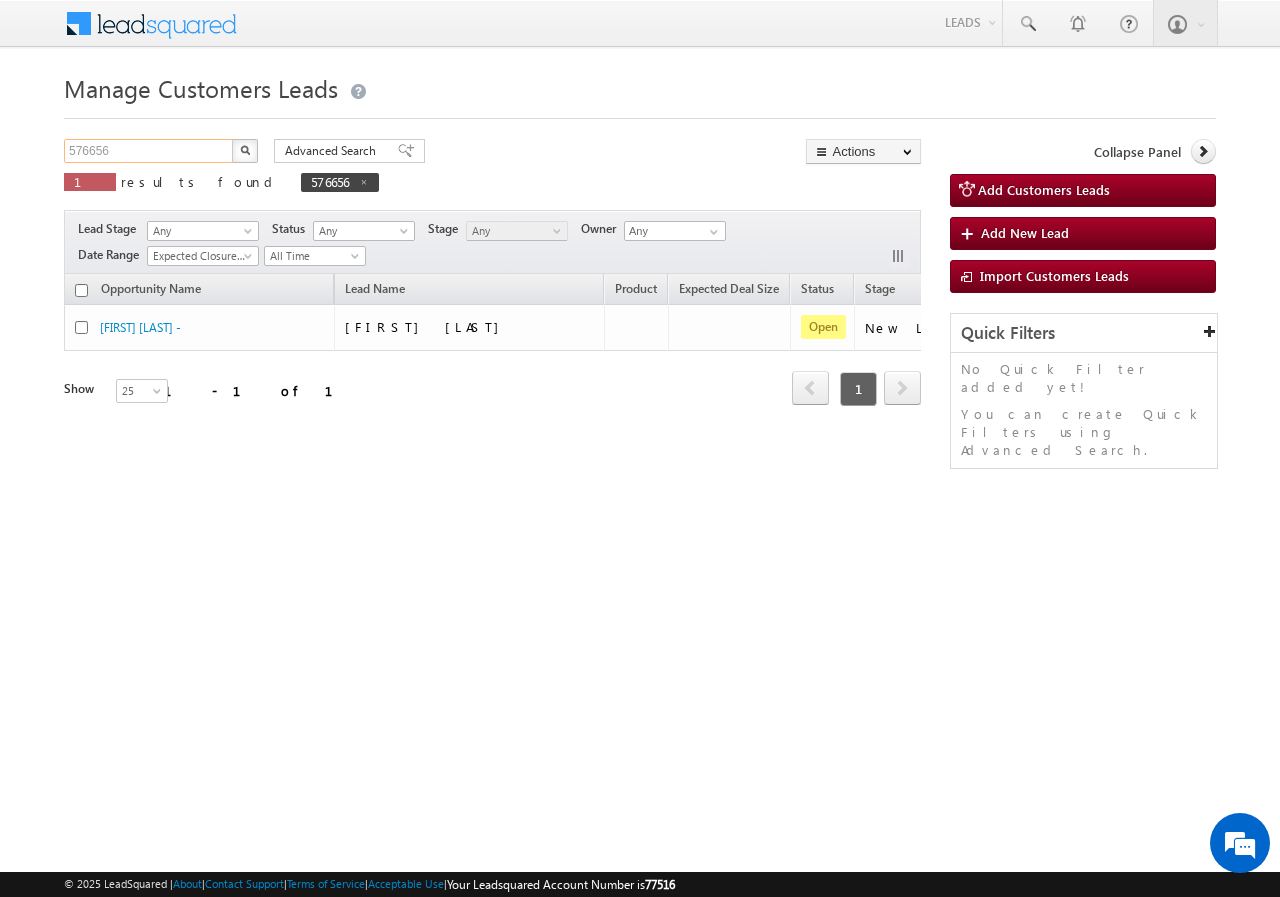 click on "576656" at bounding box center [149, 151] 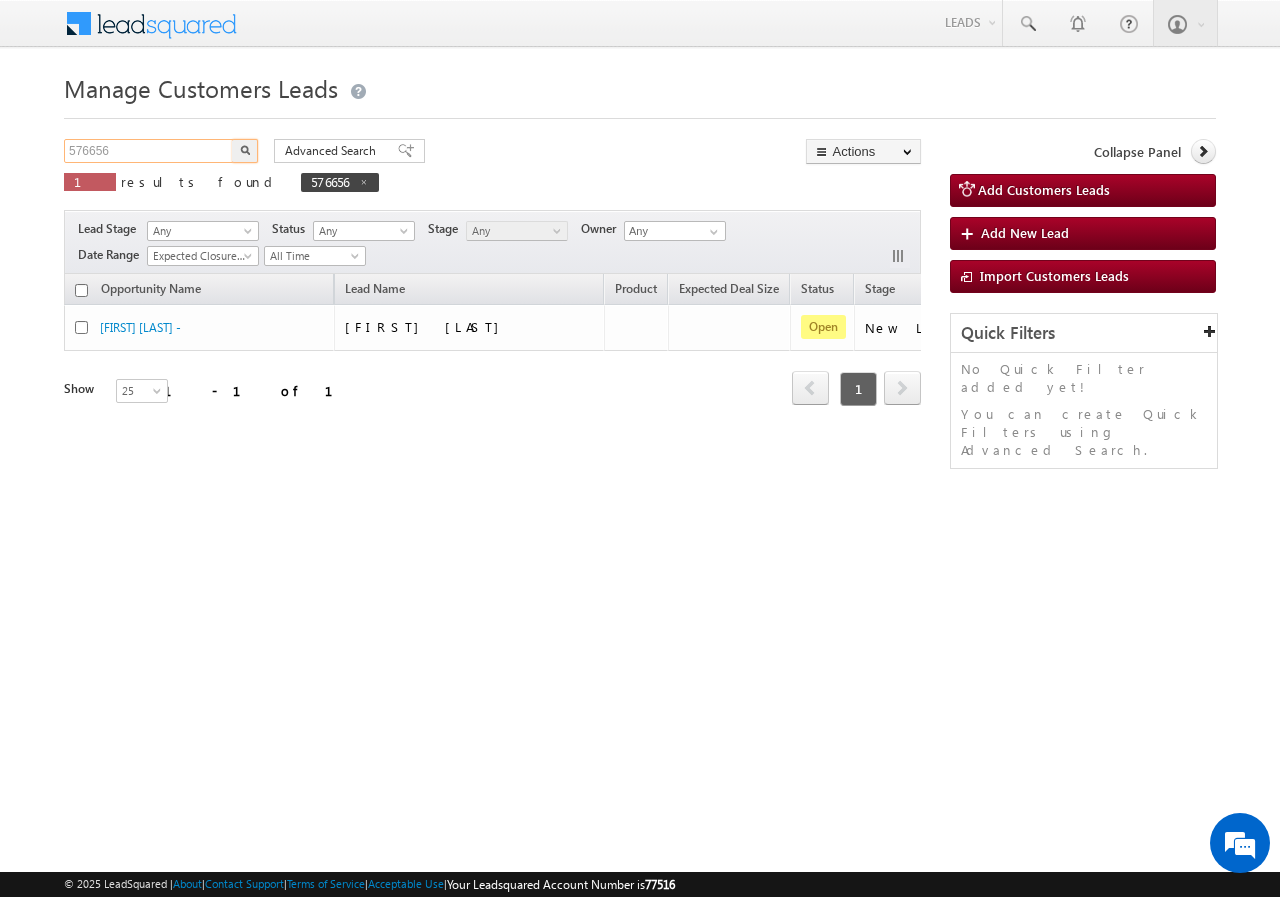 click on "576656" at bounding box center (149, 151) 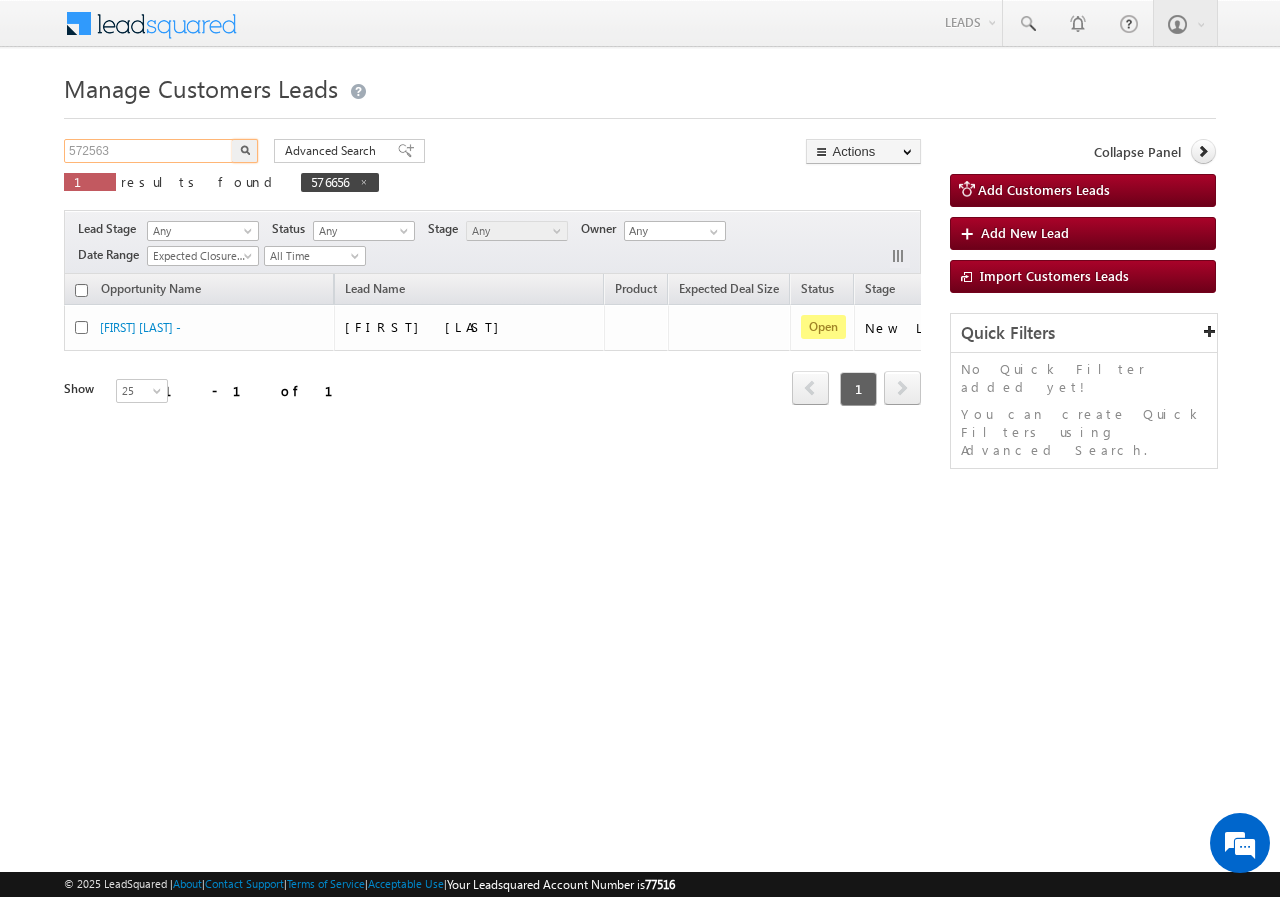 type on "572563" 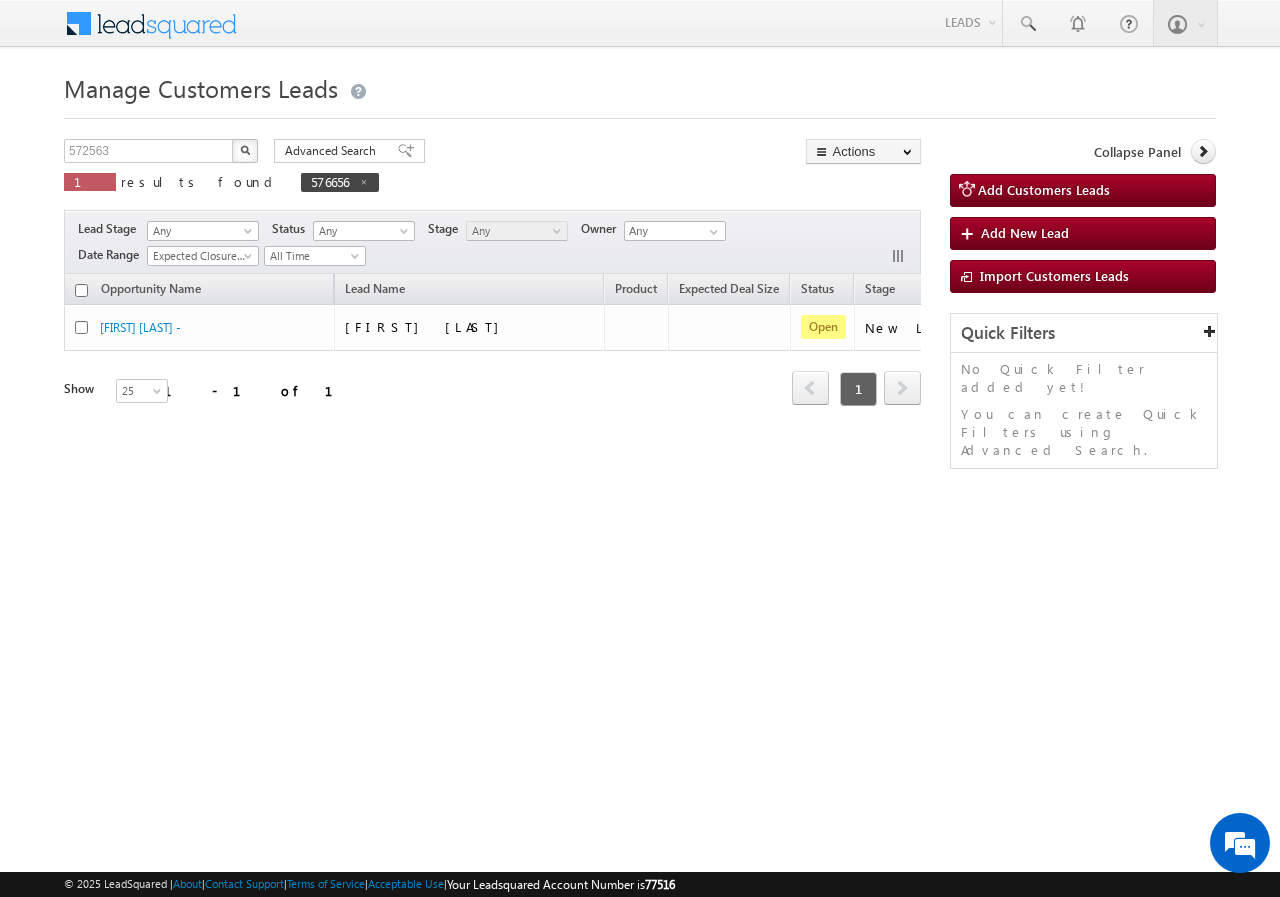click at bounding box center (245, 151) 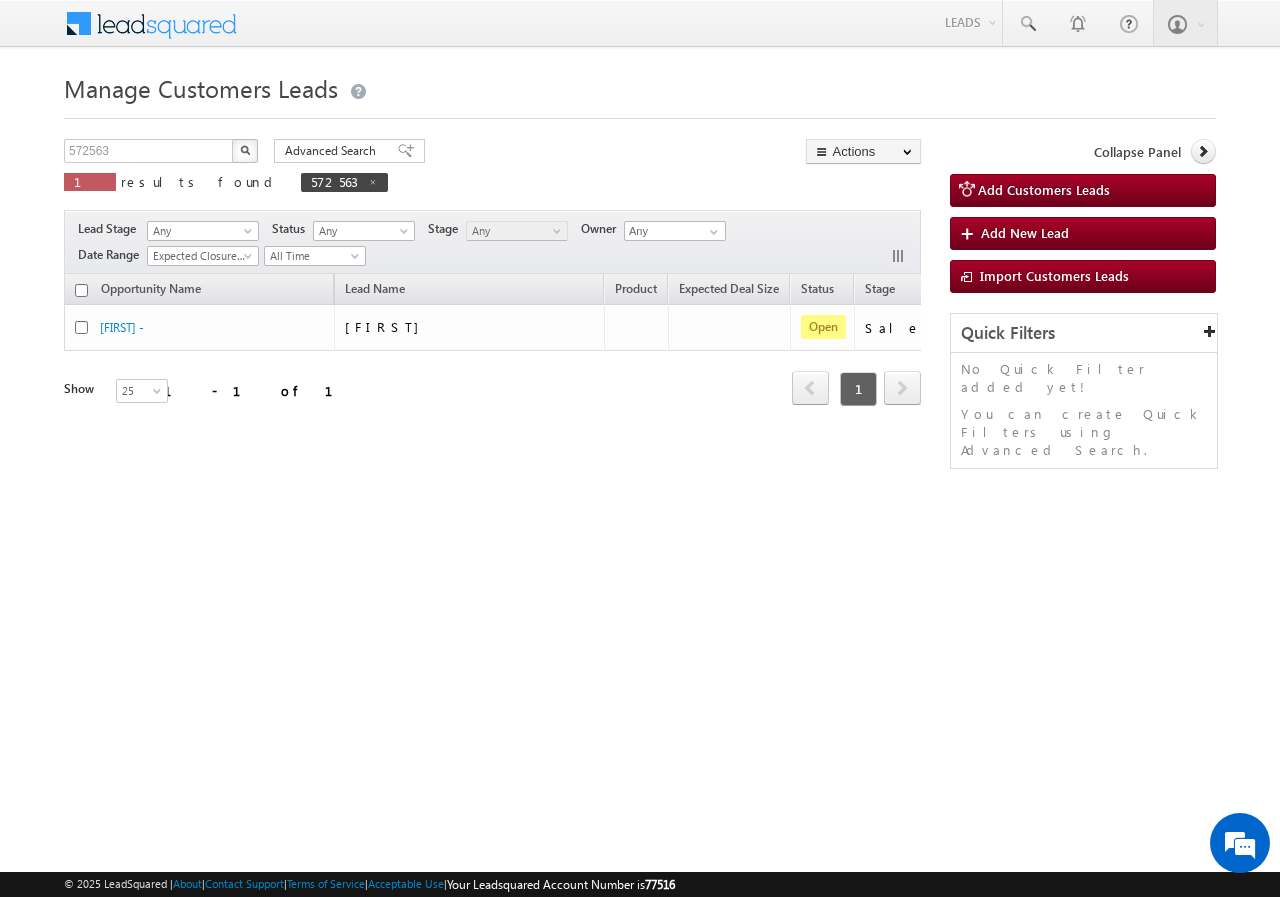 type 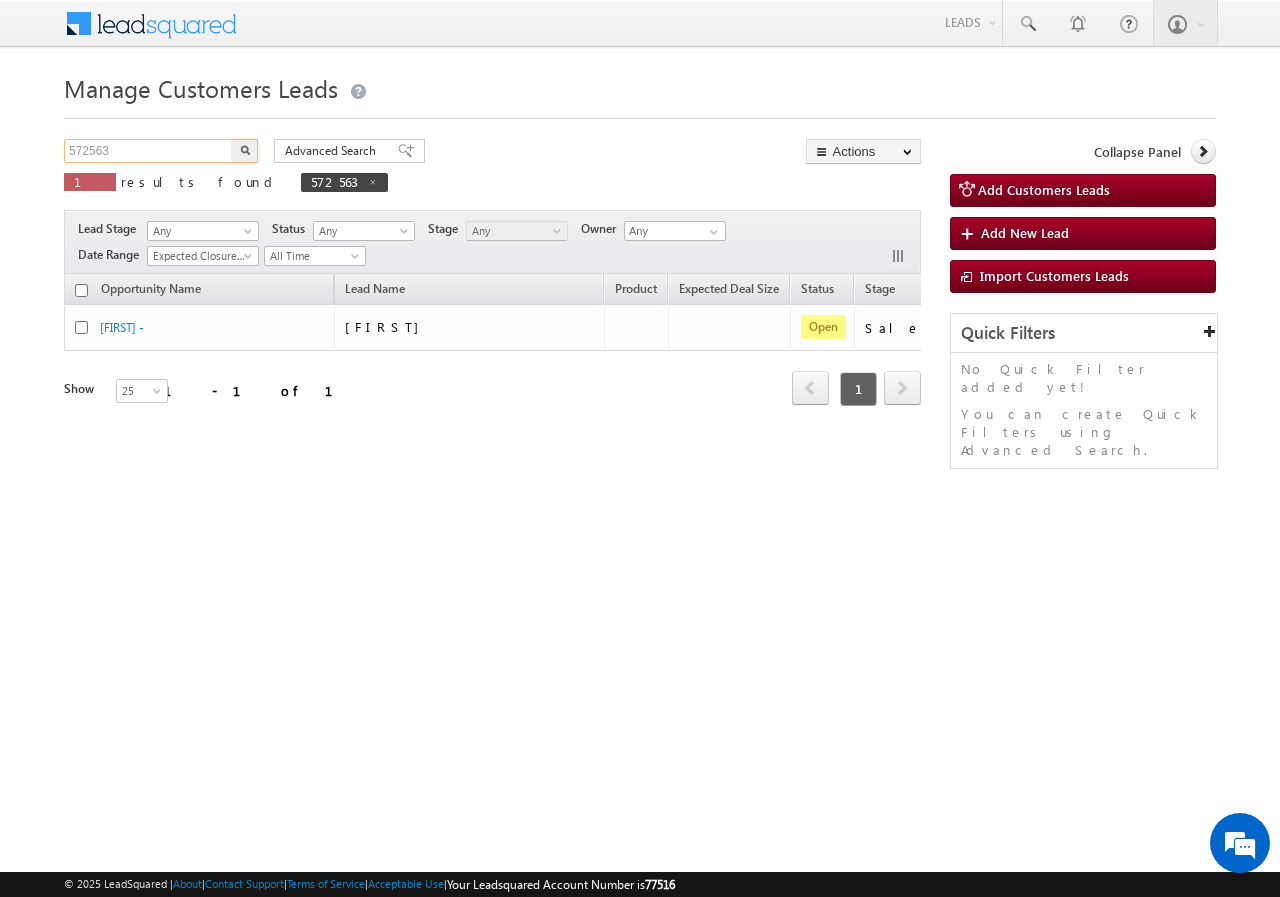 click on "572563" at bounding box center (149, 151) 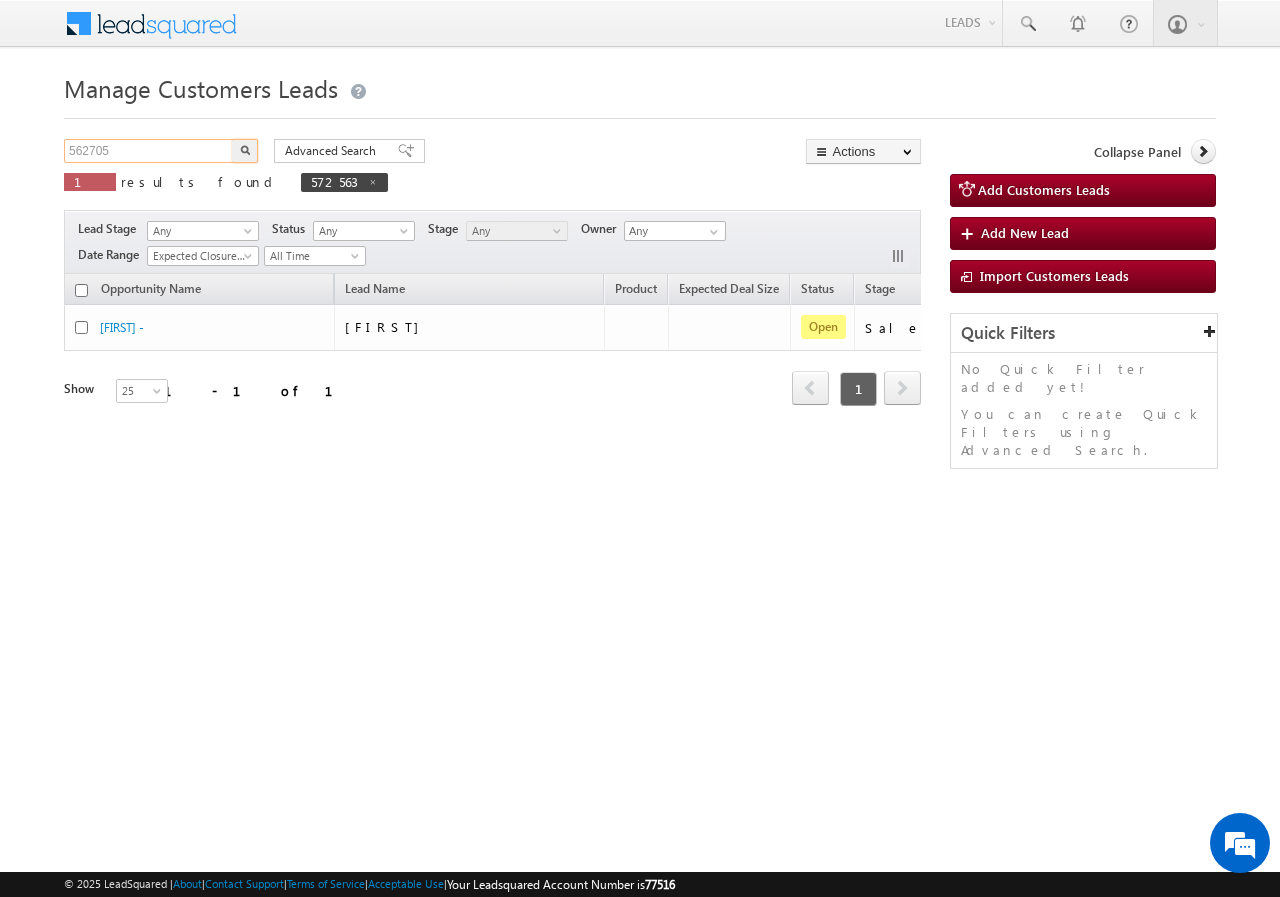 type on "562705" 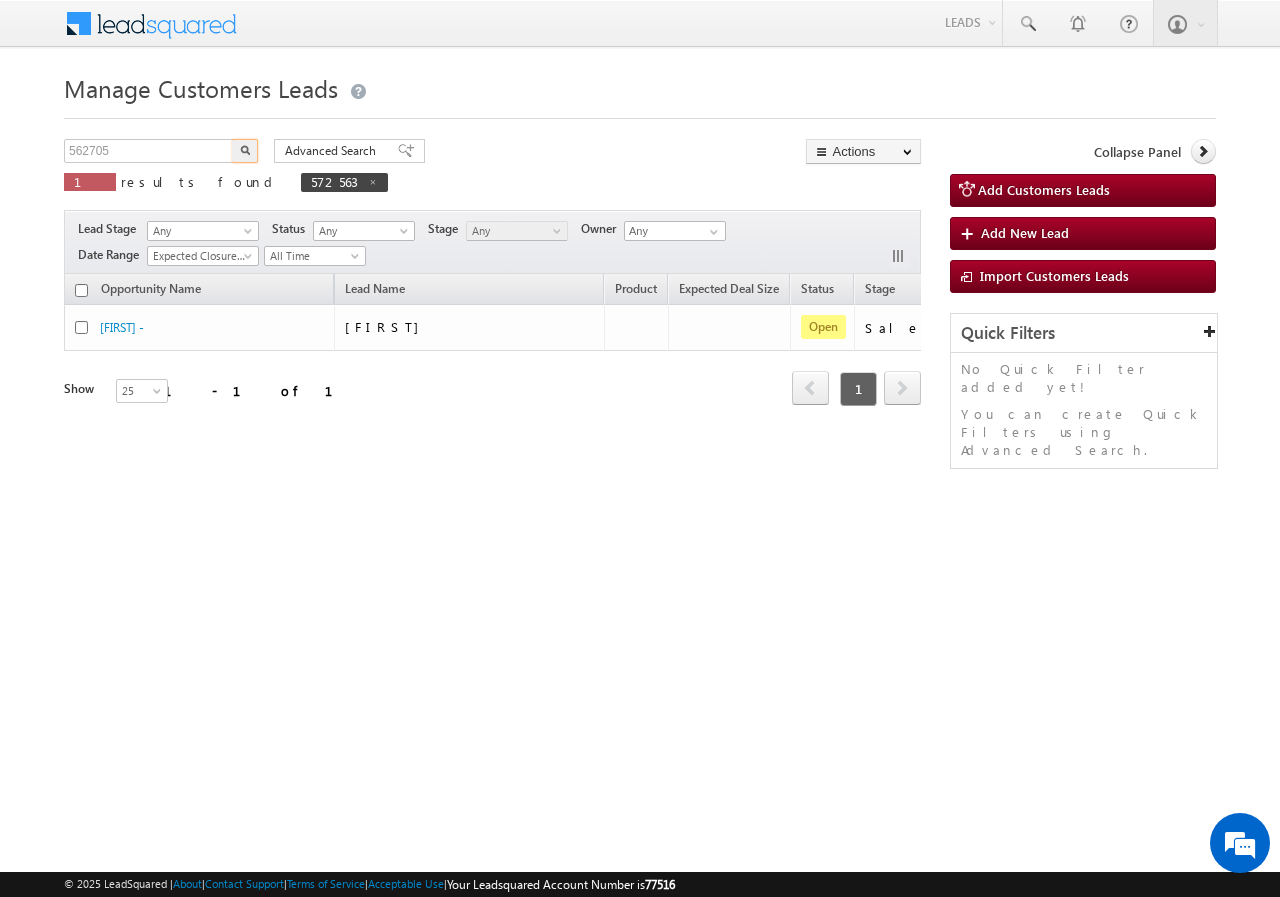 click at bounding box center [245, 150] 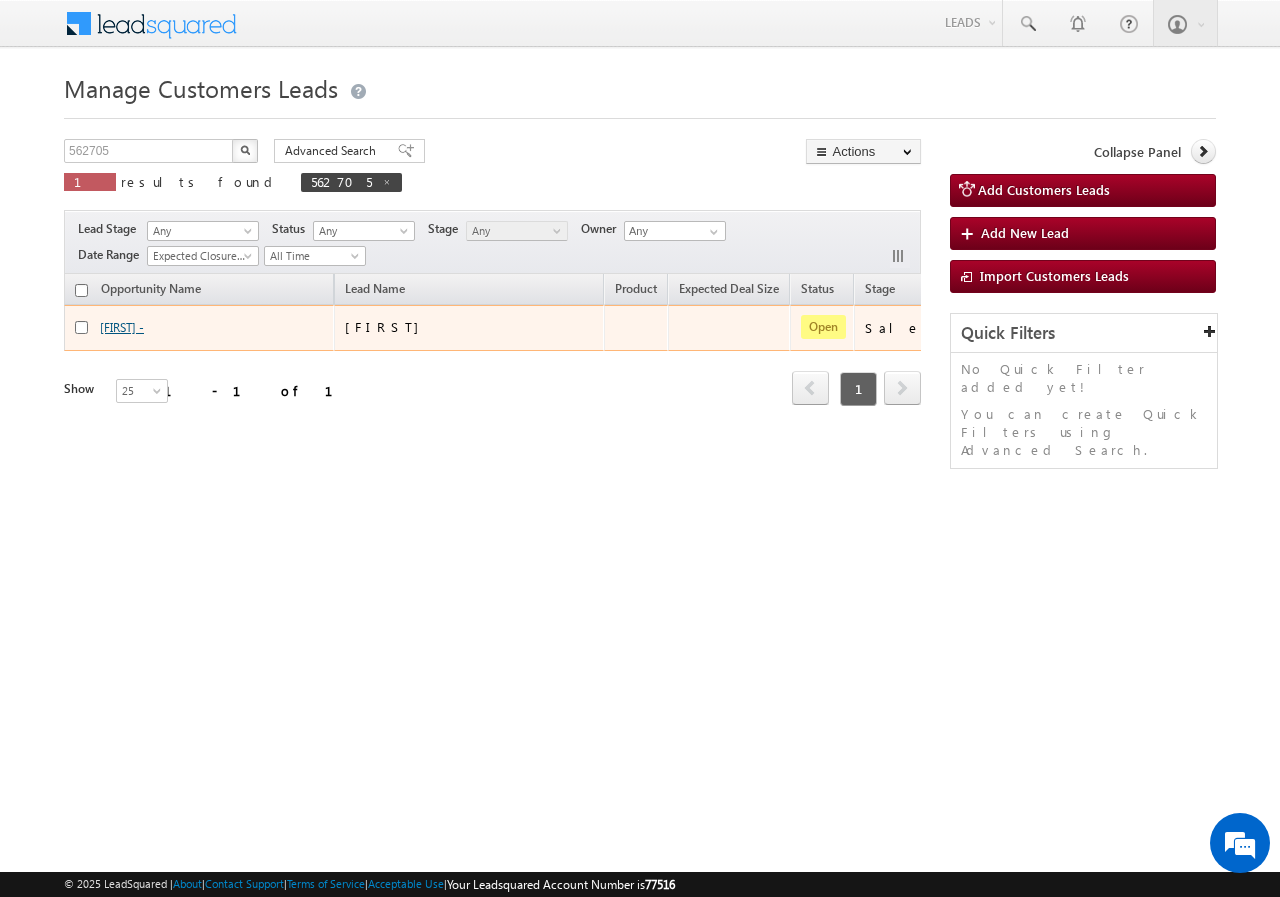 click on "[LAST]  -" at bounding box center (122, 327) 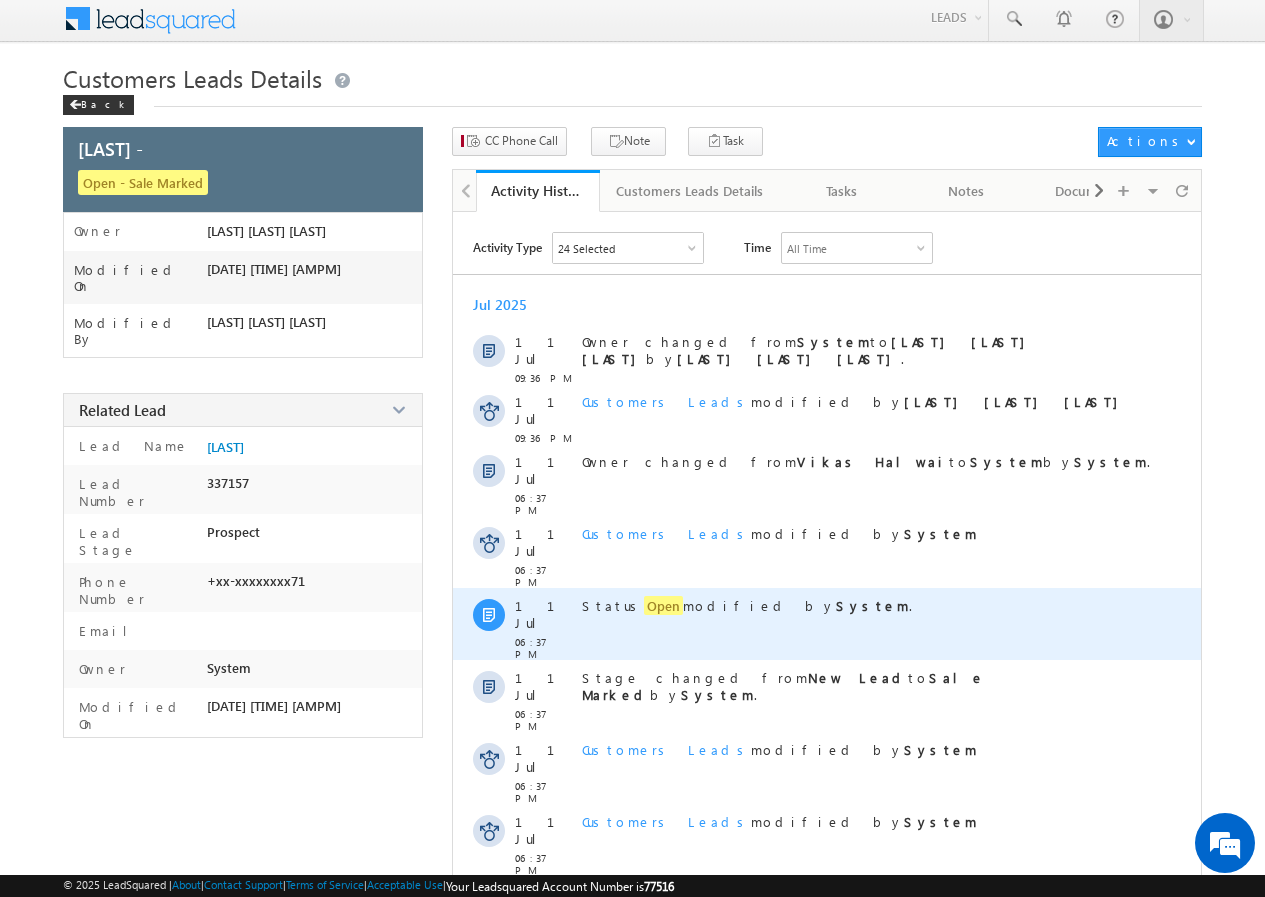 scroll, scrollTop: 0, scrollLeft: 0, axis: both 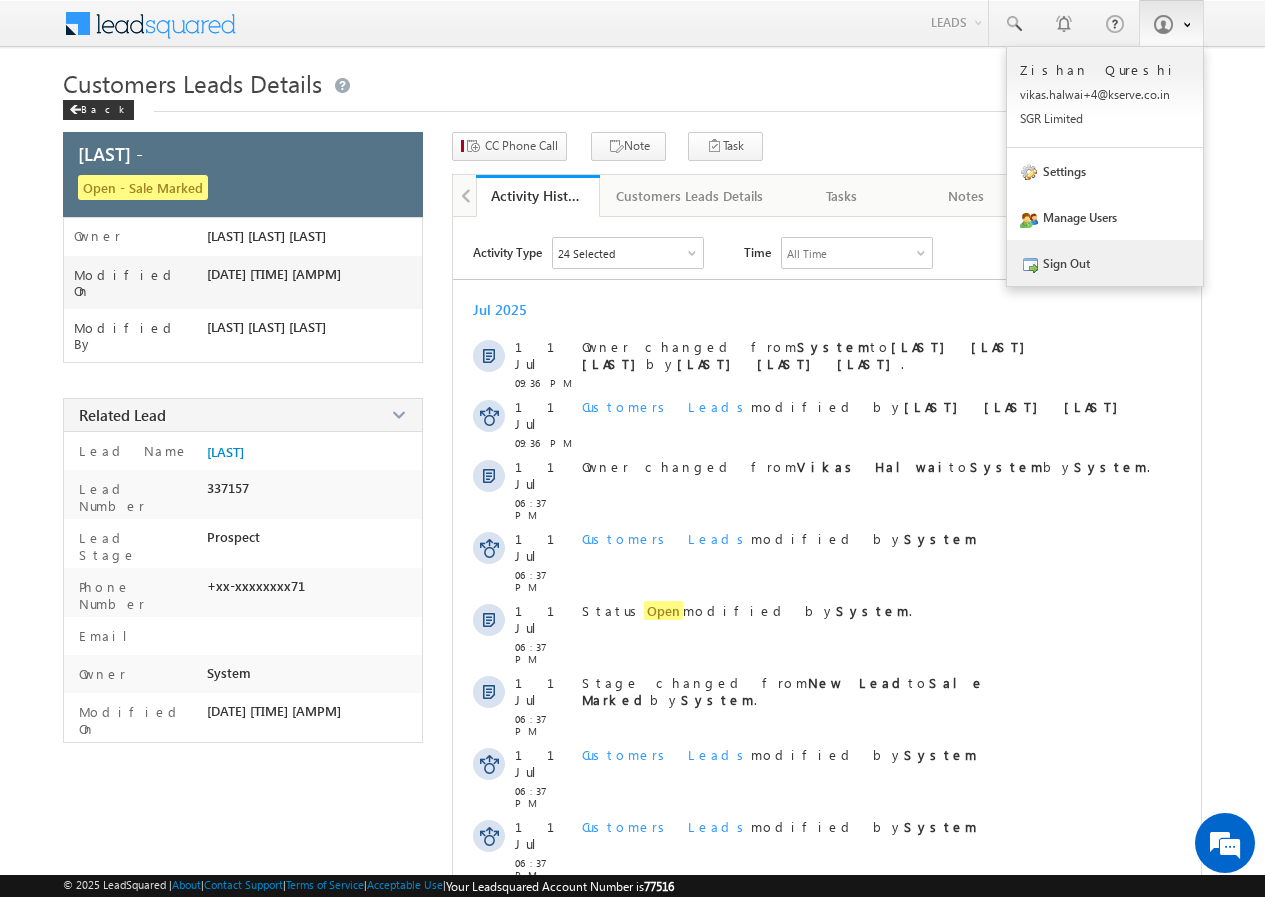 click on "Sign Out" at bounding box center [1105, 263] 